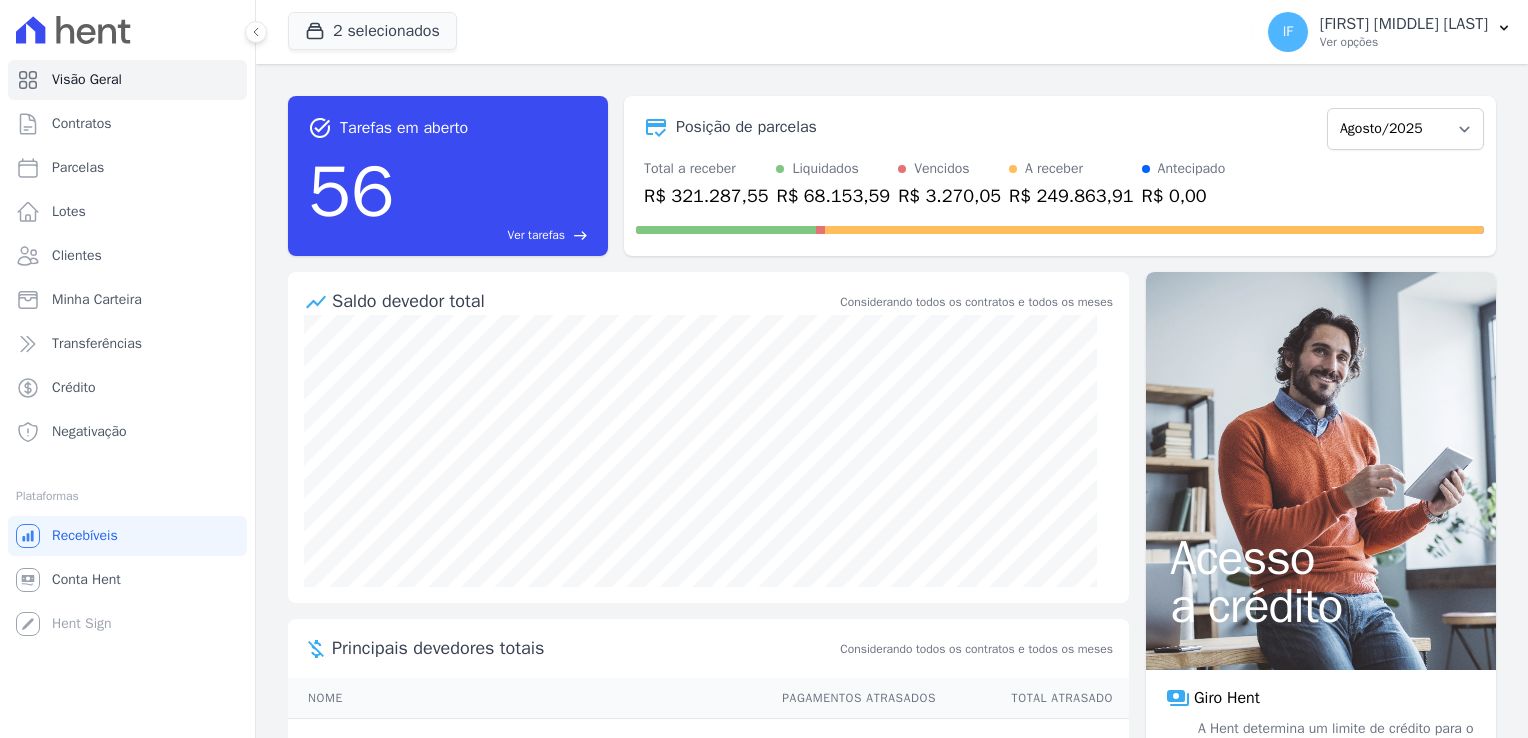 scroll, scrollTop: 0, scrollLeft: 0, axis: both 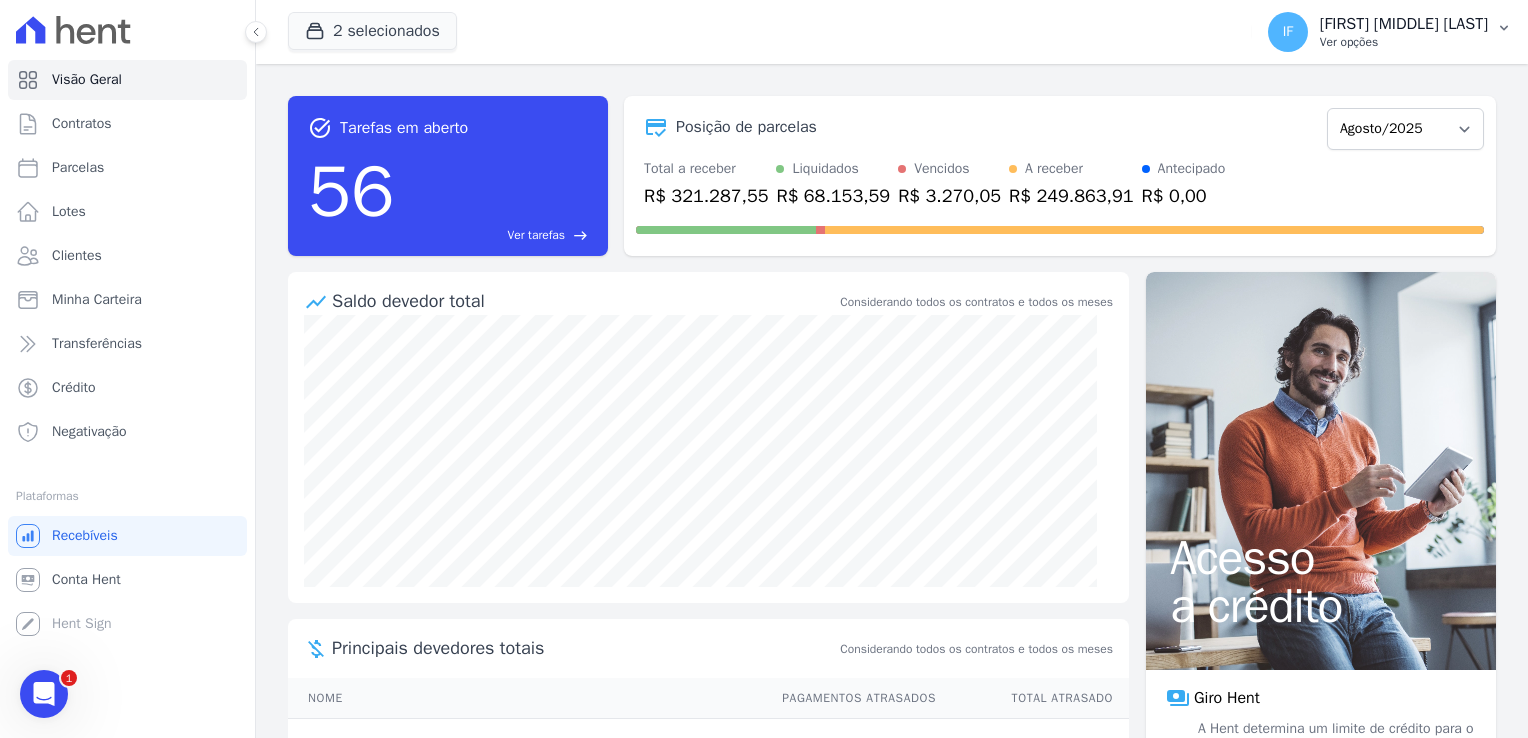 click on "[FIRST] [MIDDLE] [LAST]" at bounding box center [1404, 24] 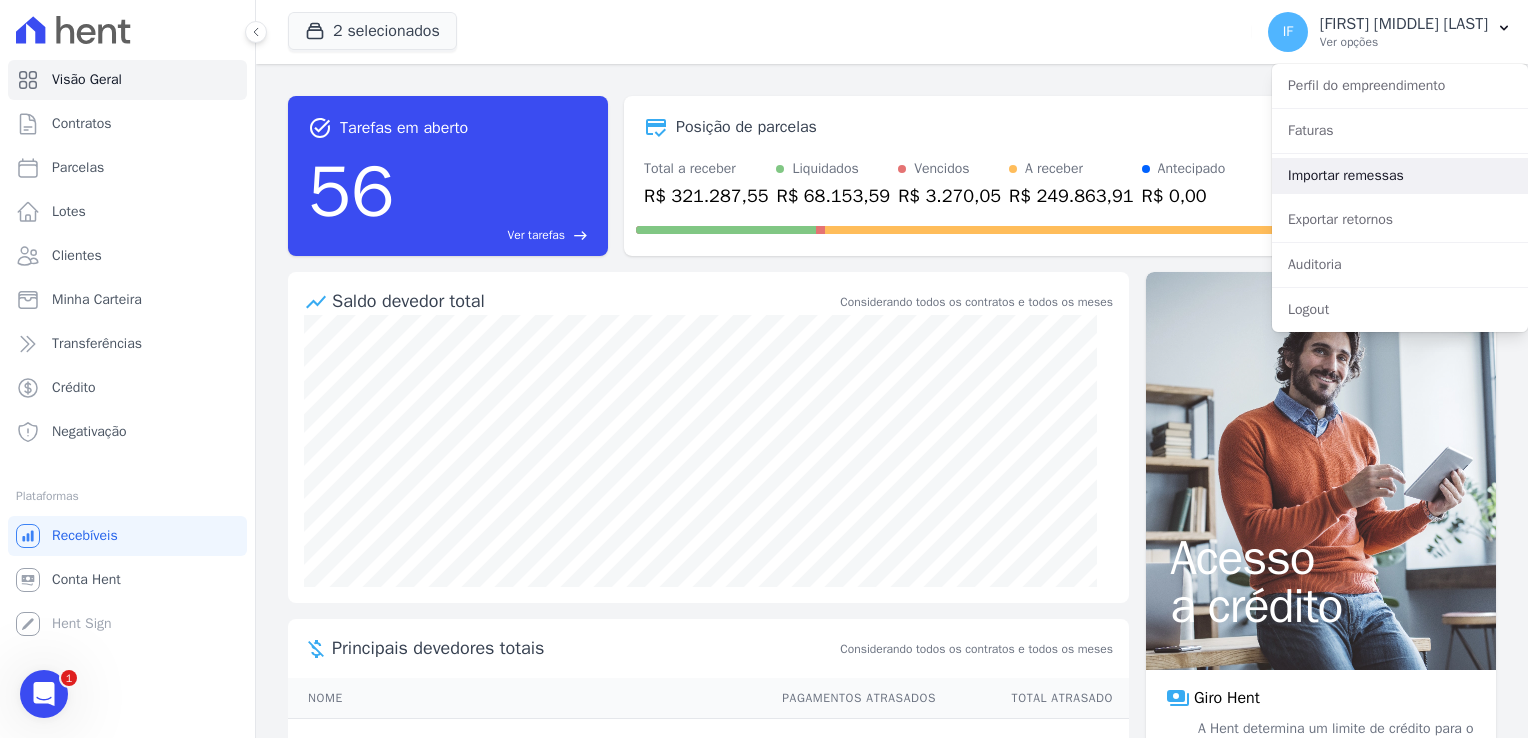 click on "Importar remessas" at bounding box center [1400, 176] 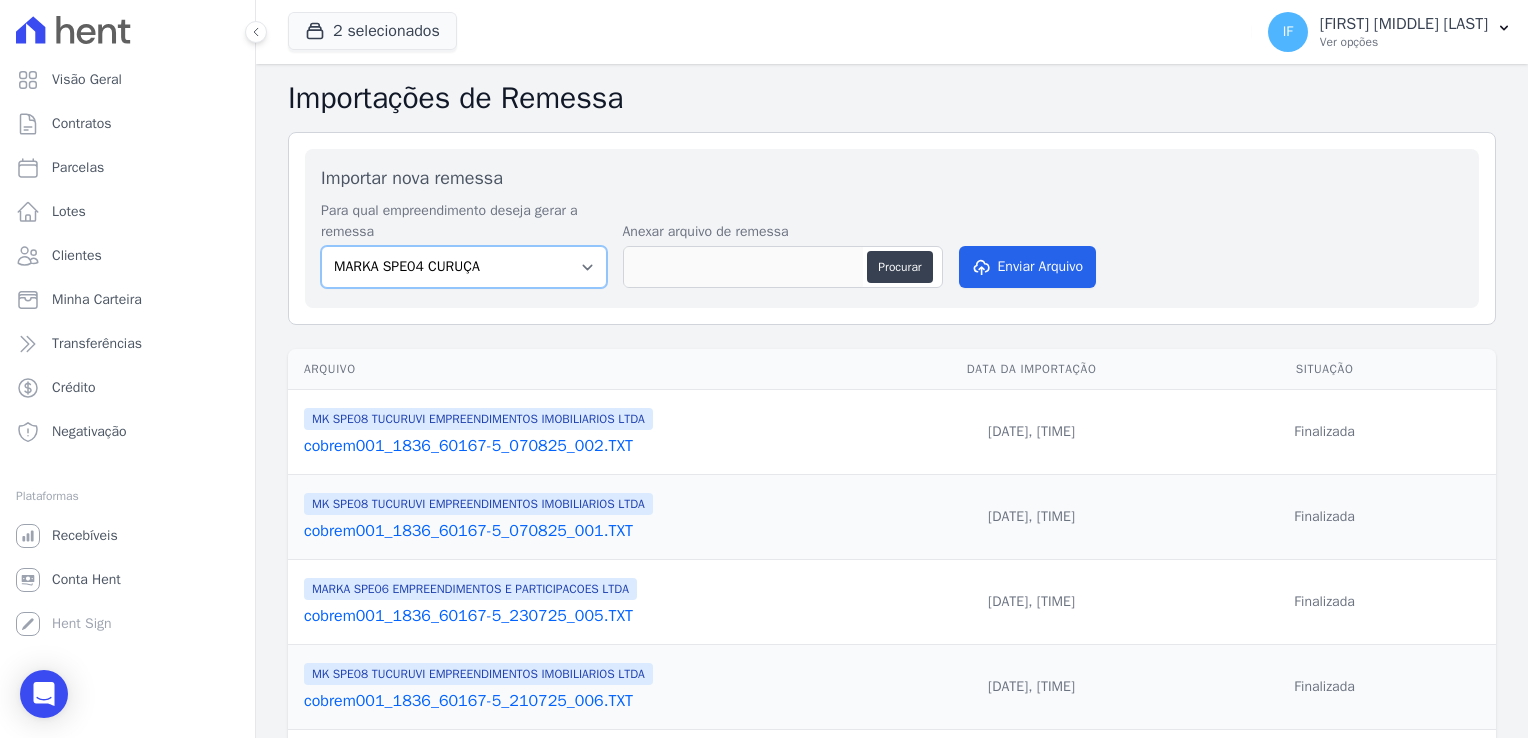 click on "MARKA SPE04 CURUÇA
MARKA SPE06 EMPREENDIMENTOS E PARTICIPACOES LTDA
MK SPE01 PERDIZES EMPREENDIMENTOS IMOBILIARIOS LTDA
MK SPE08 TUCURUVI EMPREENDIMENTOS IMOBILIARIOS LTDA
MK SPE09 CASA VERDE
MK SPE14 VILA RE
MK SPE20 CANTIDIO" at bounding box center [464, 267] 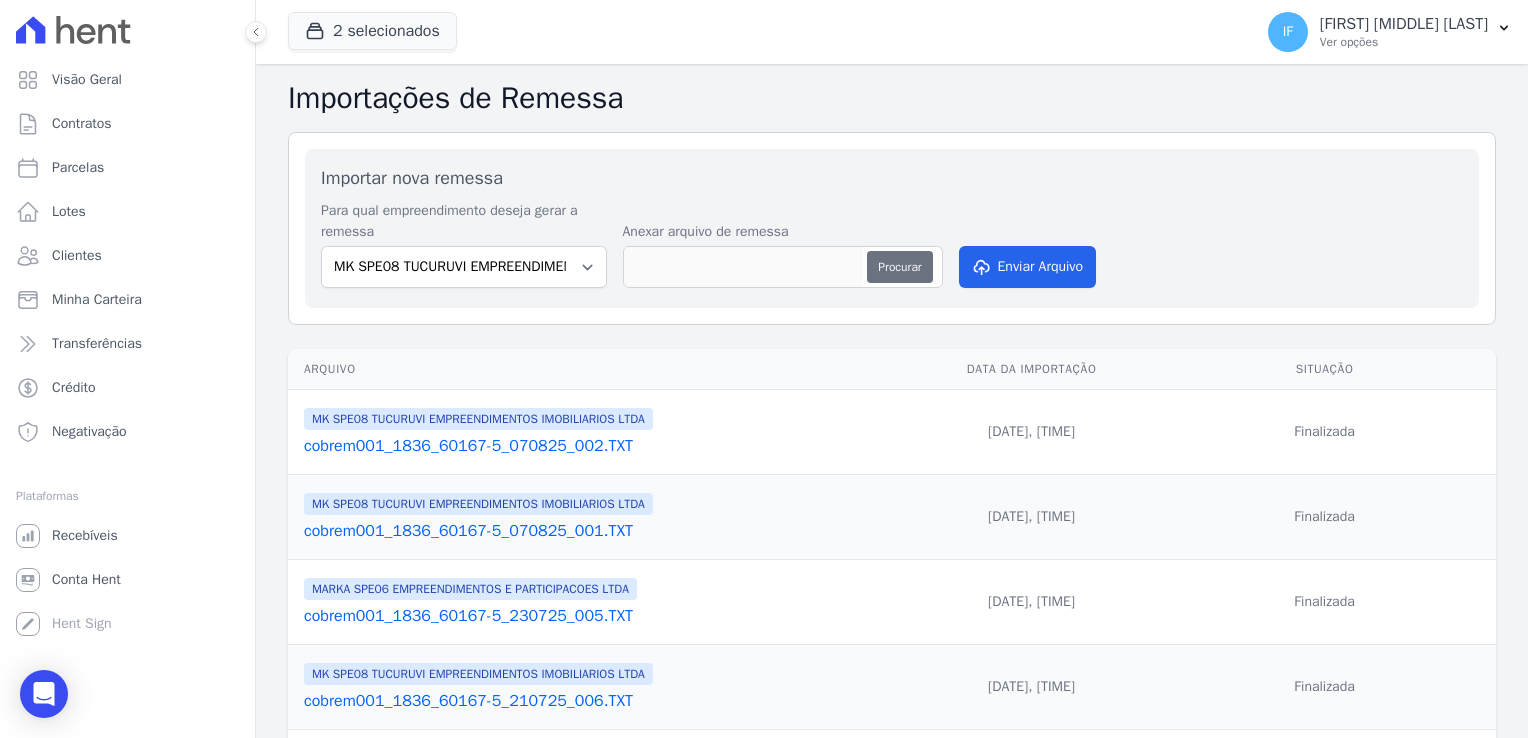 click on "Procurar" at bounding box center (899, 267) 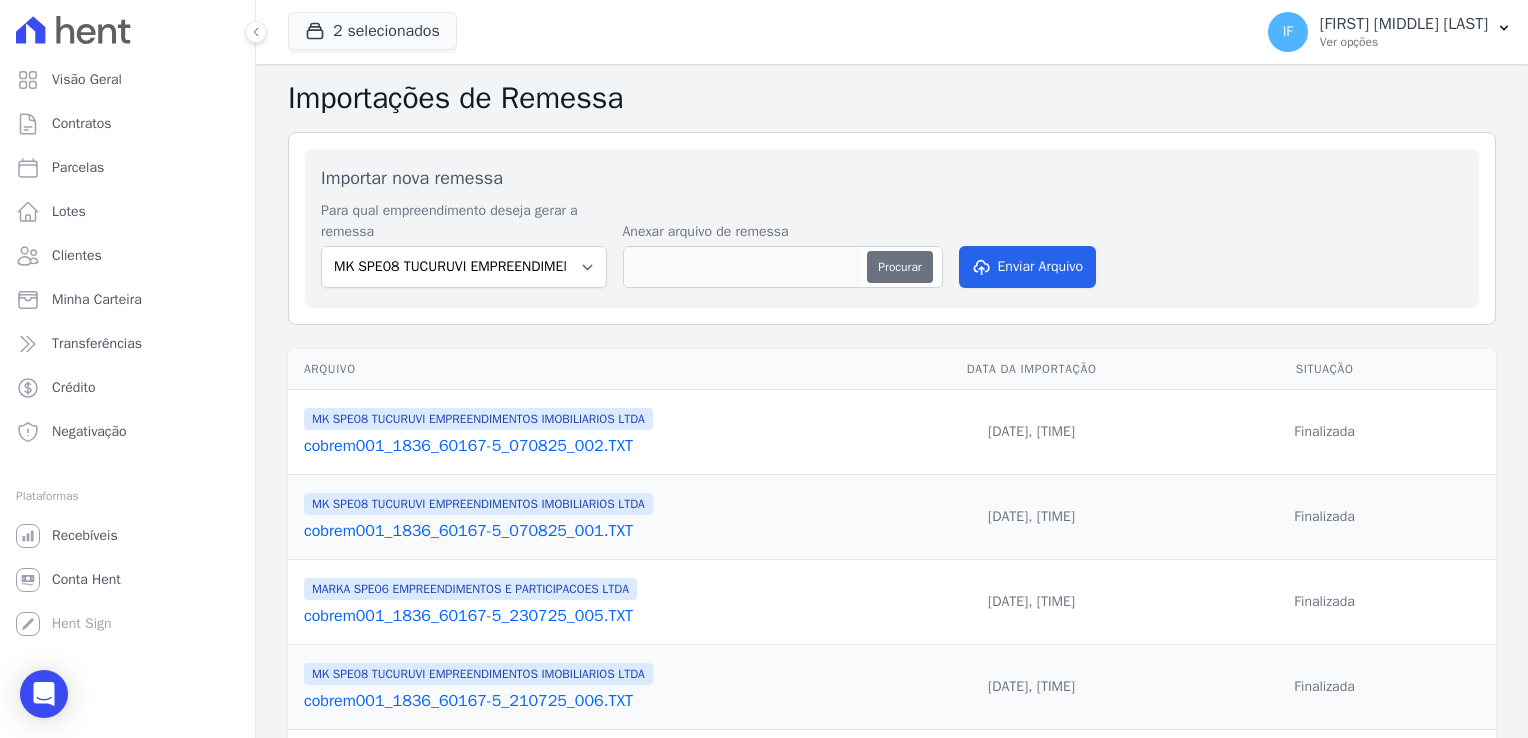 type on "cobrem001_1836_60167-5_080825_001.TXT" 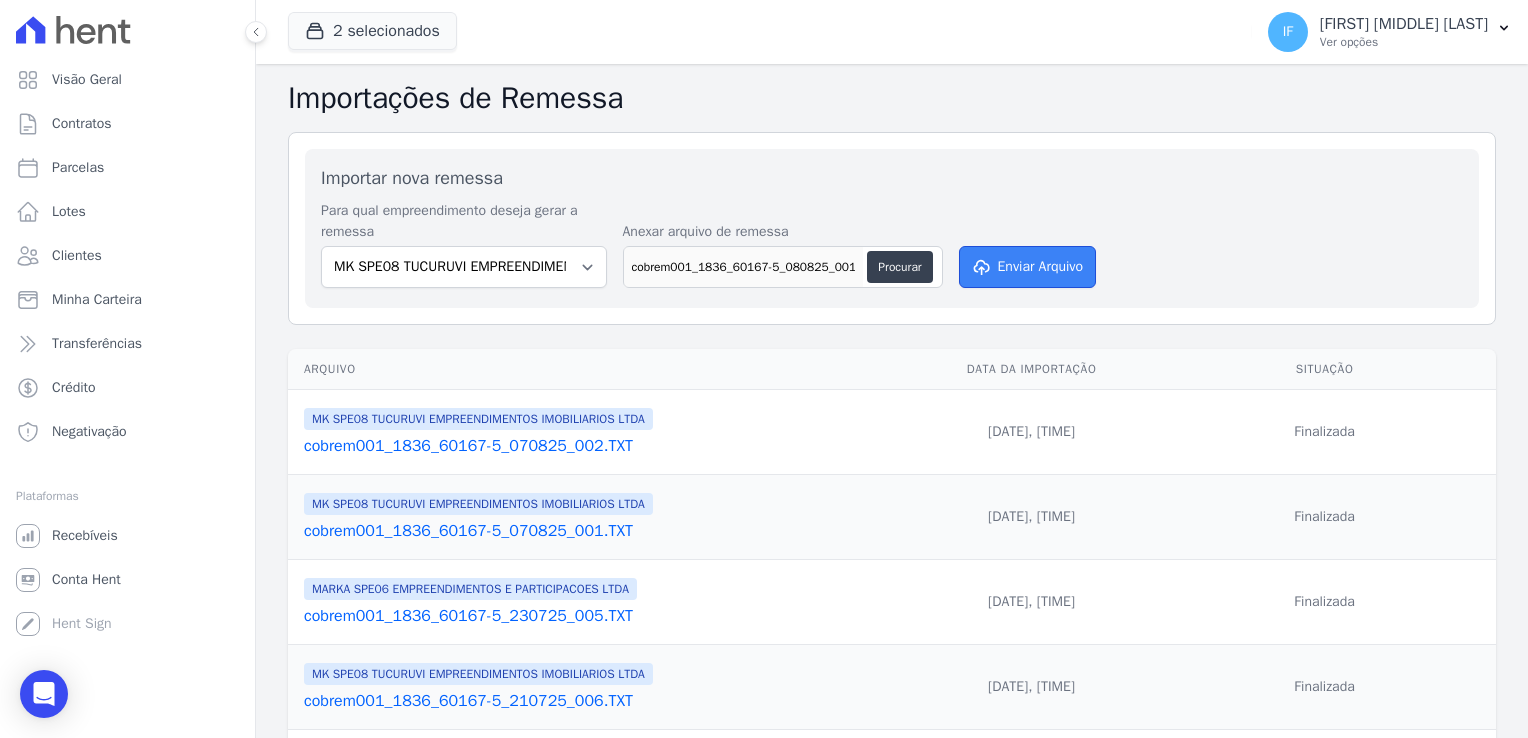click on "Enviar Arquivo" at bounding box center [1028, 267] 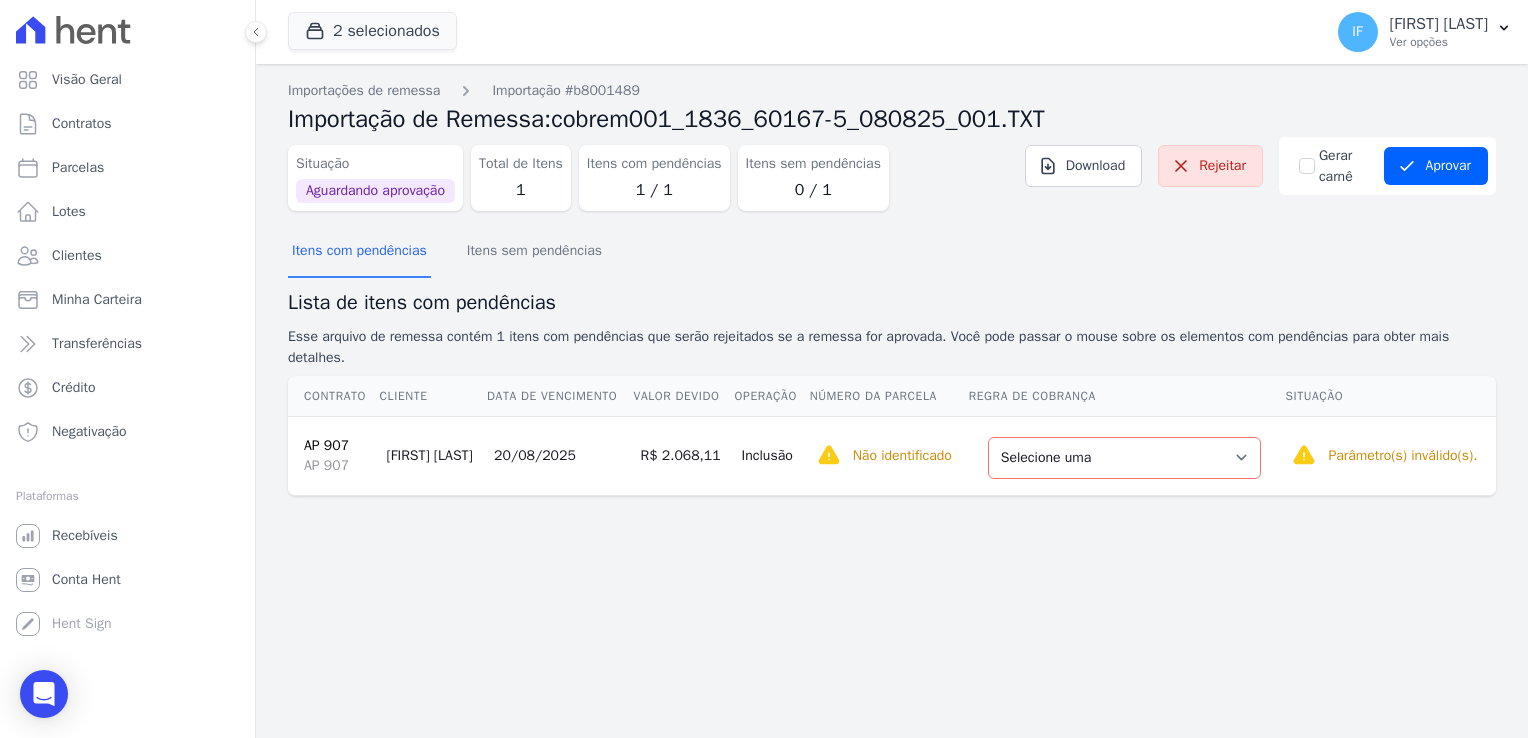 scroll, scrollTop: 0, scrollLeft: 0, axis: both 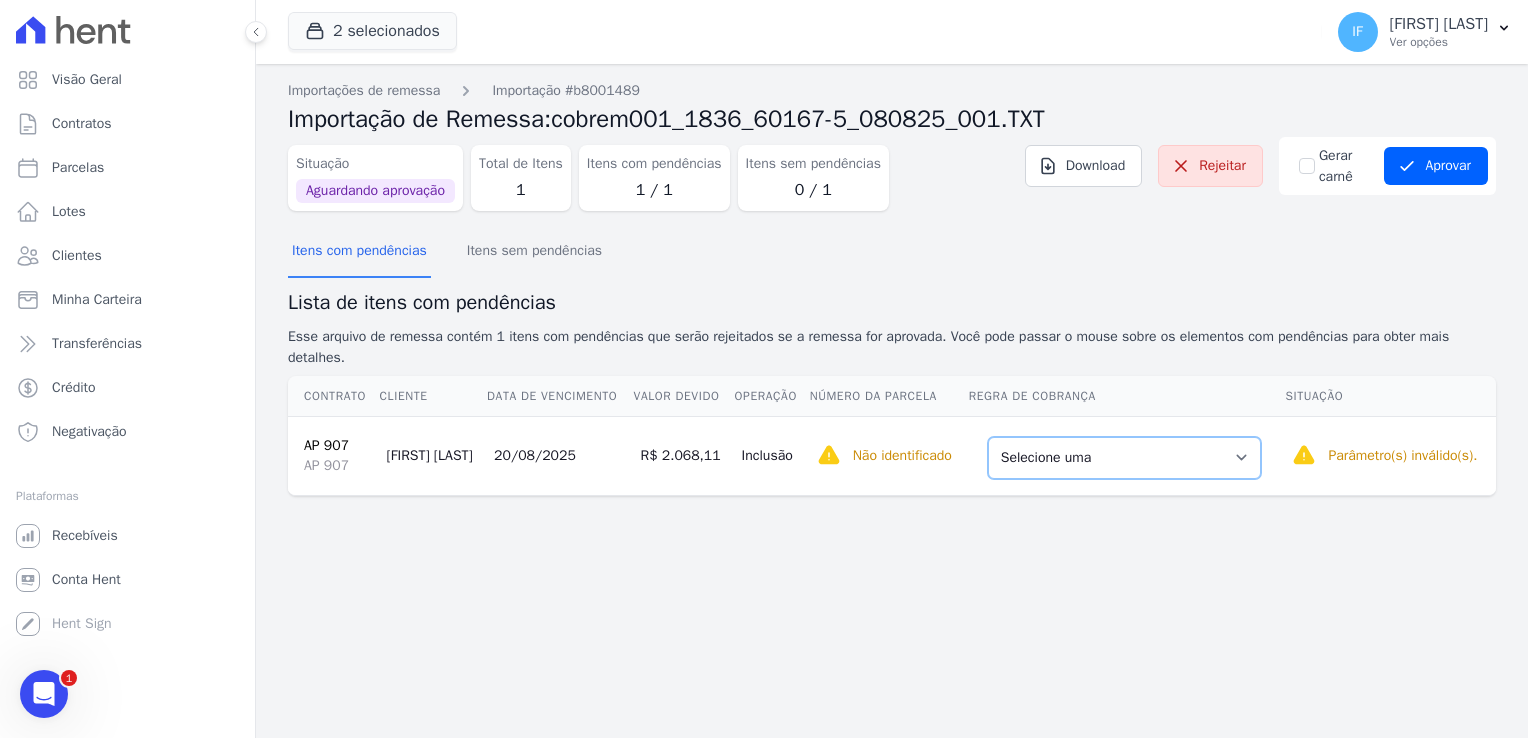 click on "Selecione uma
Nova Parcela Avulsa
Parcela Avulsa Existente
Parcela Normal (1 X R$ 102,84)
Intercalada (11 X R$ 215,97)
Sinal (13 X R$ 645,15)
Parcela Normal (1 X R$ 1.532,42)
Parcela Normal (1 X R$ 14.915,19)
Parcela Normal (1 X R$ 2.056,82)" at bounding box center (1124, 458) 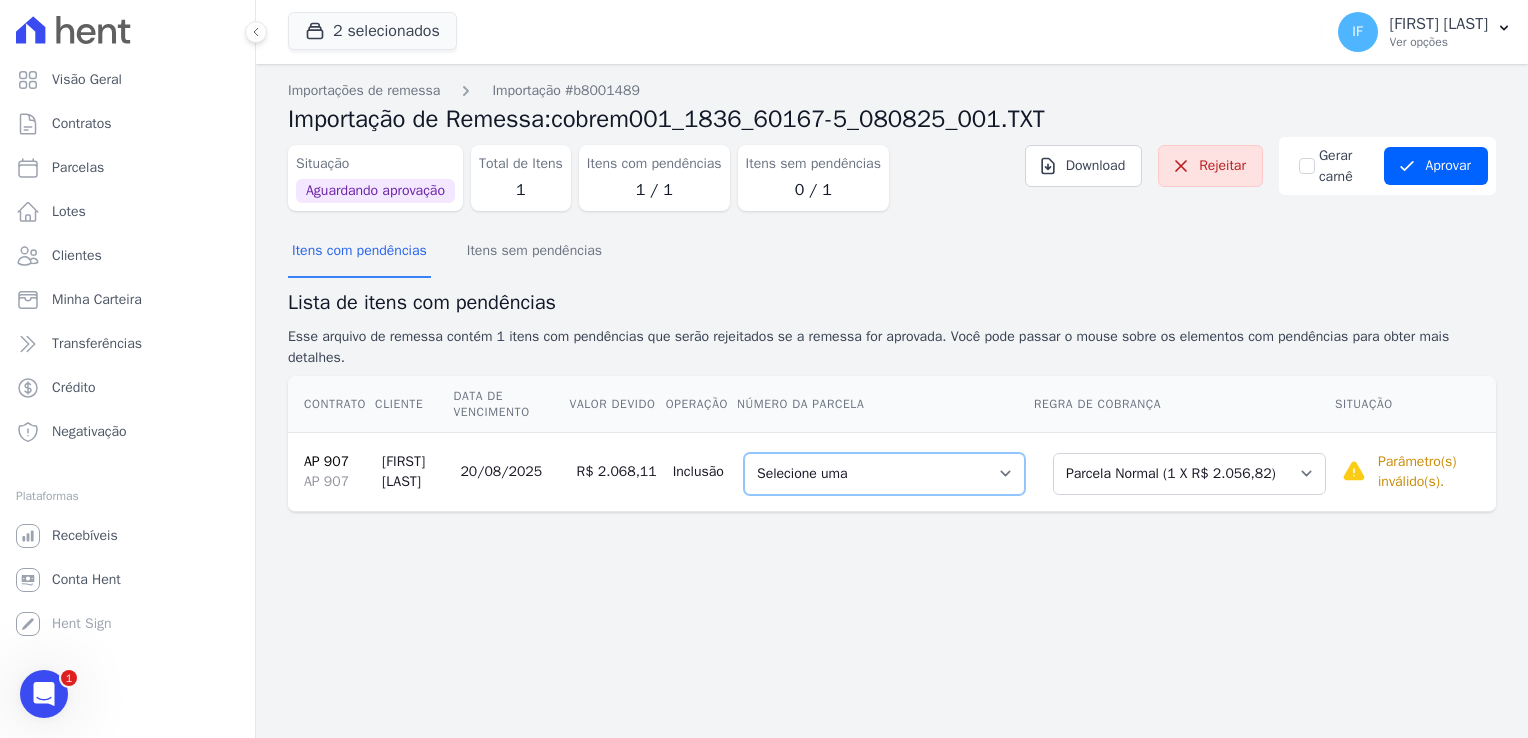 click on "1 - [DATE] - R$ 2.056,82 - Agendado" at bounding box center [884, 474] 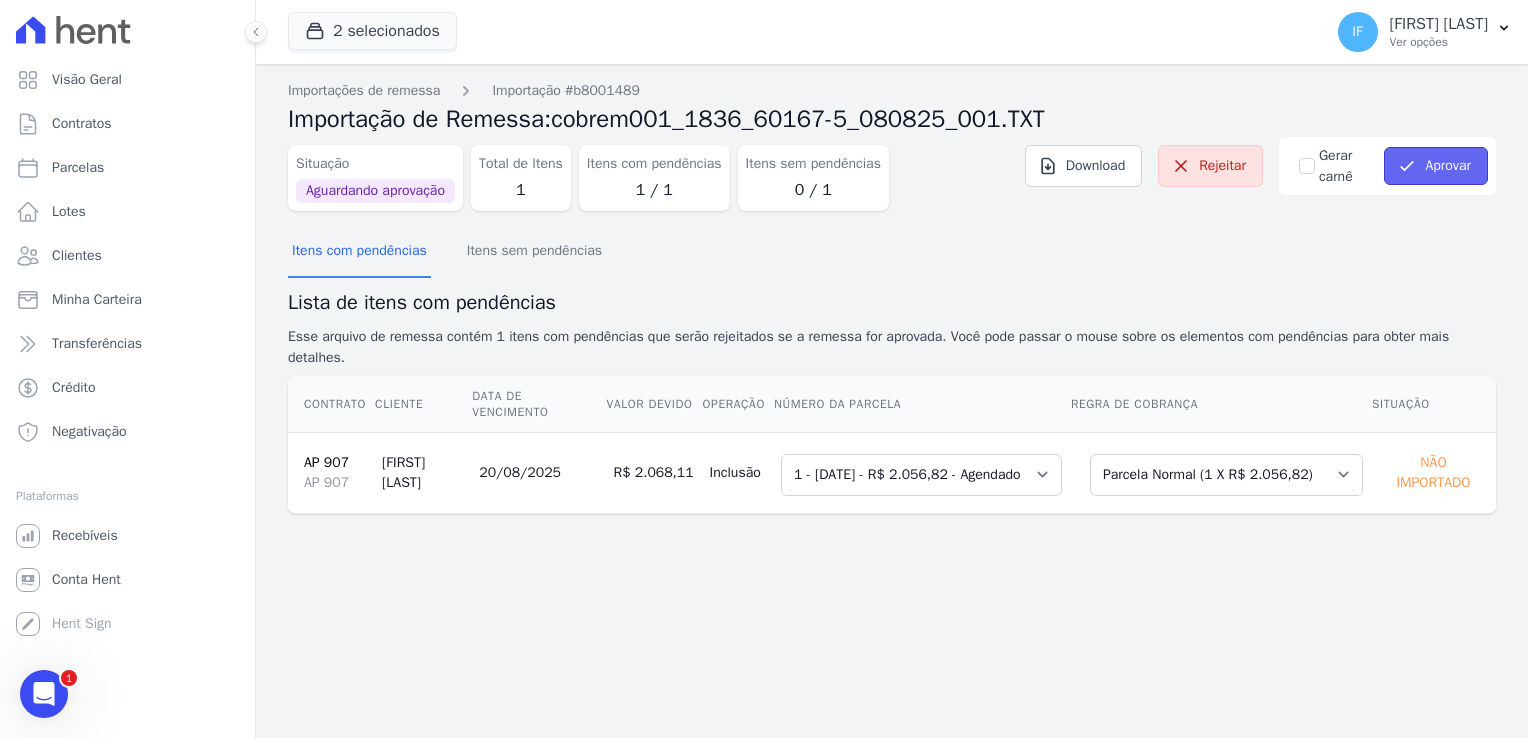 click on "Aprovar" at bounding box center (1436, 166) 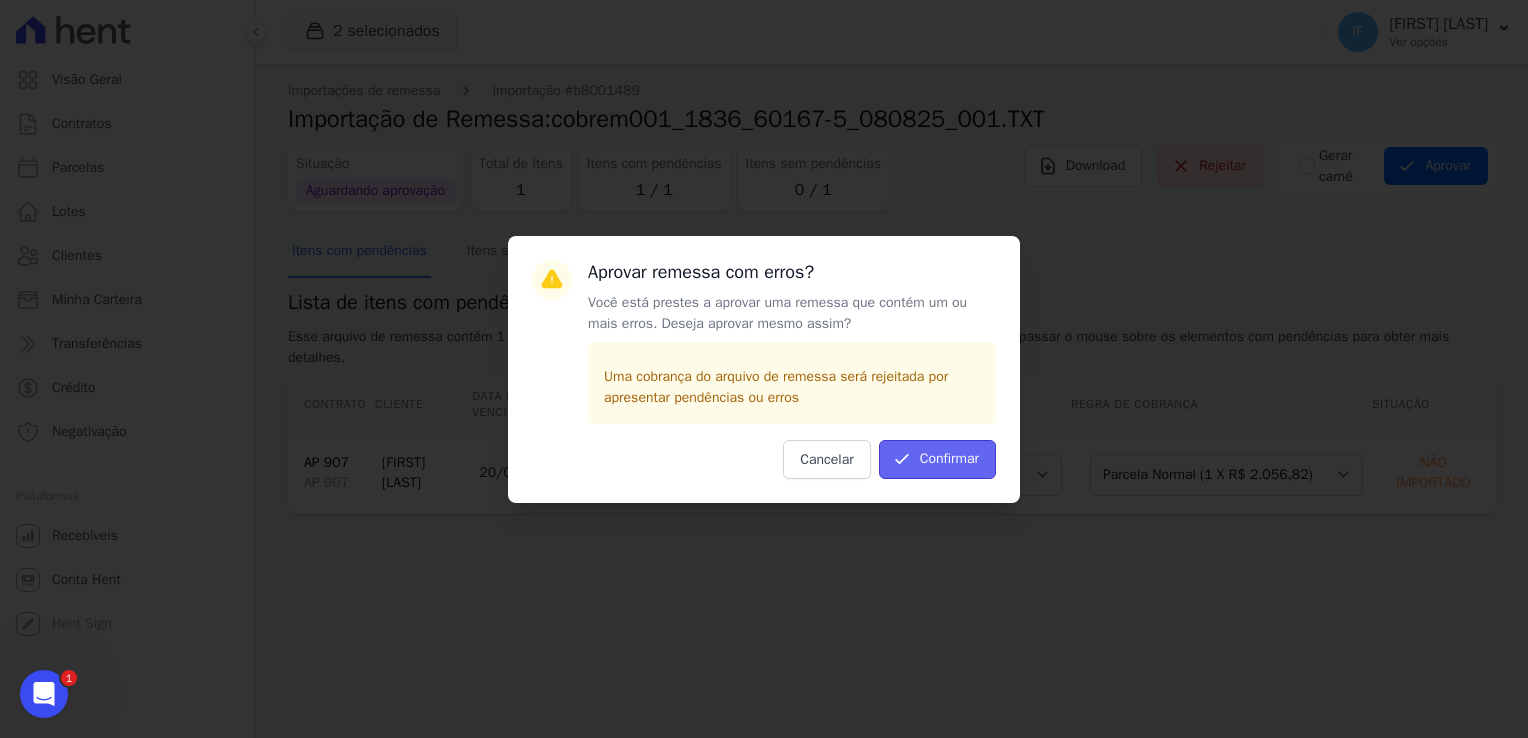 click on "Confirmar" at bounding box center [937, 459] 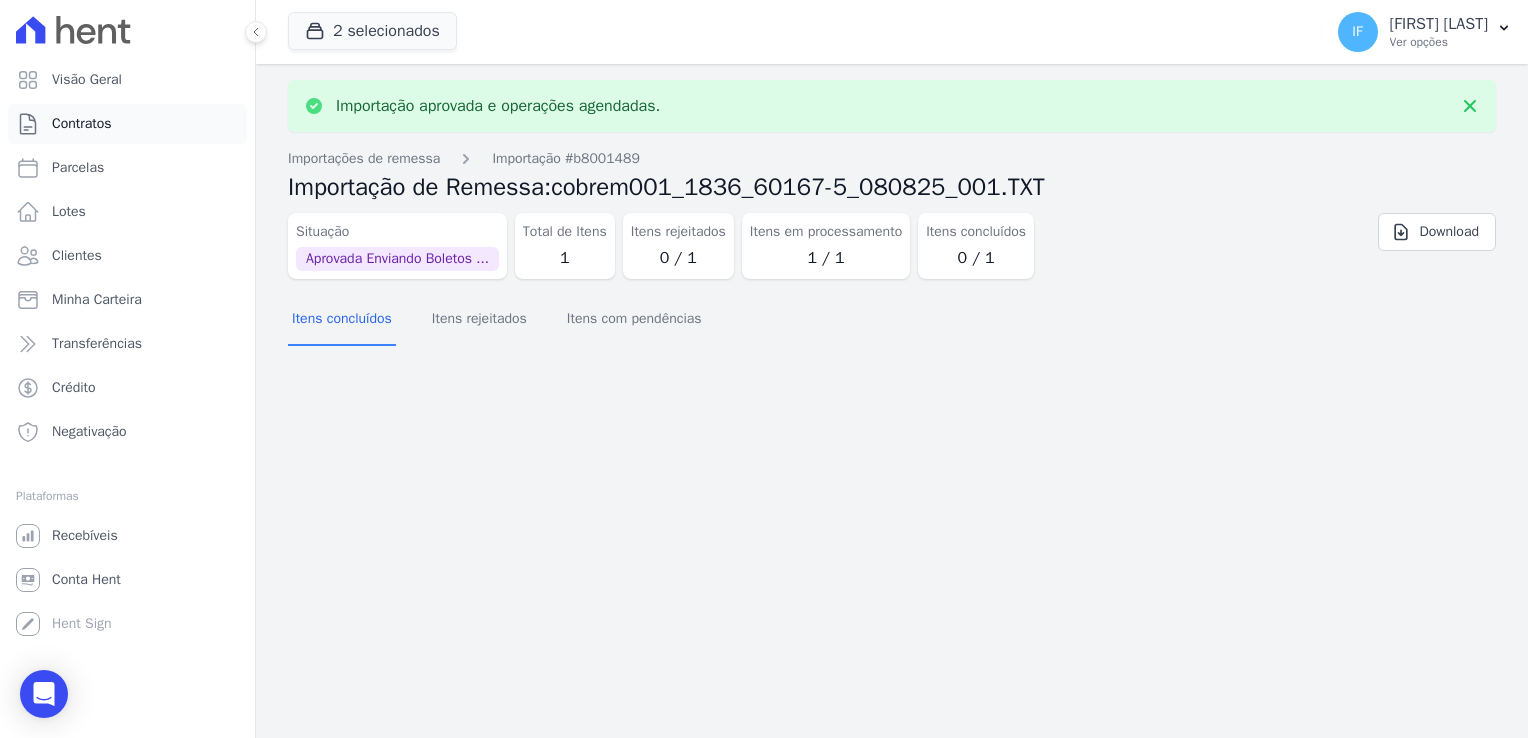 click on "Contratos" at bounding box center (82, 124) 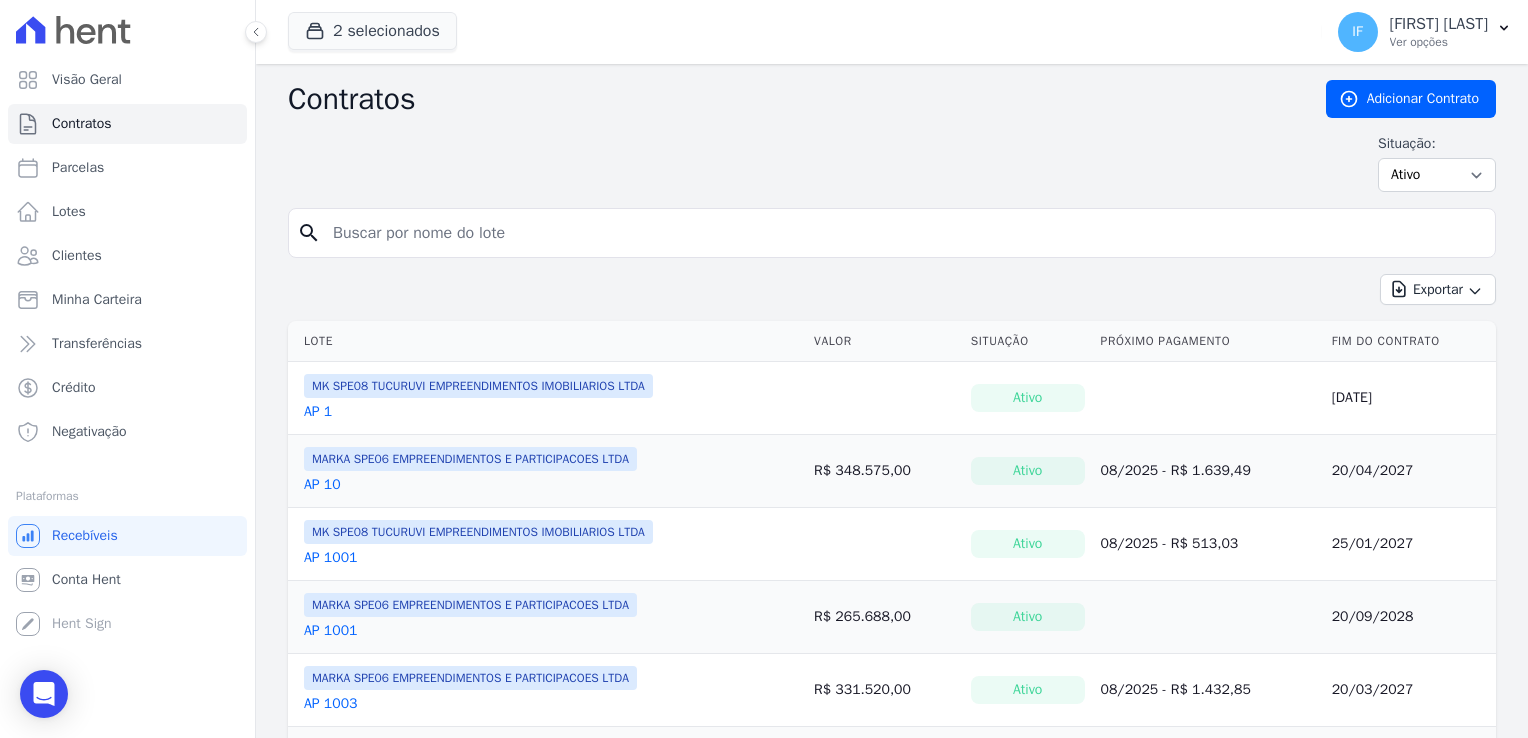 click at bounding box center [904, 233] 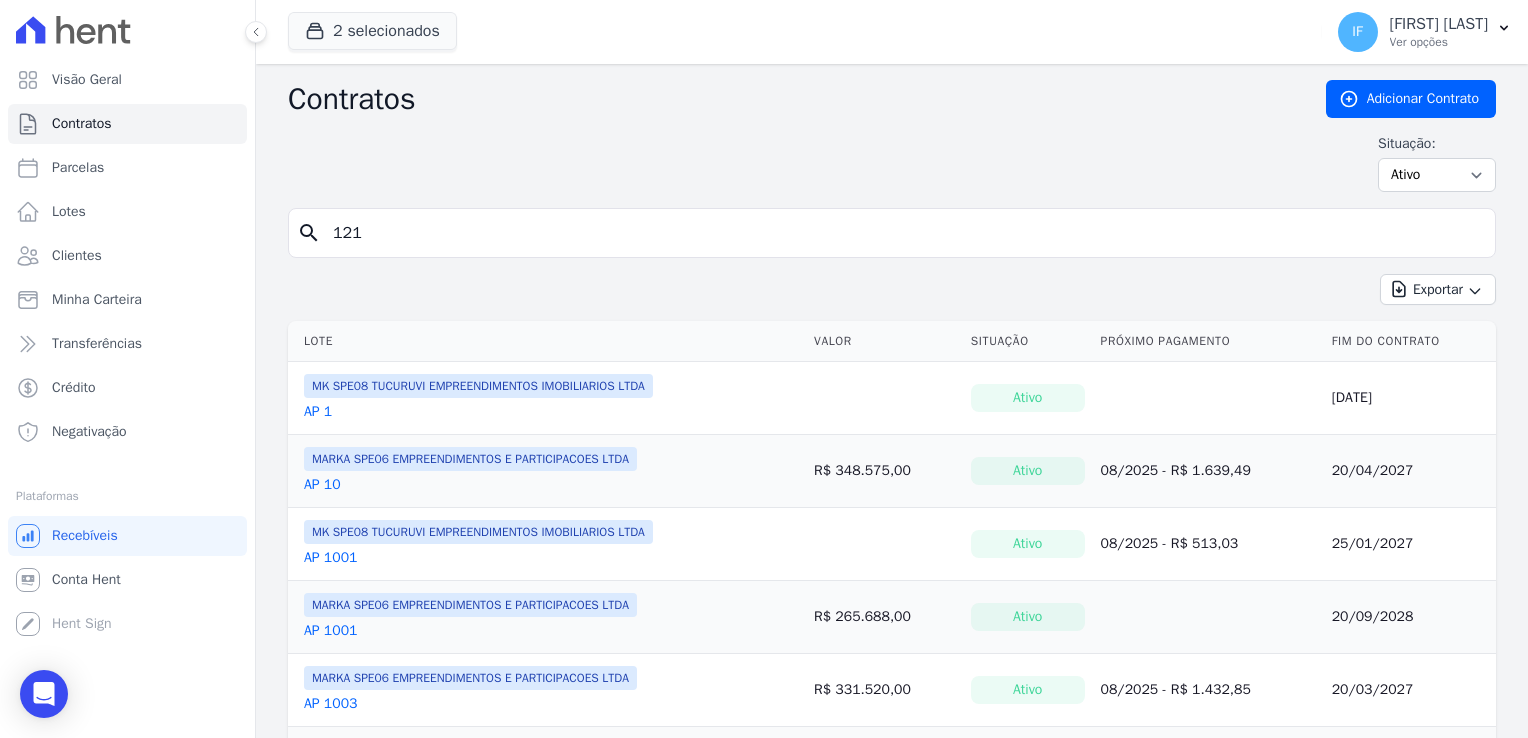 type on "121" 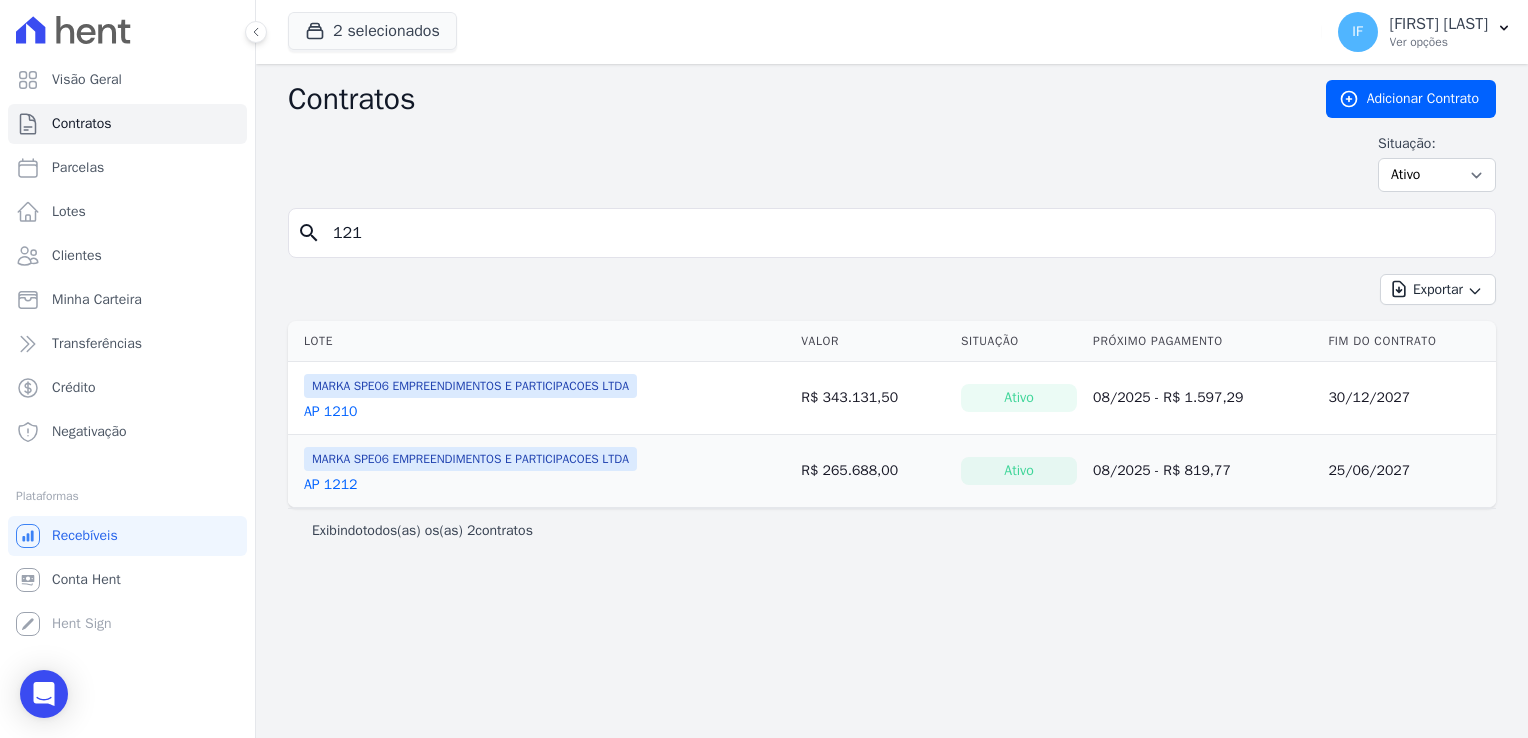 click on "121" at bounding box center [904, 233] 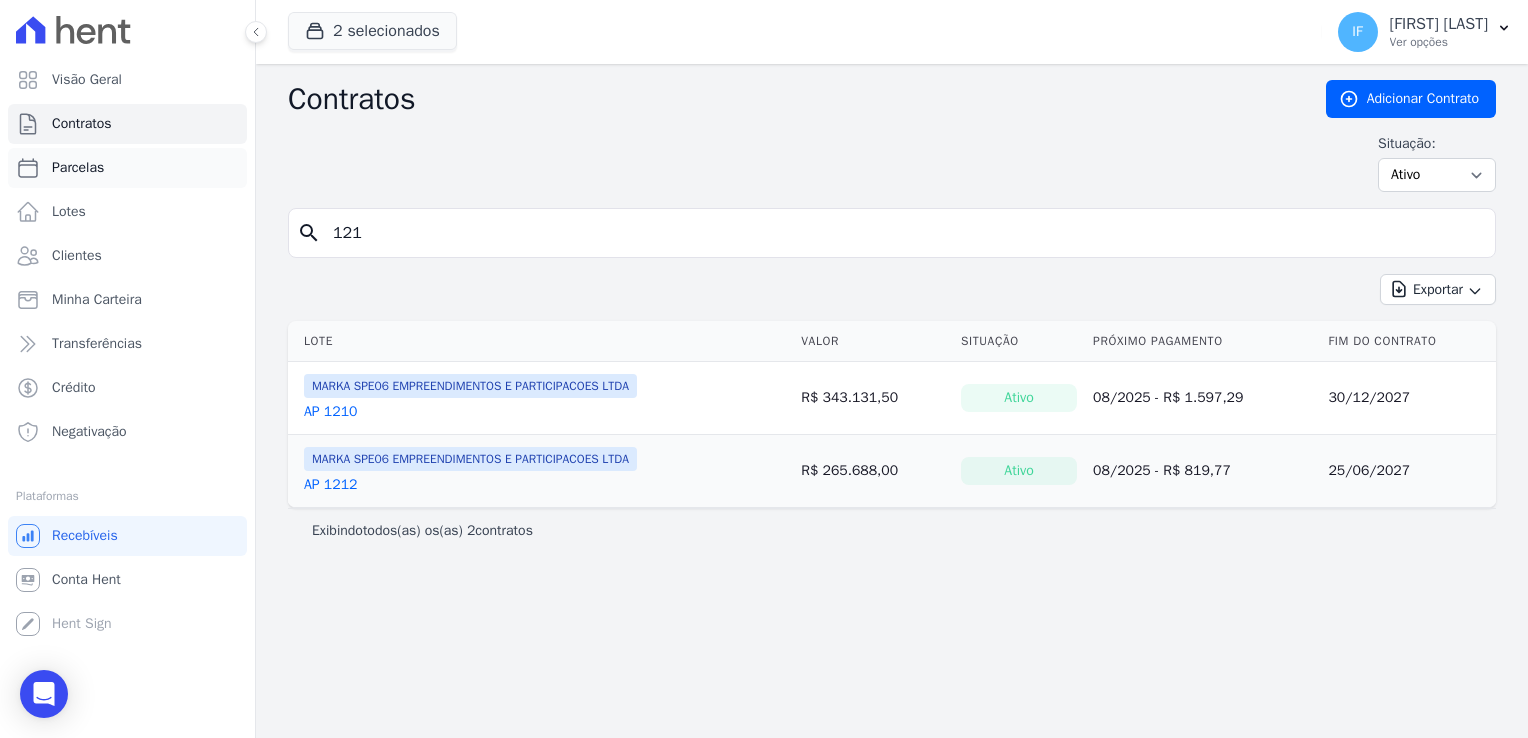 click on "Parcelas" at bounding box center [127, 168] 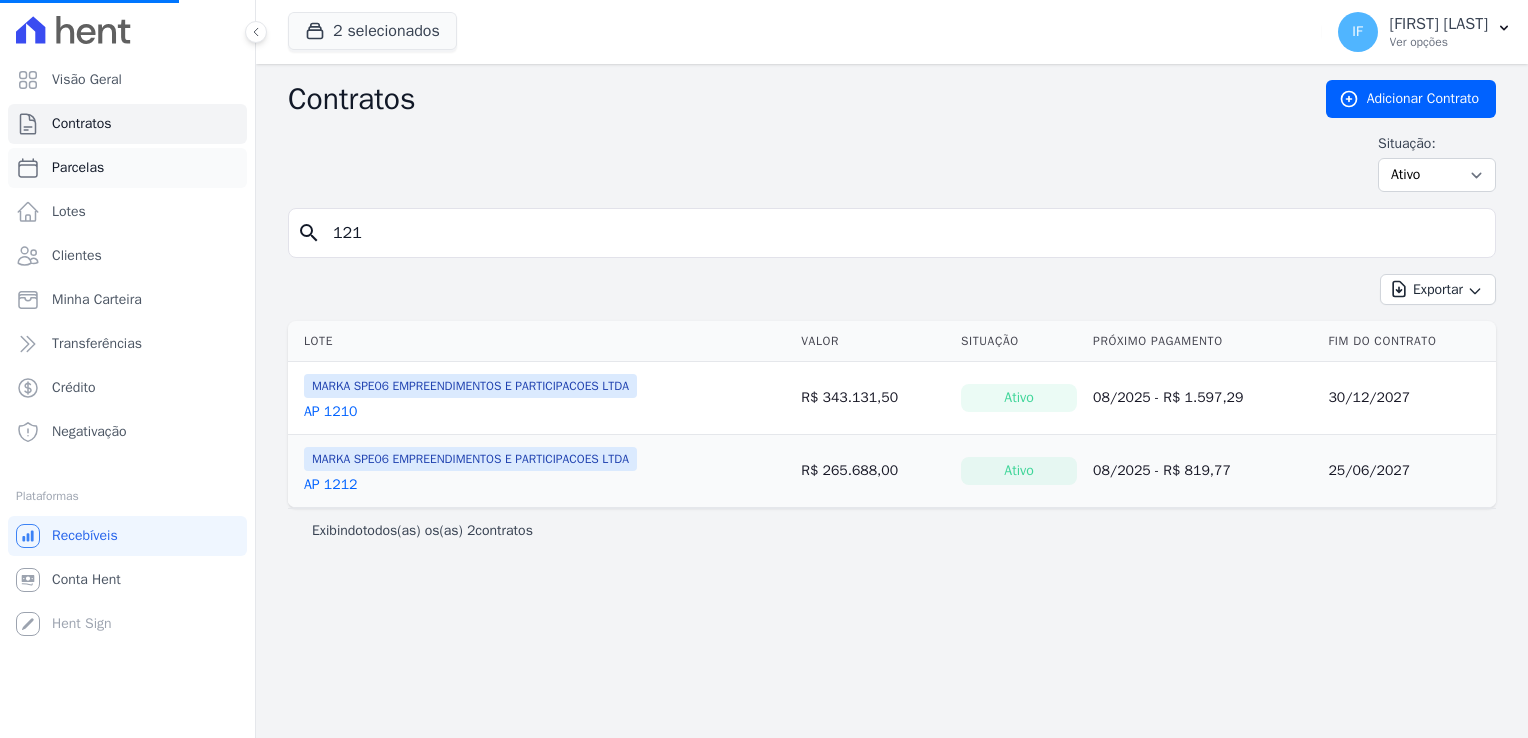 select 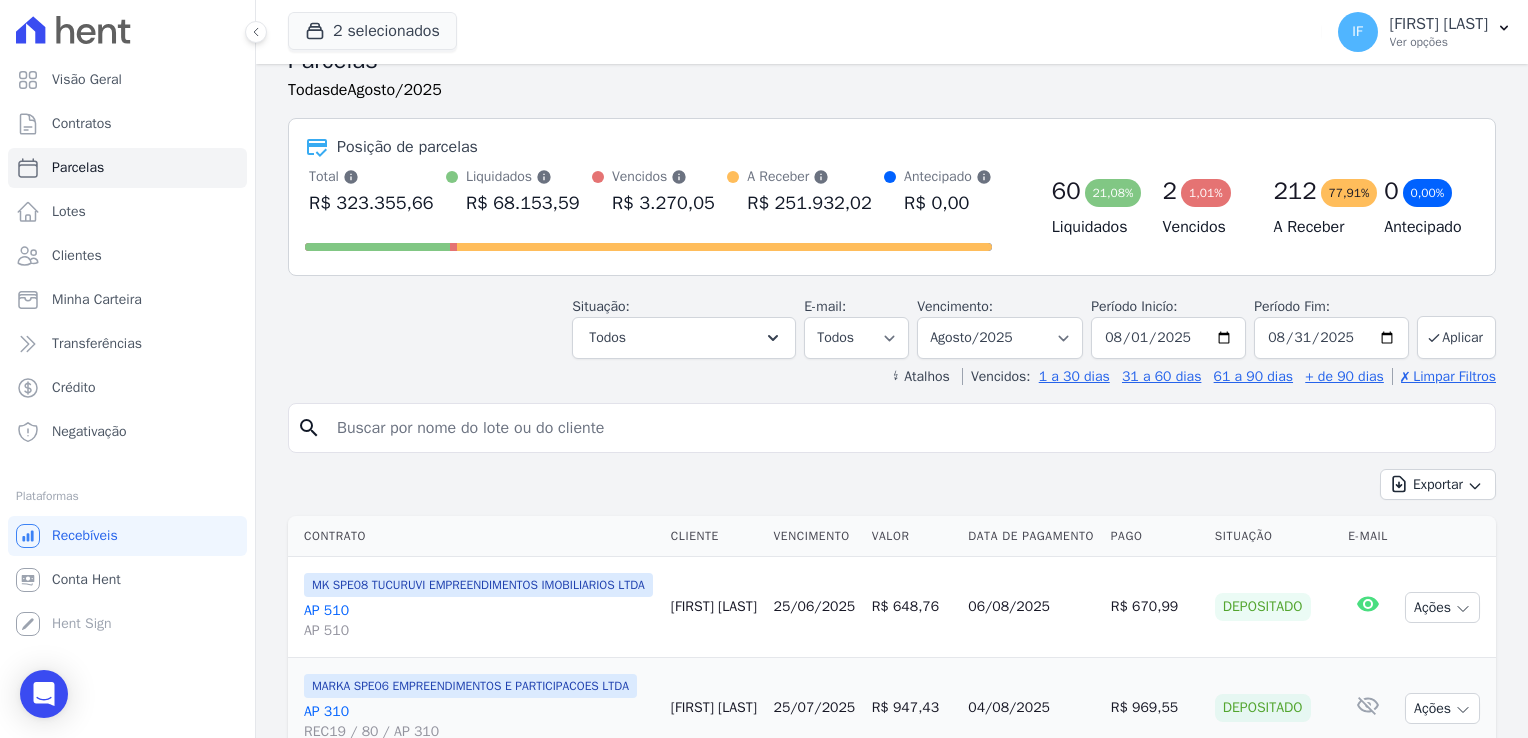 scroll, scrollTop: 100, scrollLeft: 0, axis: vertical 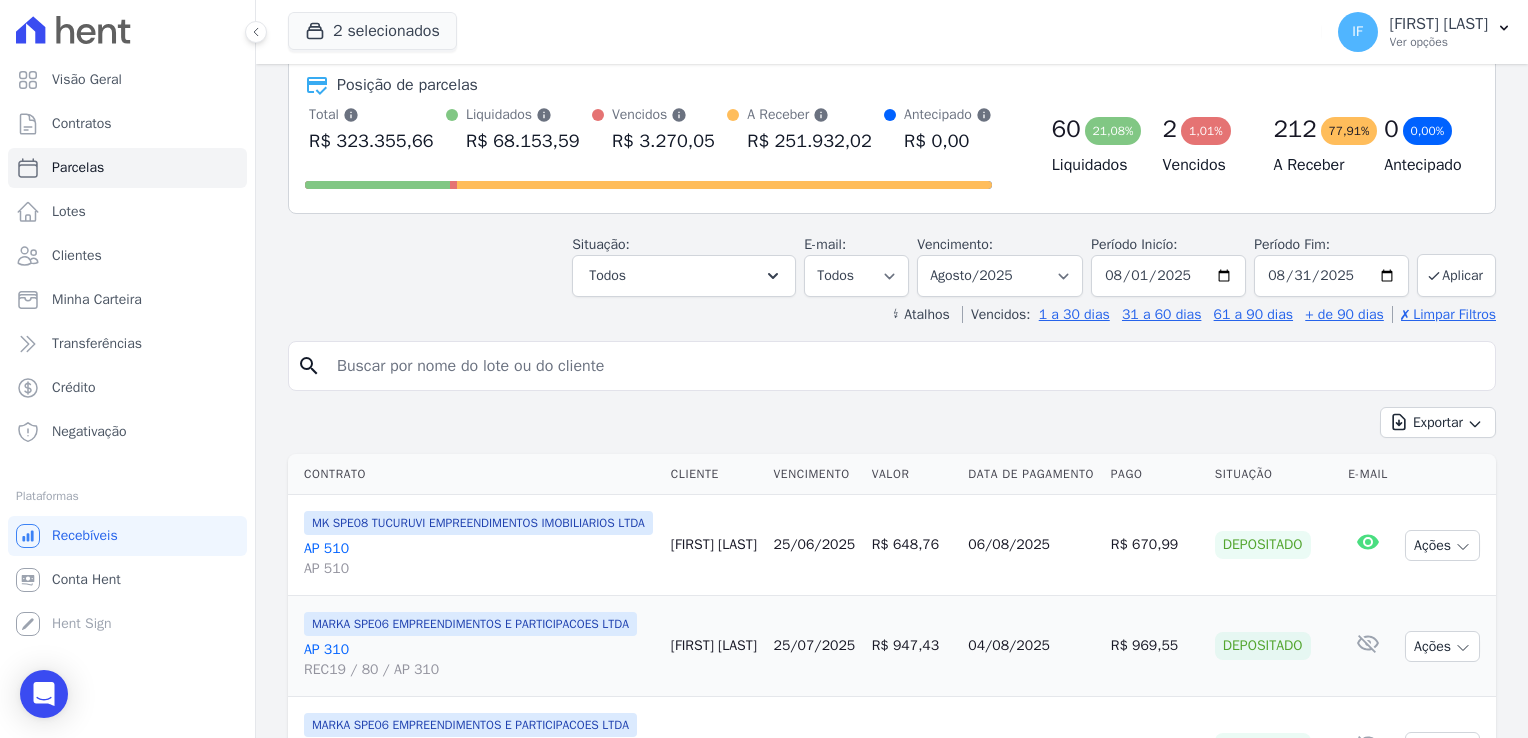 click at bounding box center [906, 366] 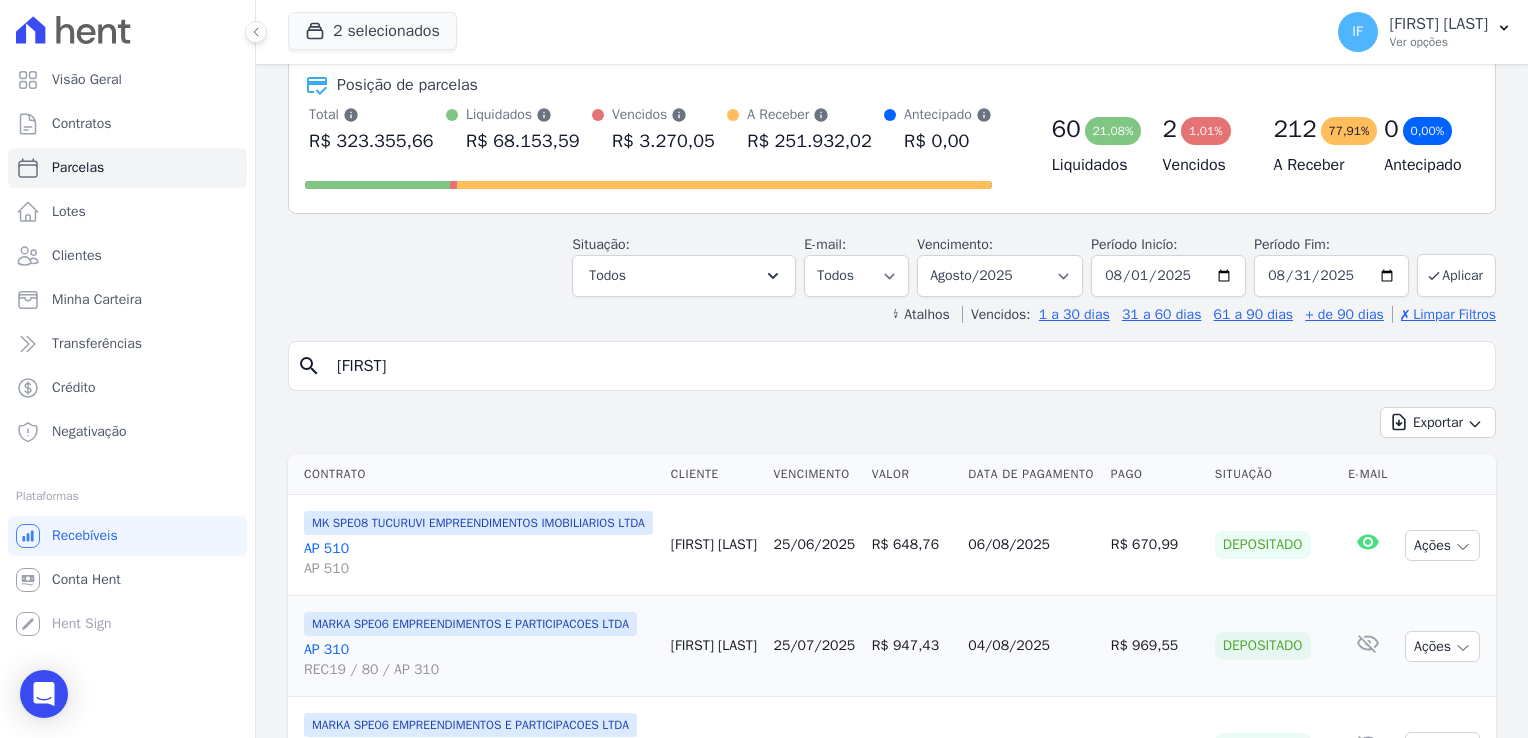 drag, startPoint x: 461, startPoint y: 362, endPoint x: 382, endPoint y: 345, distance: 80.80842 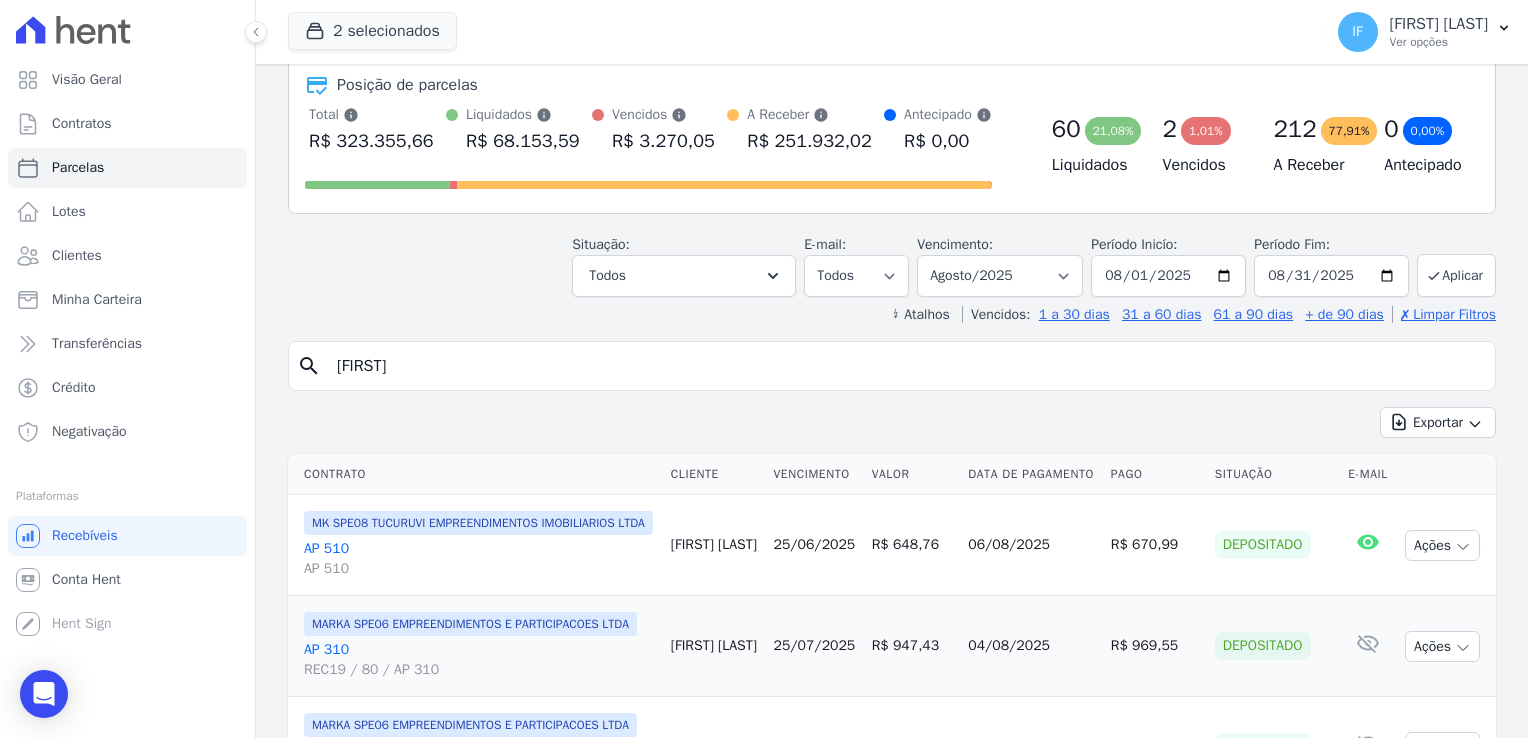 drag, startPoint x: 446, startPoint y: 370, endPoint x: 291, endPoint y: 338, distance: 158.26875 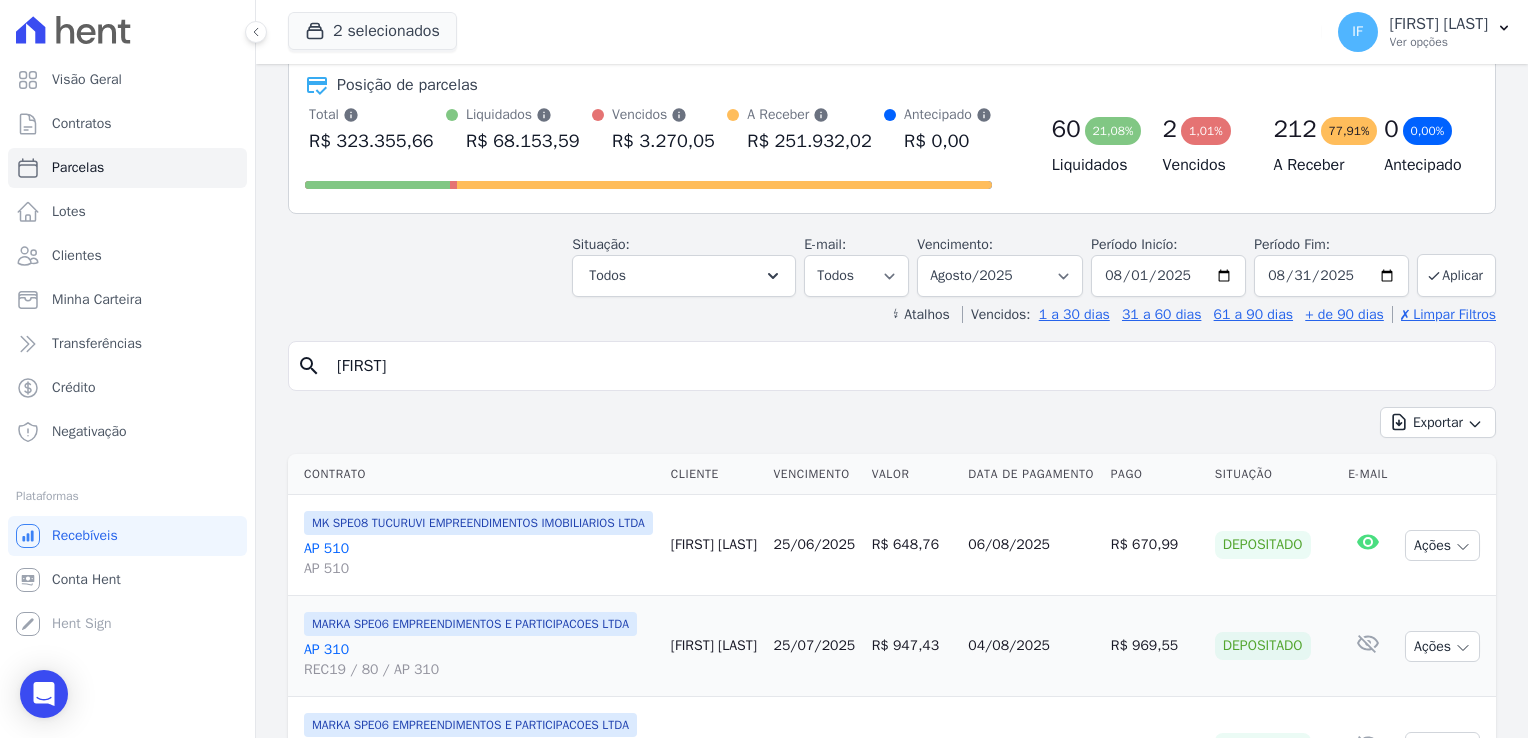 type on "[FIRST]" 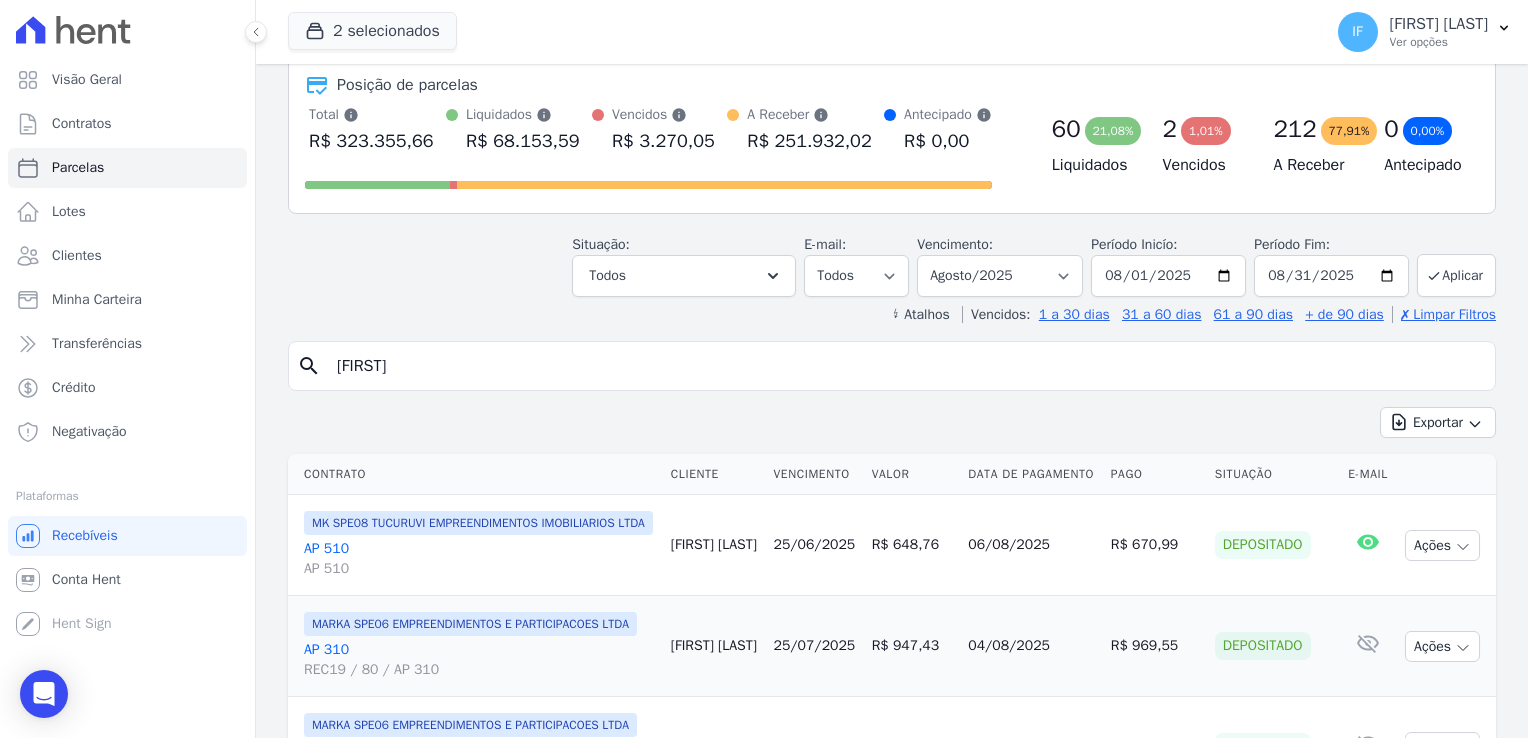 select 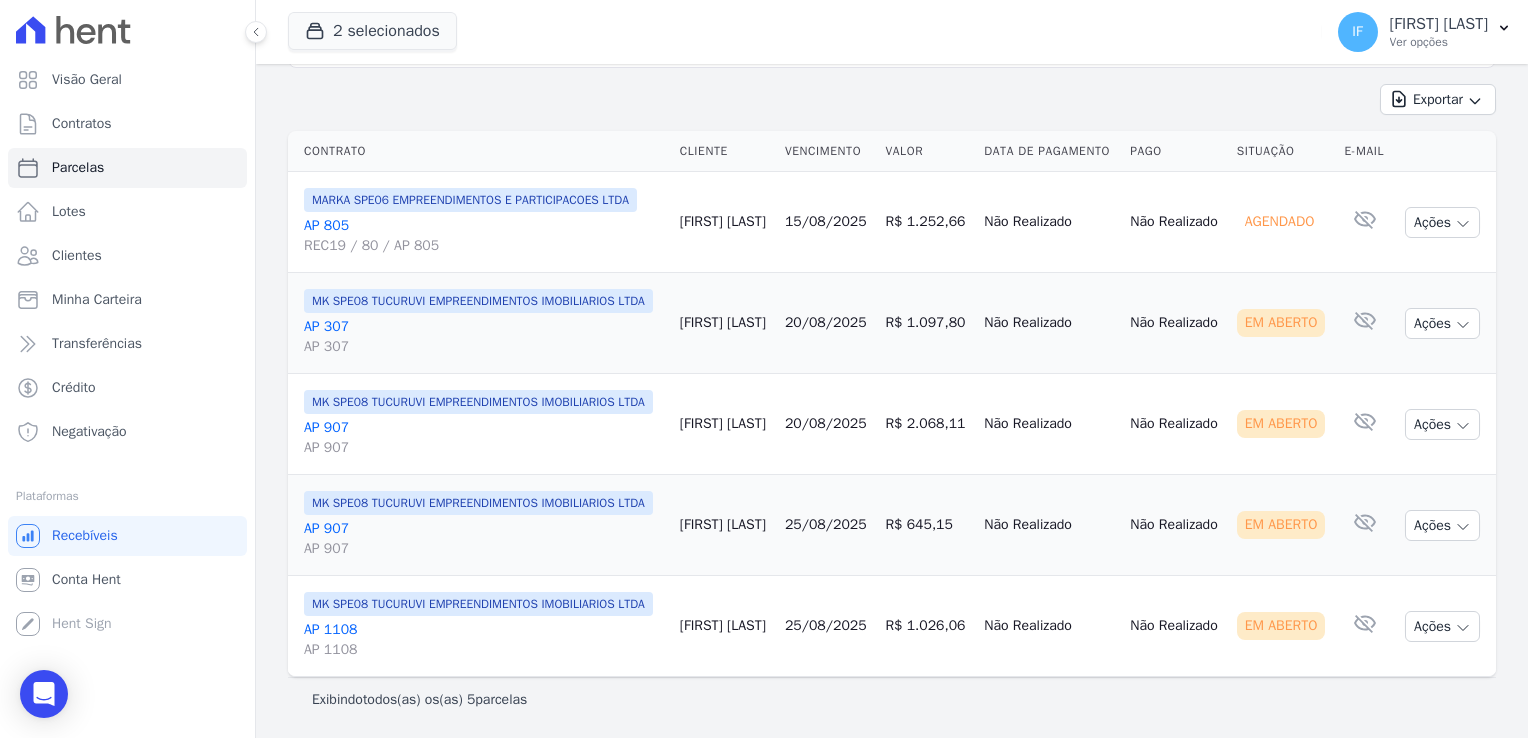 scroll, scrollTop: 300, scrollLeft: 0, axis: vertical 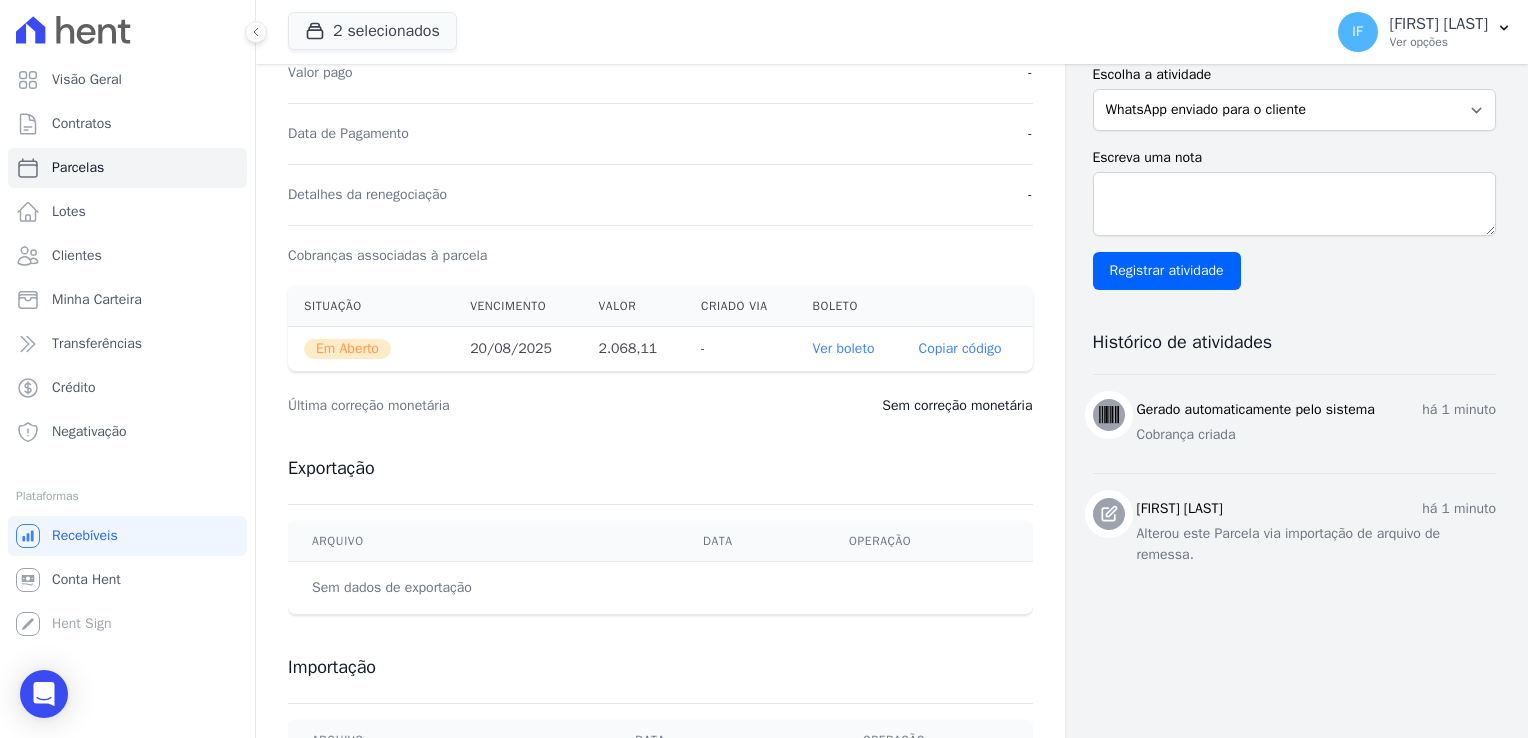 click on "Ver boleto" at bounding box center [843, 348] 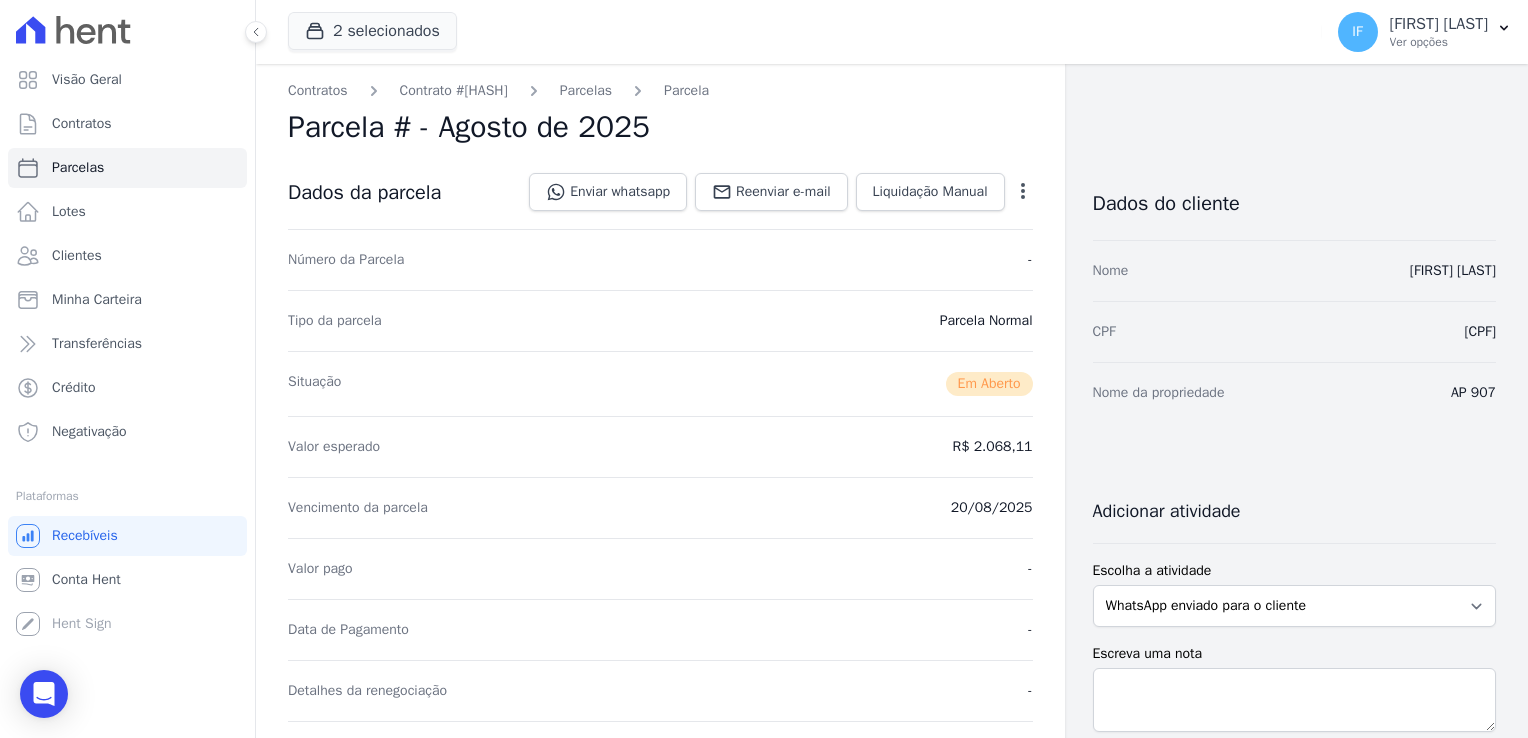 scroll, scrollTop: 0, scrollLeft: 0, axis: both 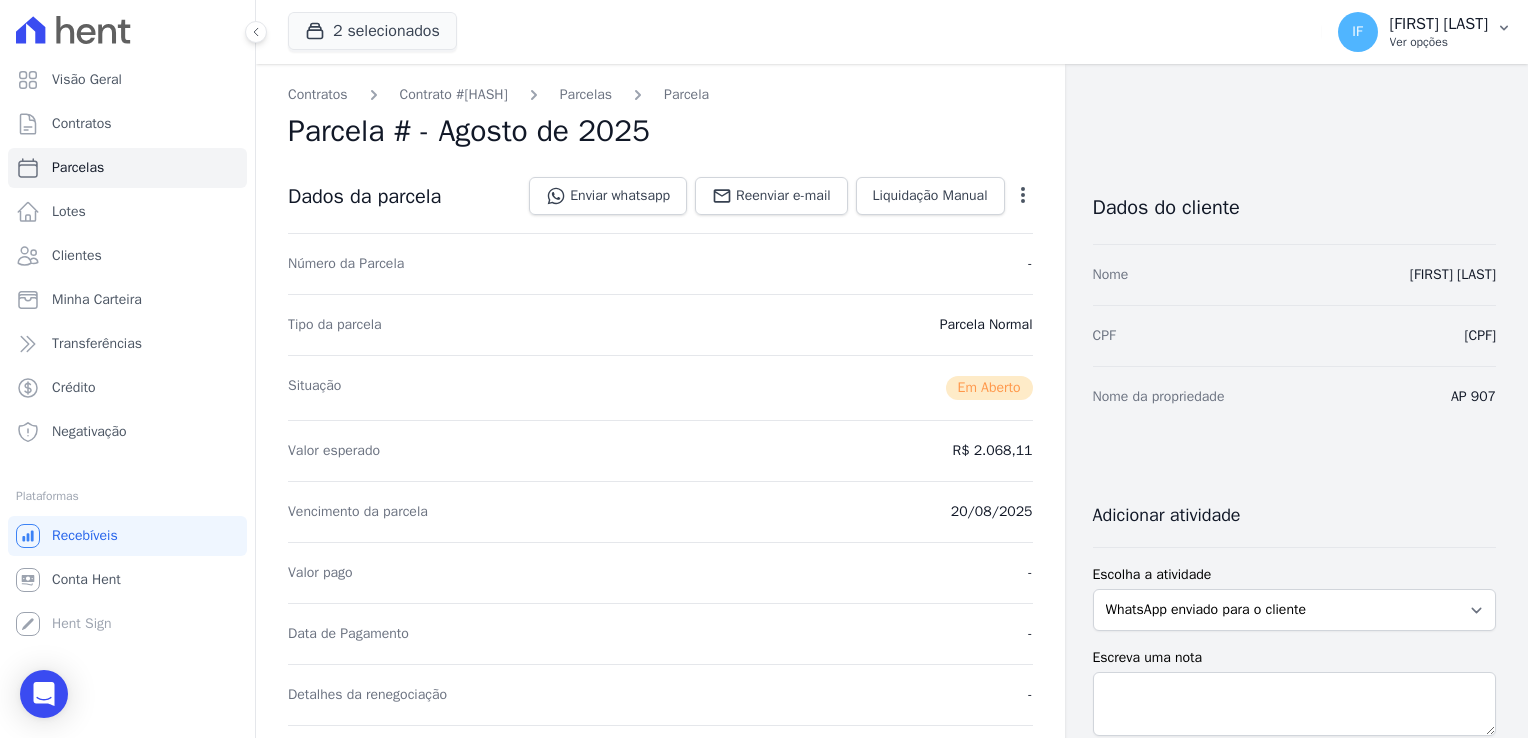 click on "[FIRST] [LAST]" at bounding box center (1439, 24) 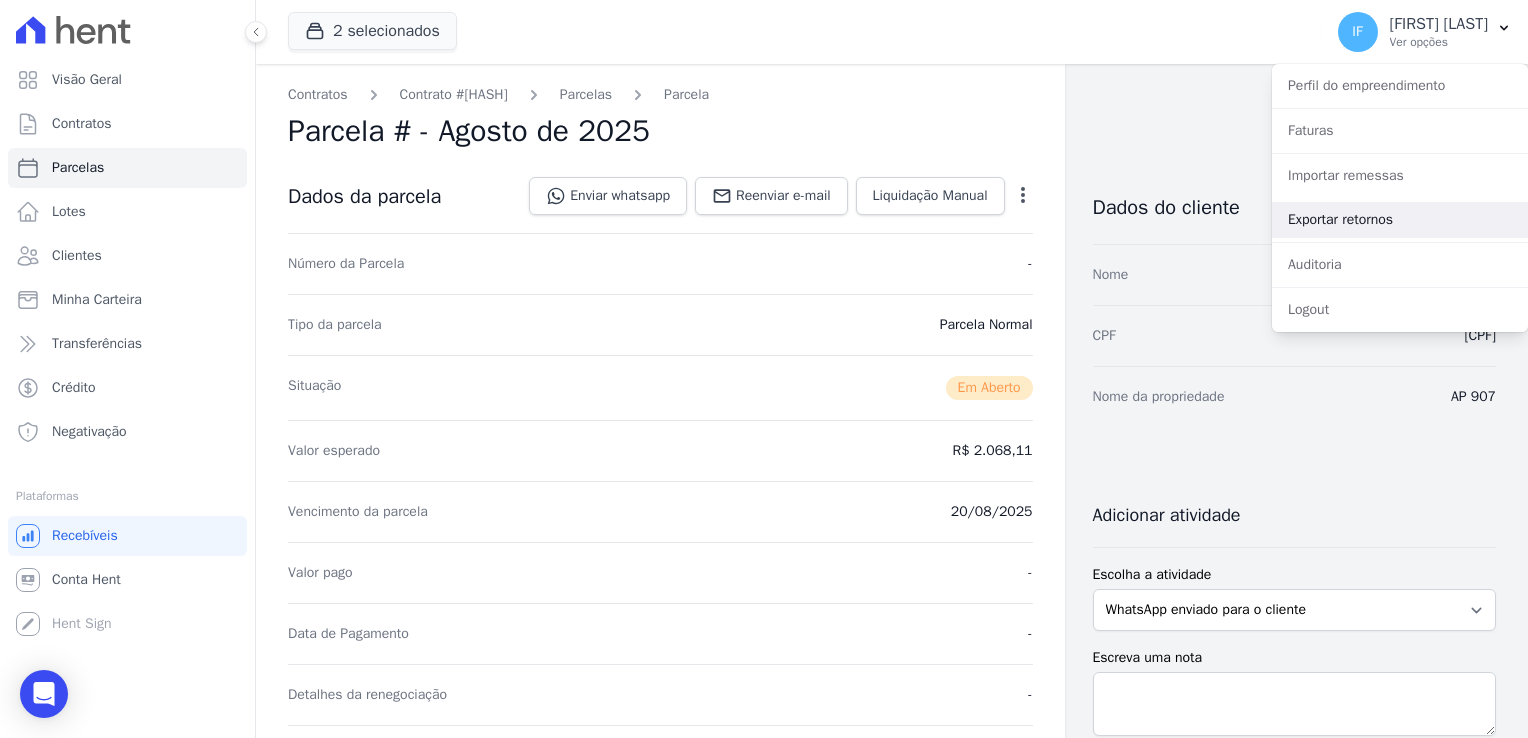 click on "Exportar retornos" at bounding box center (1400, 220) 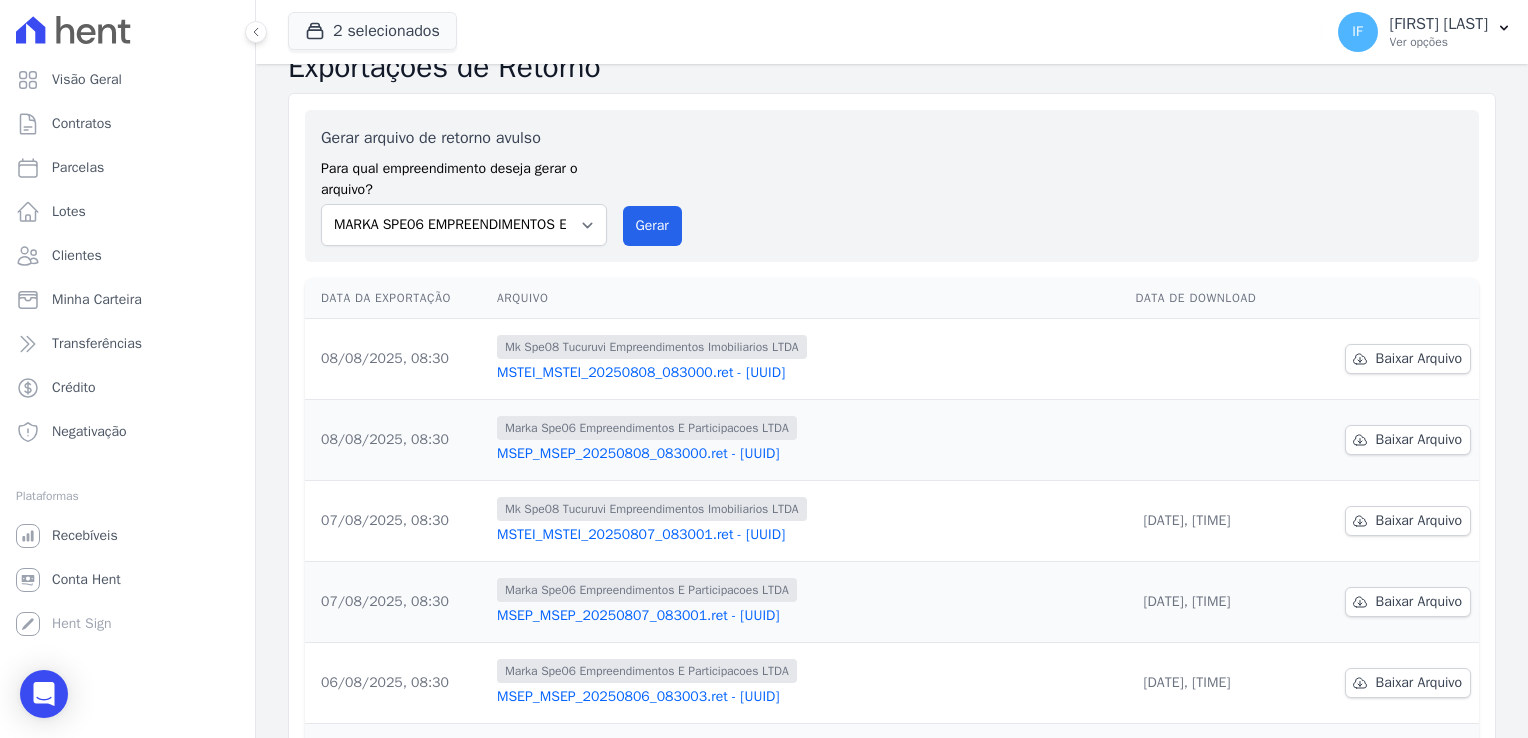 scroll, scrollTop: 0, scrollLeft: 0, axis: both 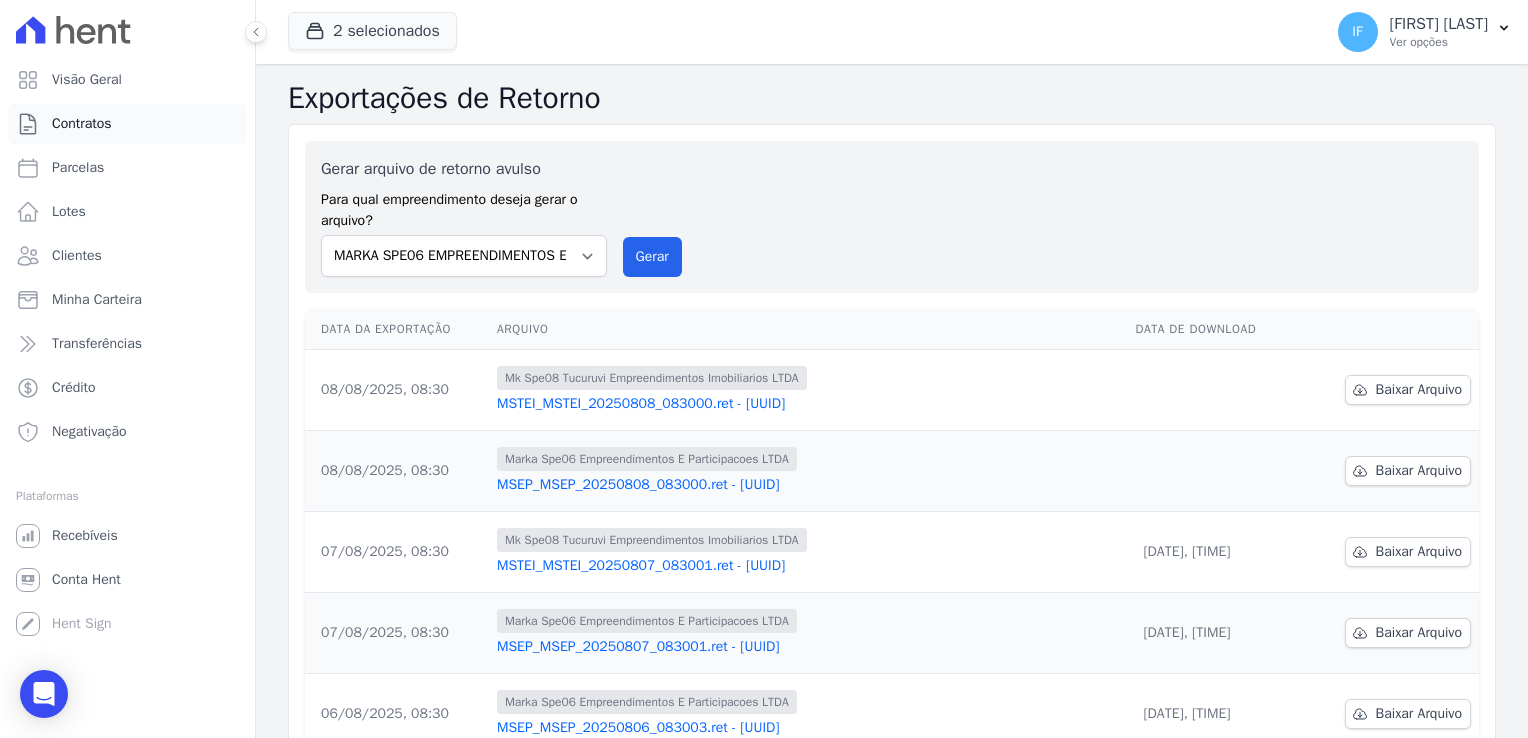 click on "Contratos" at bounding box center (82, 124) 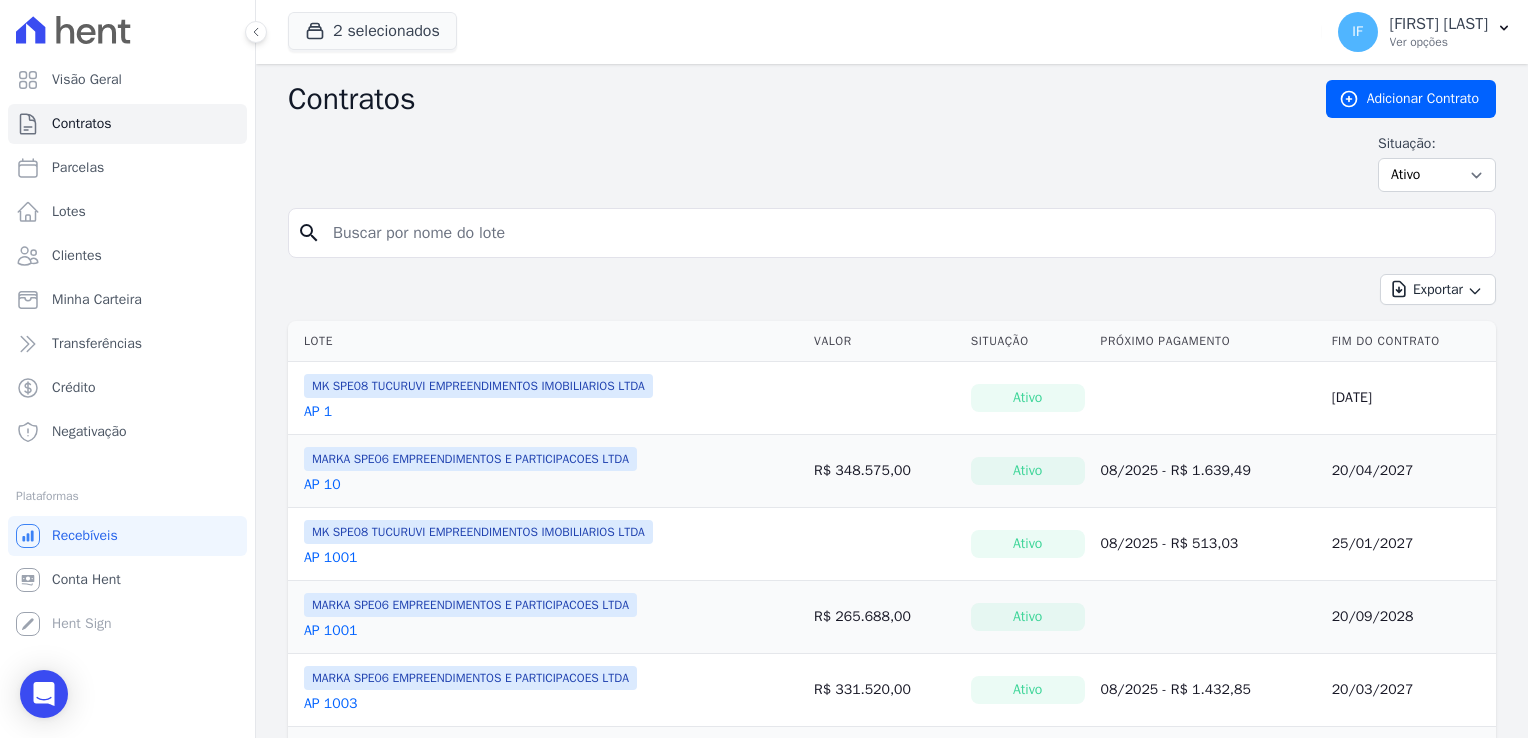click on "Situação:
Ativo
Todos
Pausado
Distratado
Rascunho
Expirado
Encerrado" at bounding box center (892, 163) 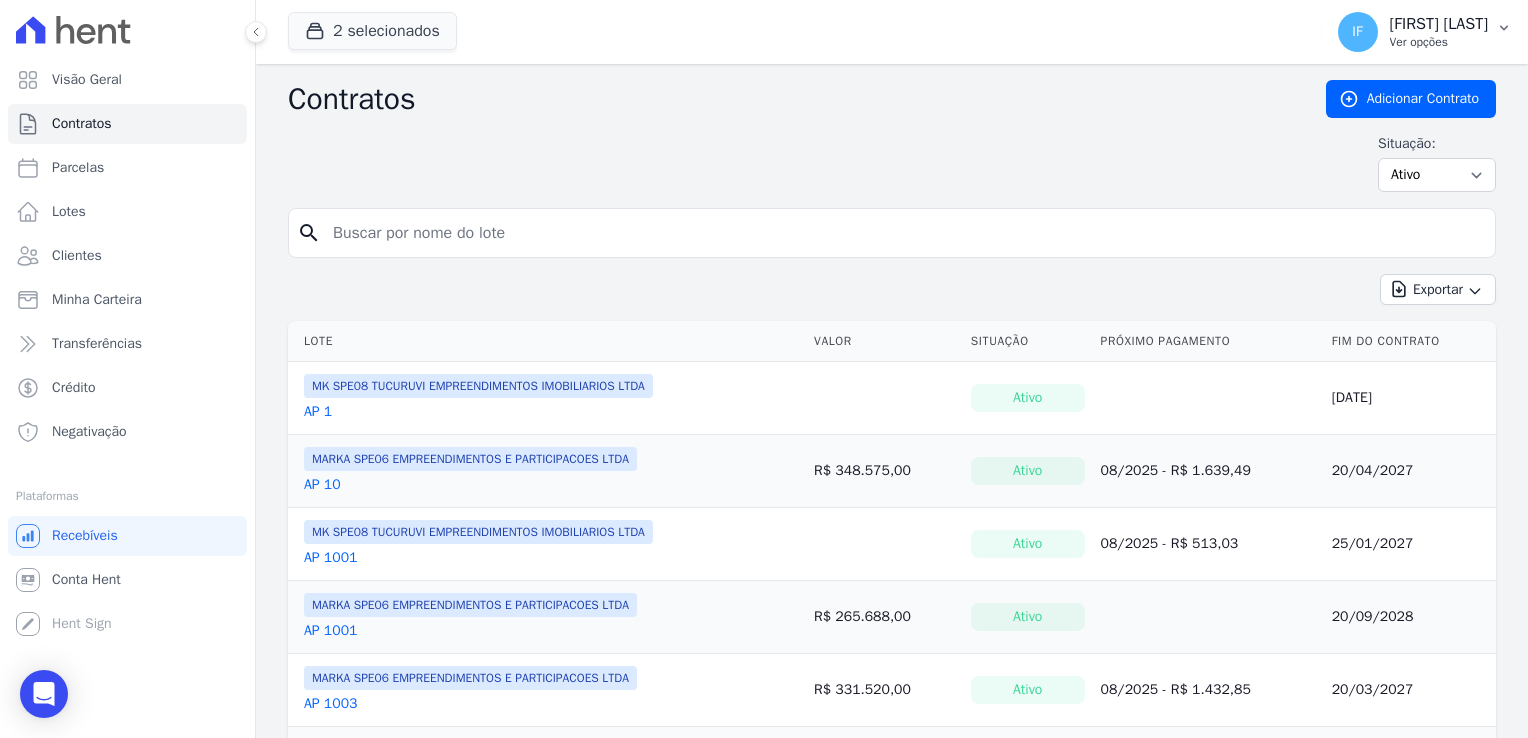 click on "[FIRST] [LAST]" at bounding box center [1439, 24] 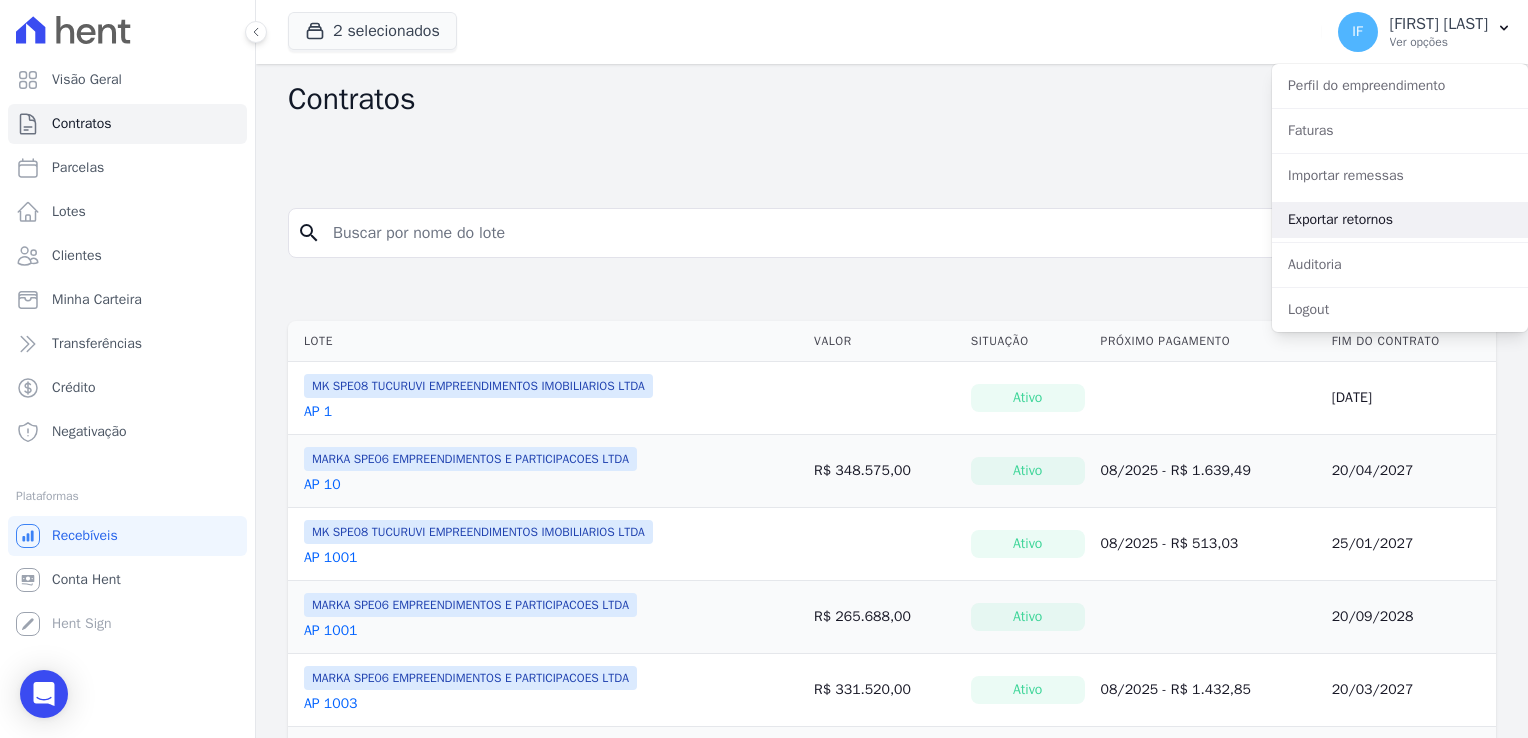 click on "Exportar retornos" at bounding box center [1400, 220] 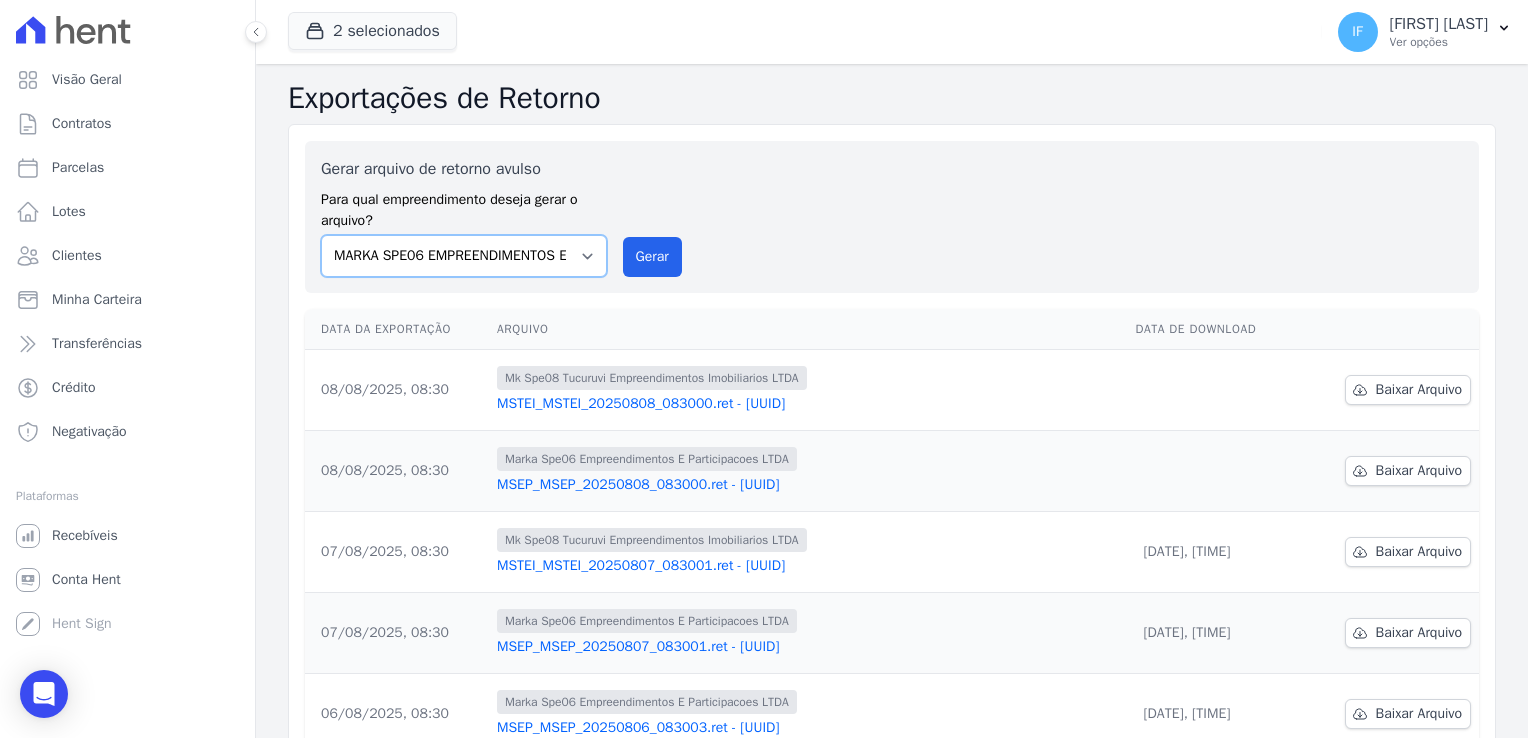click on "MARKA SPE04 CURUÇA
MARKA SPE06 EMPREENDIMENTOS E PARTICIPACOES LTDA
MK SPE01 PERDIZES EMPREENDIMENTOS IMOBILIARIOS LTDA
MK SPE08 TUCURUVI EMPREENDIMENTOS IMOBILIARIOS LTDA
MK SPE09 CASA VERDE
MK SPE14 VILA RE
MK SPE20 CANTIDIO" at bounding box center (464, 256) 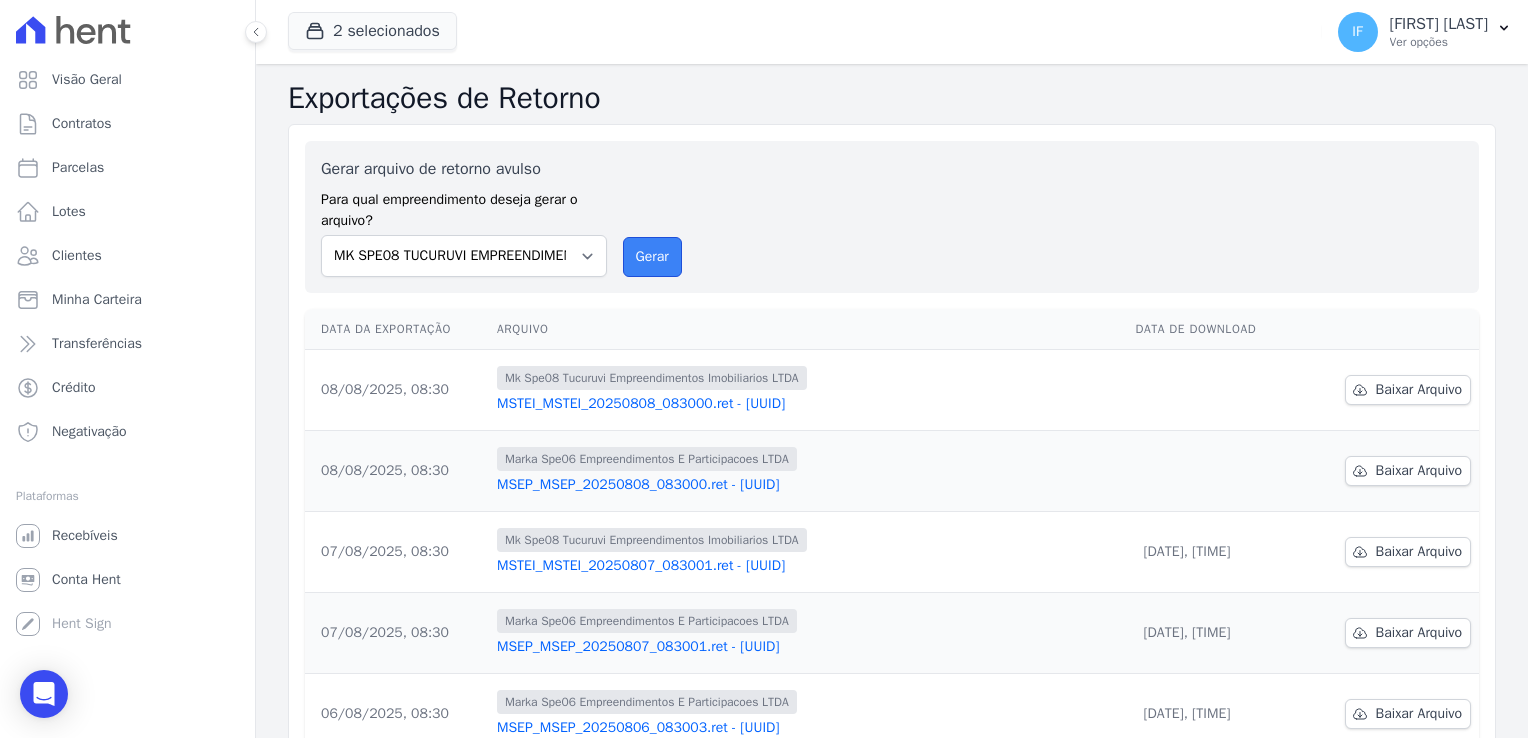 click on "Gerar" at bounding box center [652, 257] 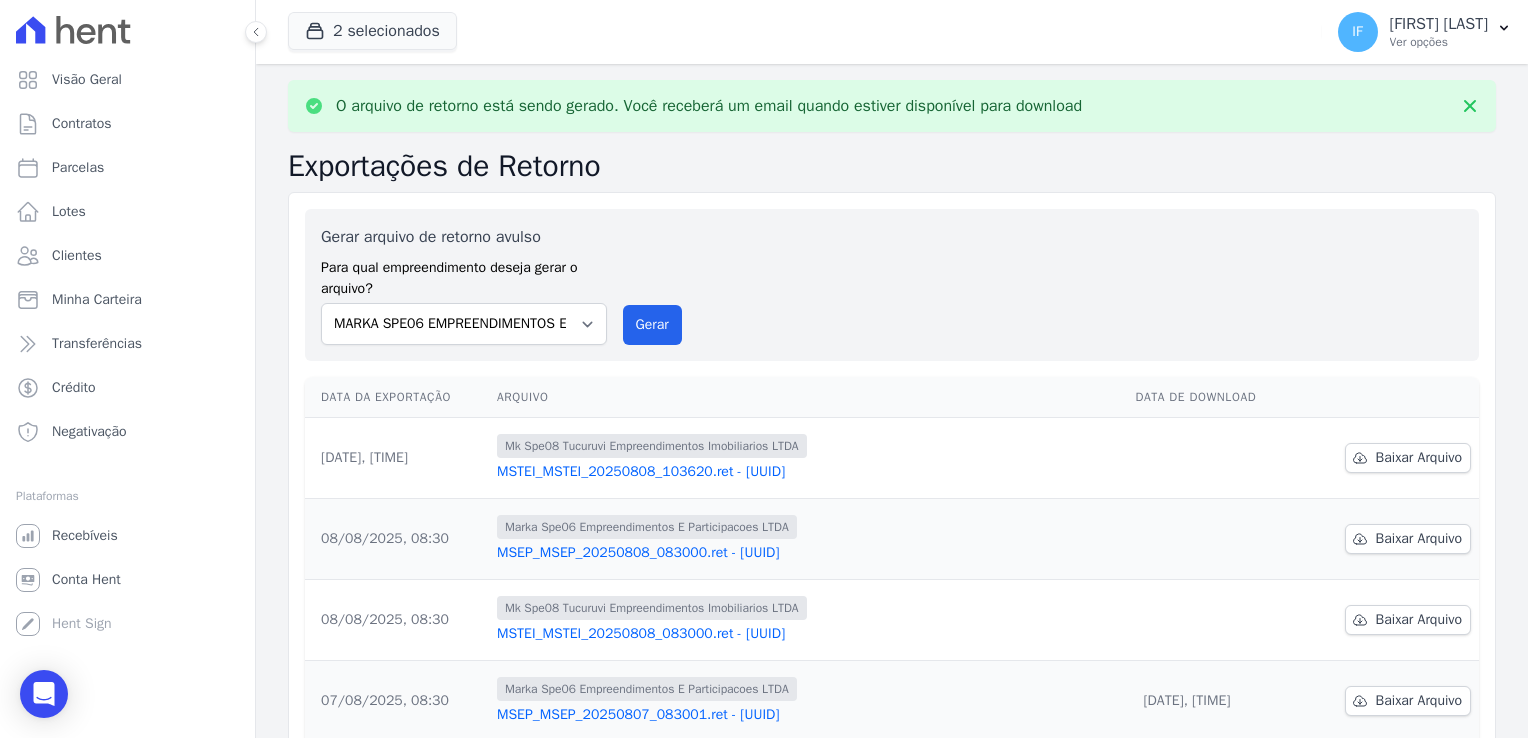 click on "MSTEI_MSTEI_20250808_103620.ret -
[UUID]" at bounding box center [808, 472] 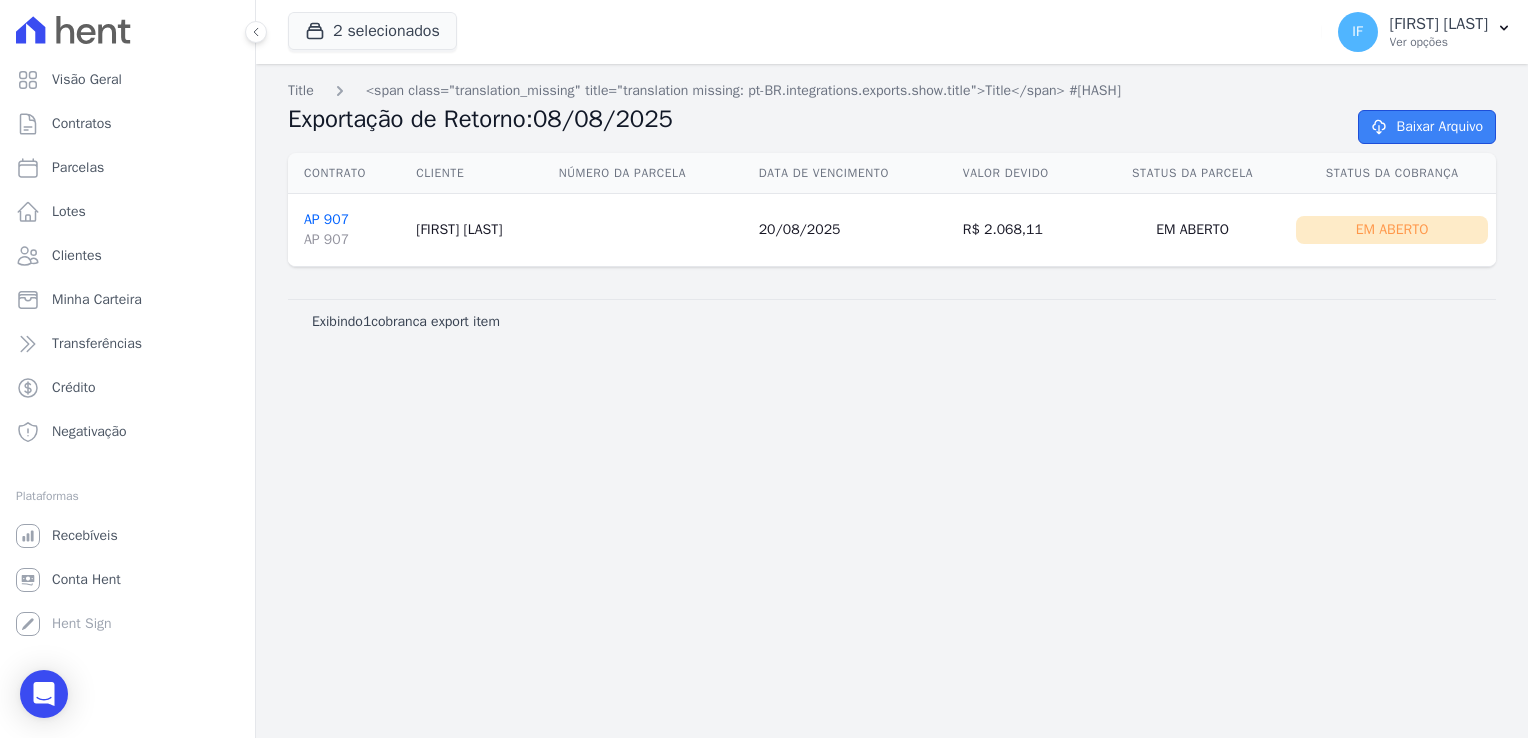 click on "Baixar Arquivo" at bounding box center (1427, 127) 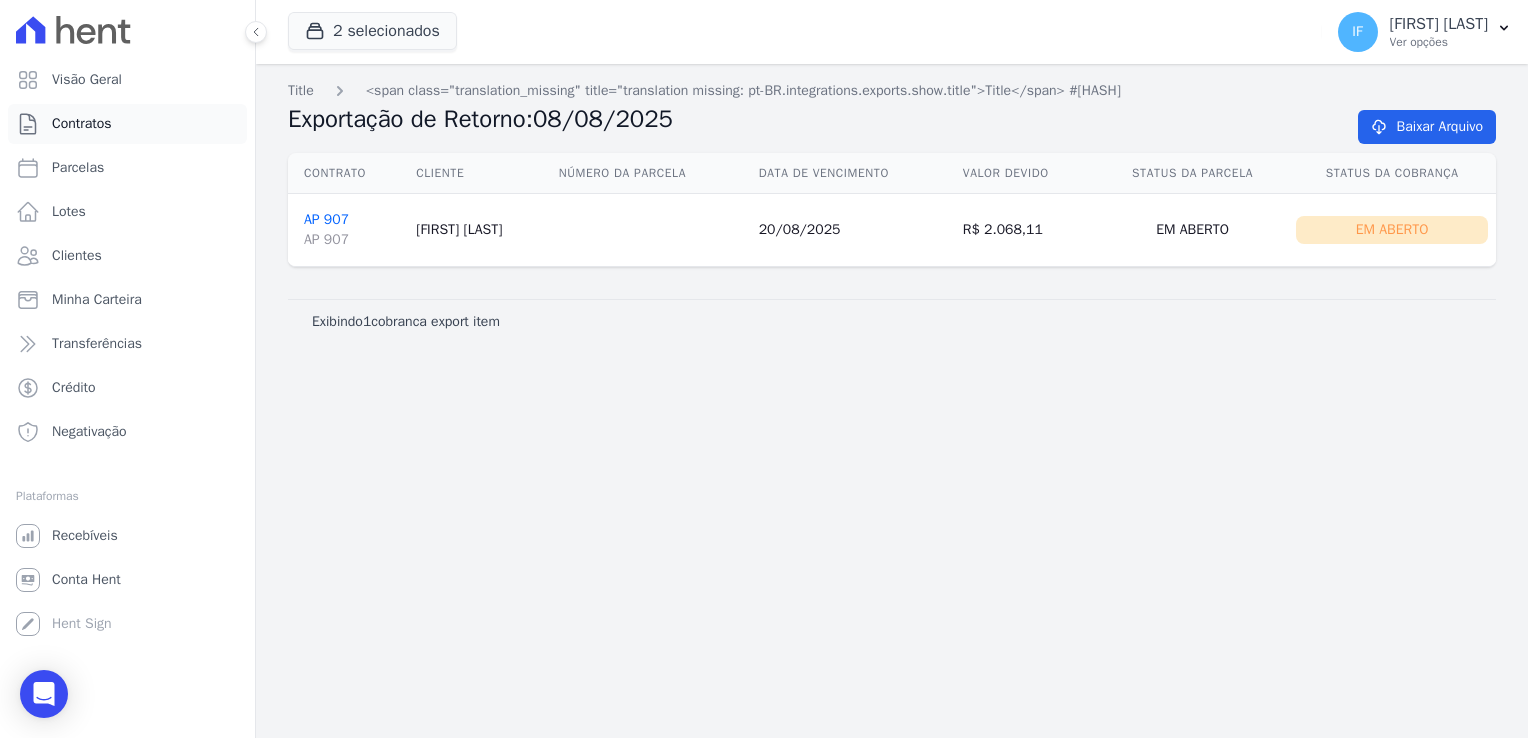 click on "Contratos" at bounding box center [82, 124] 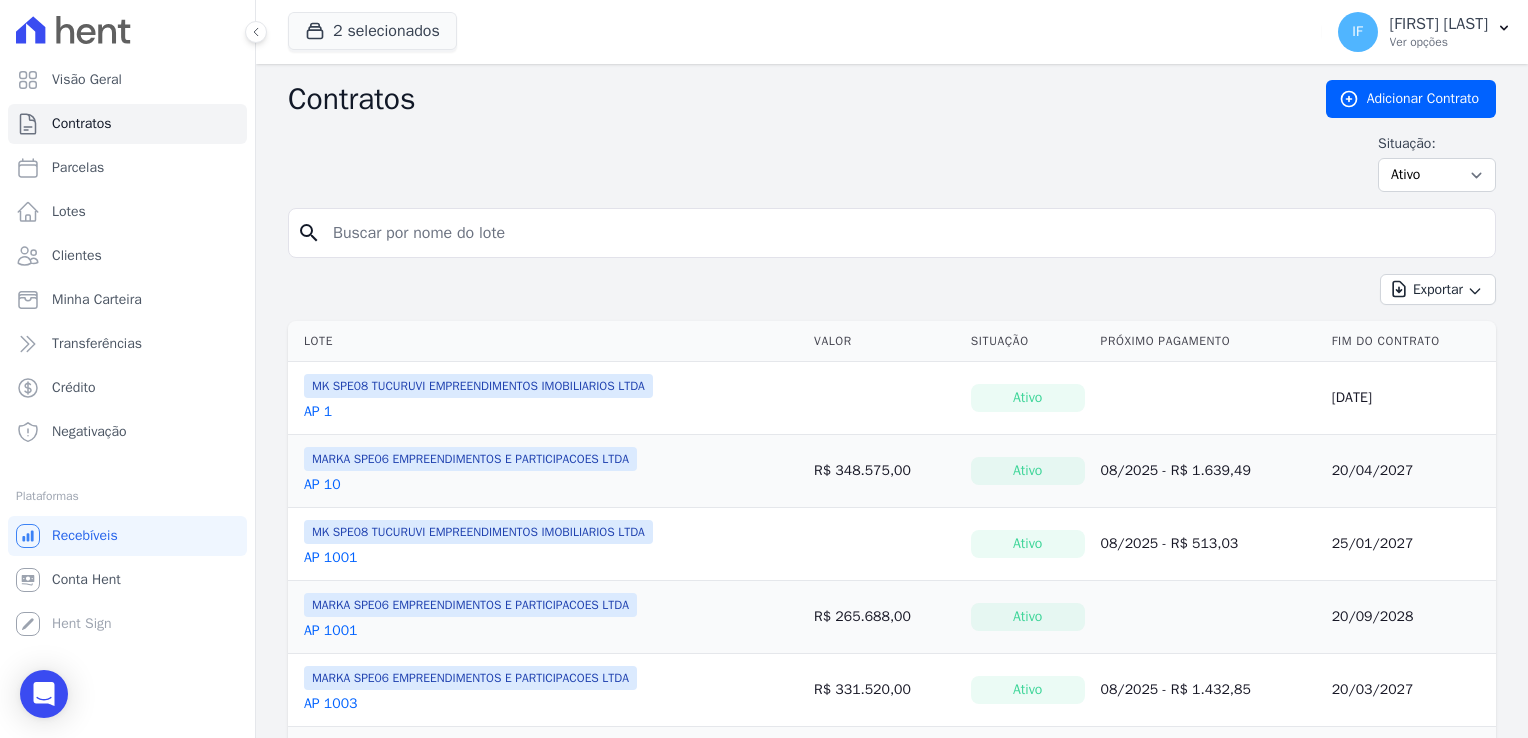 click at bounding box center (904, 233) 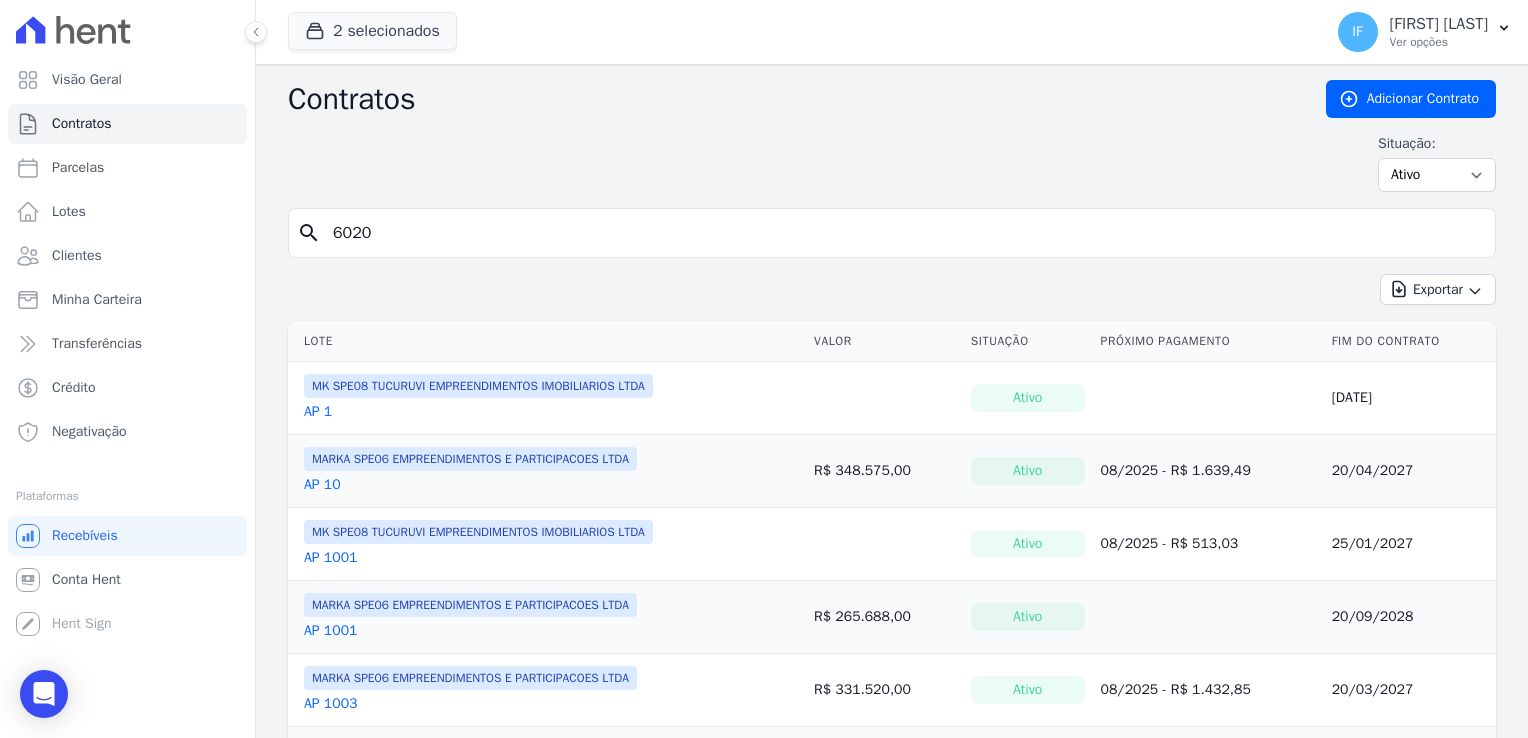 type on "6020" 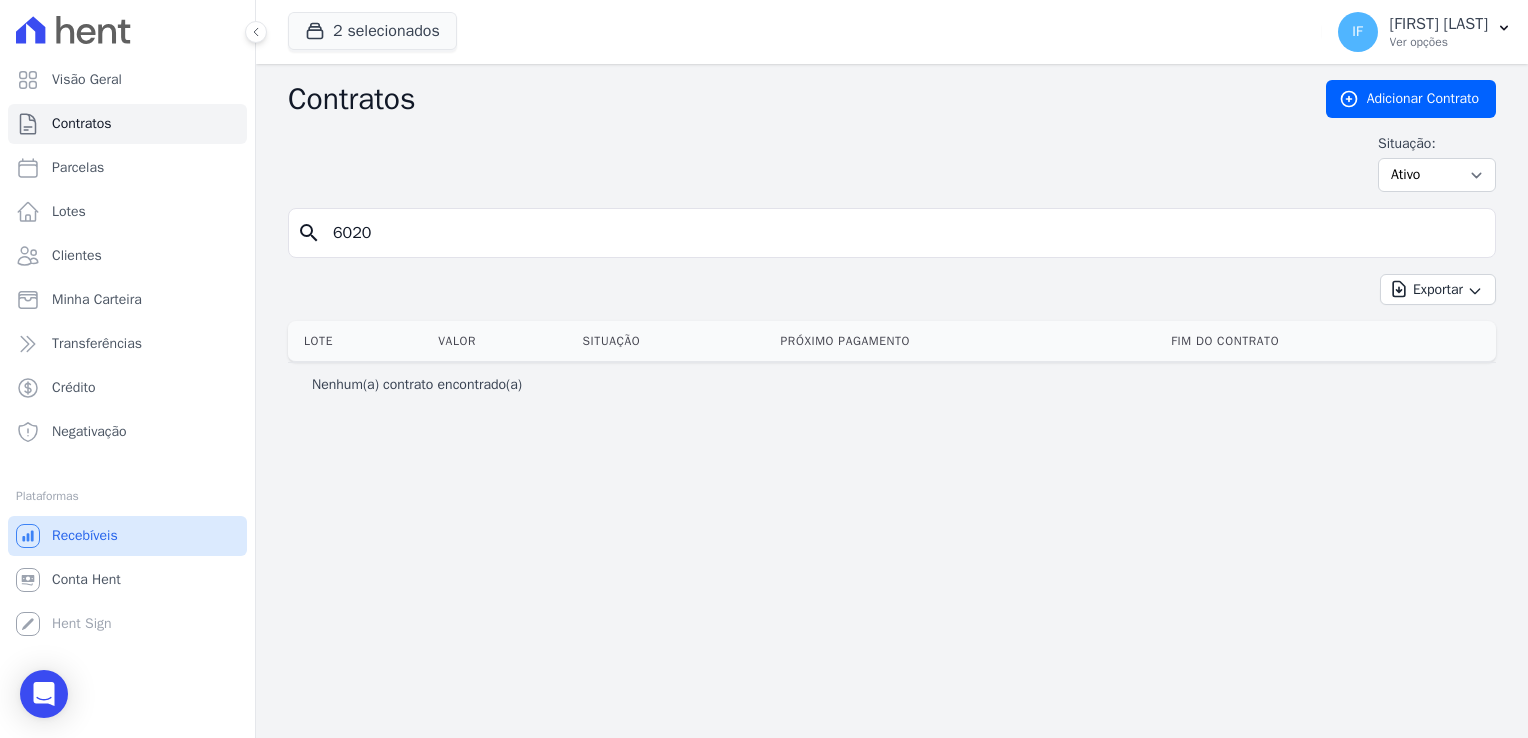 click on "Recebíveis" at bounding box center [85, 536] 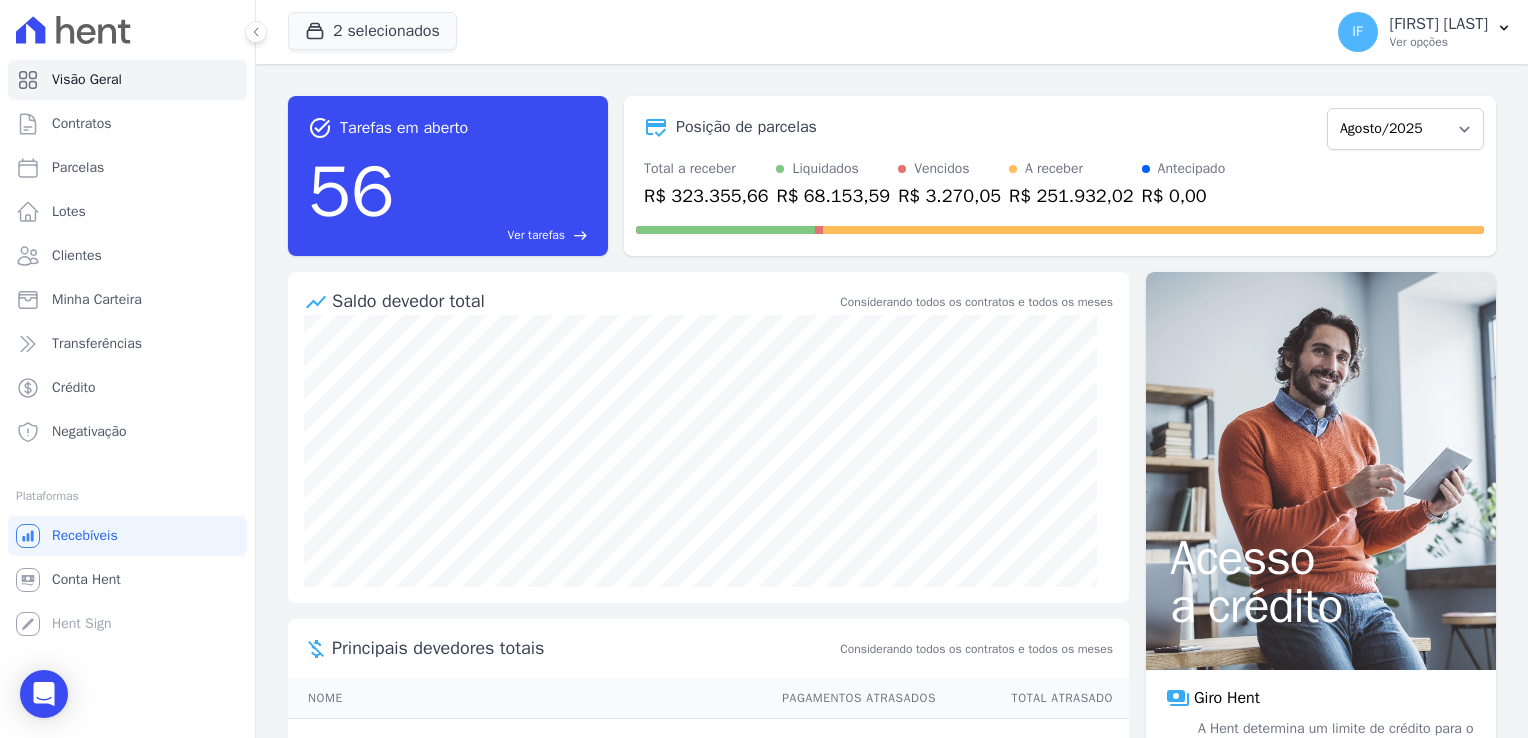 click on "MARKA DO BRASIL EMPREENDIMENTOS E PARTICIPACOES LTDA MARKA SPE04 CURUÇA MARKA SPE06 EMPREENDIMENTOS E PARTICIPACOES LTDA MK SPE01 PERDIZES EMPREENDIMENTOS IMOBILIARIOS LTDA" at bounding box center [892, 32] 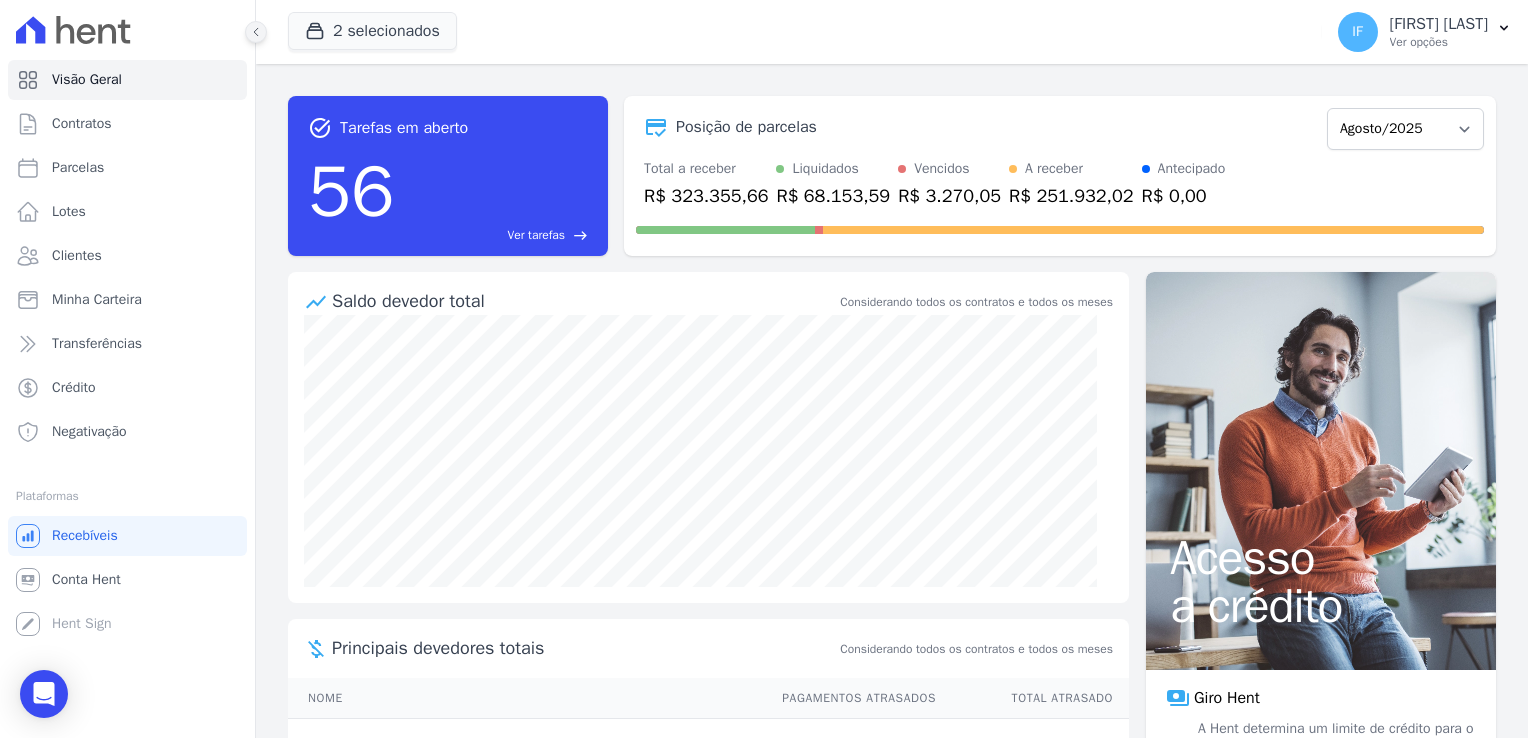 click at bounding box center [256, 32] 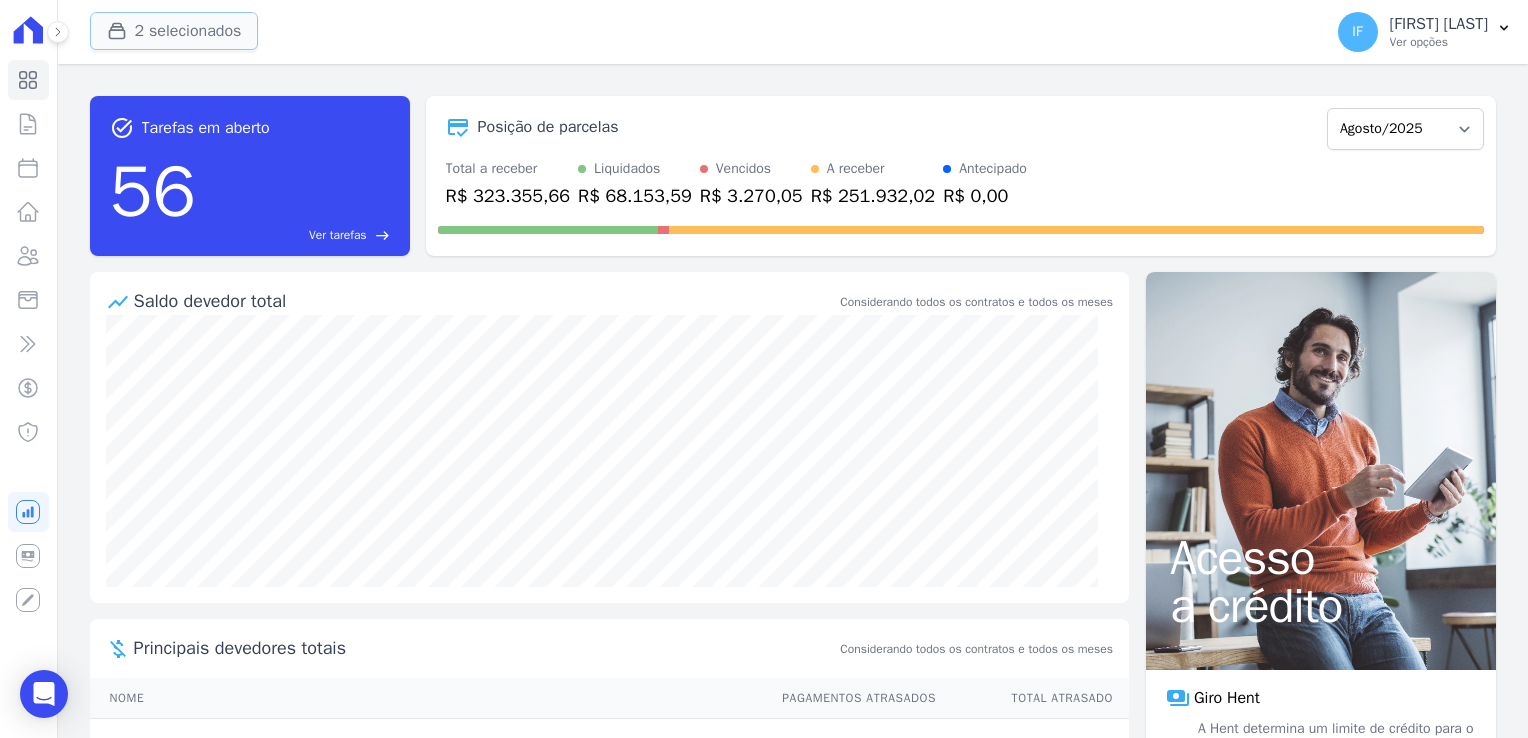 click on "2 selecionados" at bounding box center (174, 31) 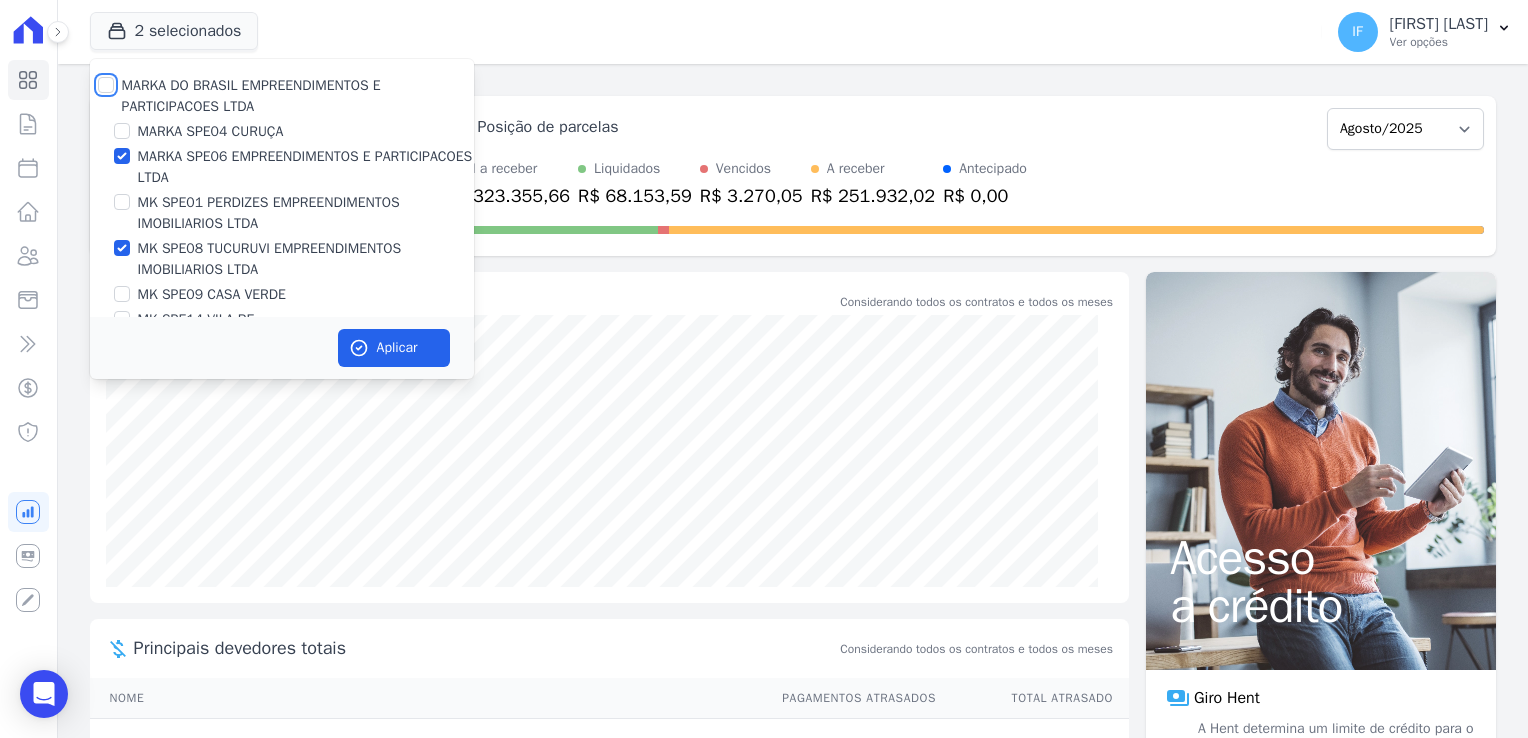 click on "MARKA DO BRASIL EMPREENDIMENTOS E PARTICIPACOES LTDA" at bounding box center [106, 85] 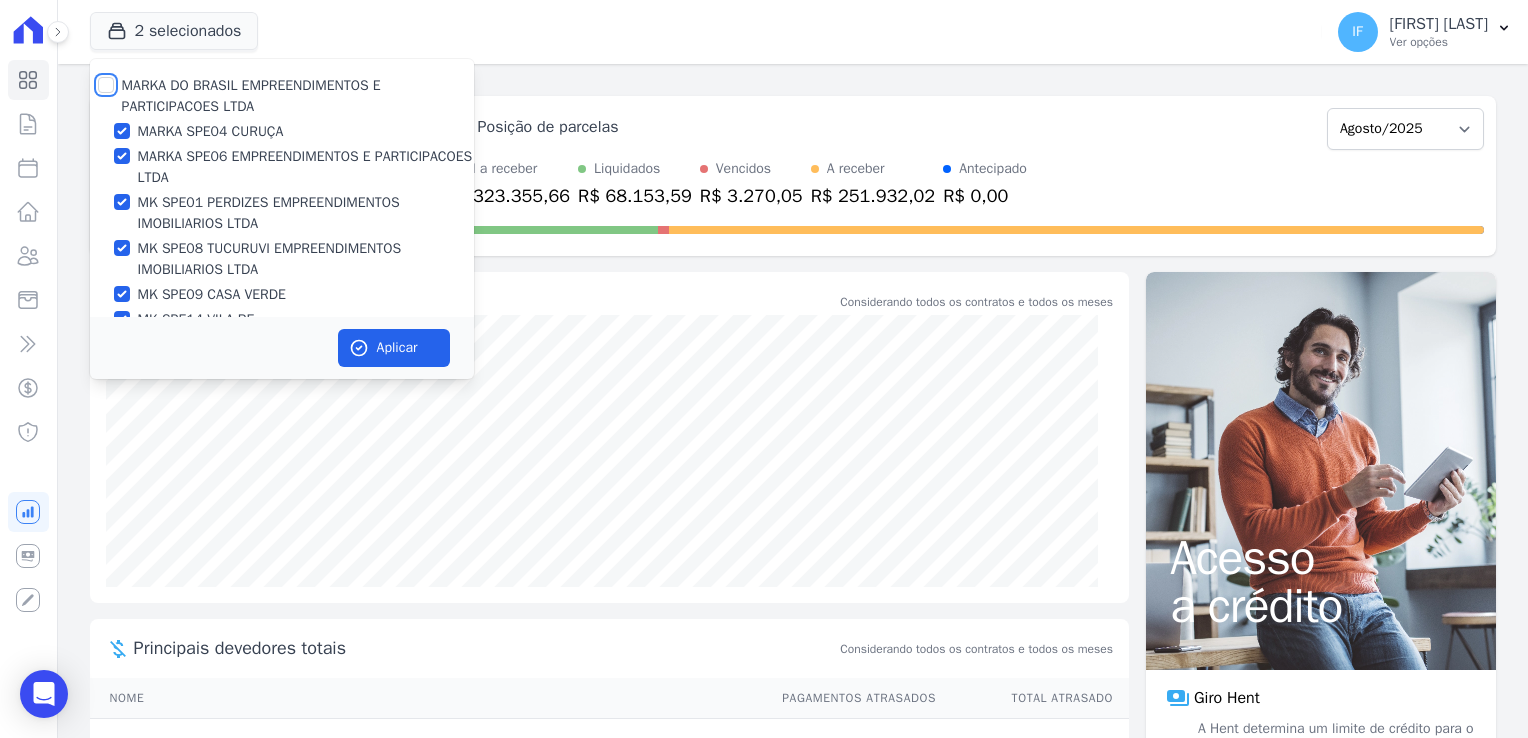 checkbox on "true" 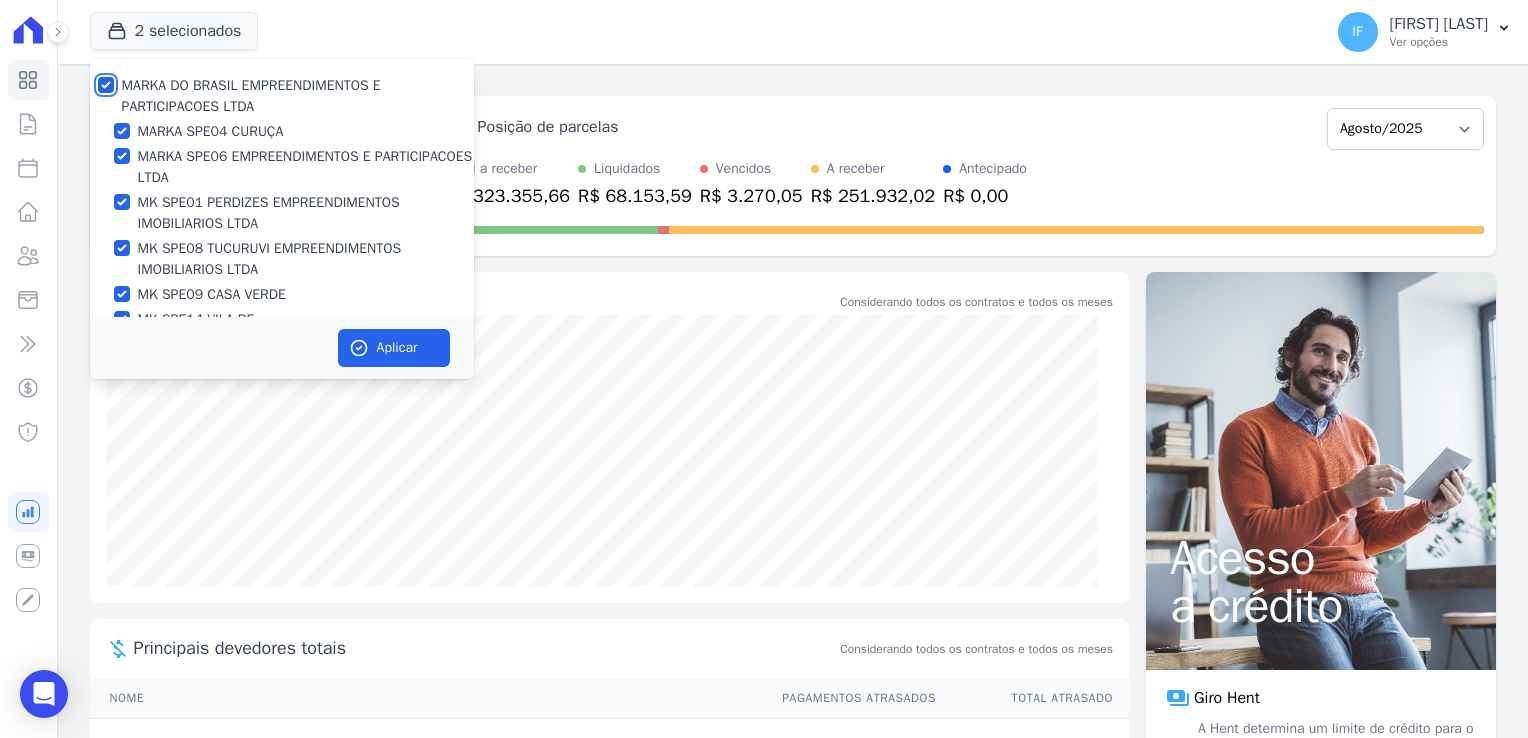 checkbox on "true" 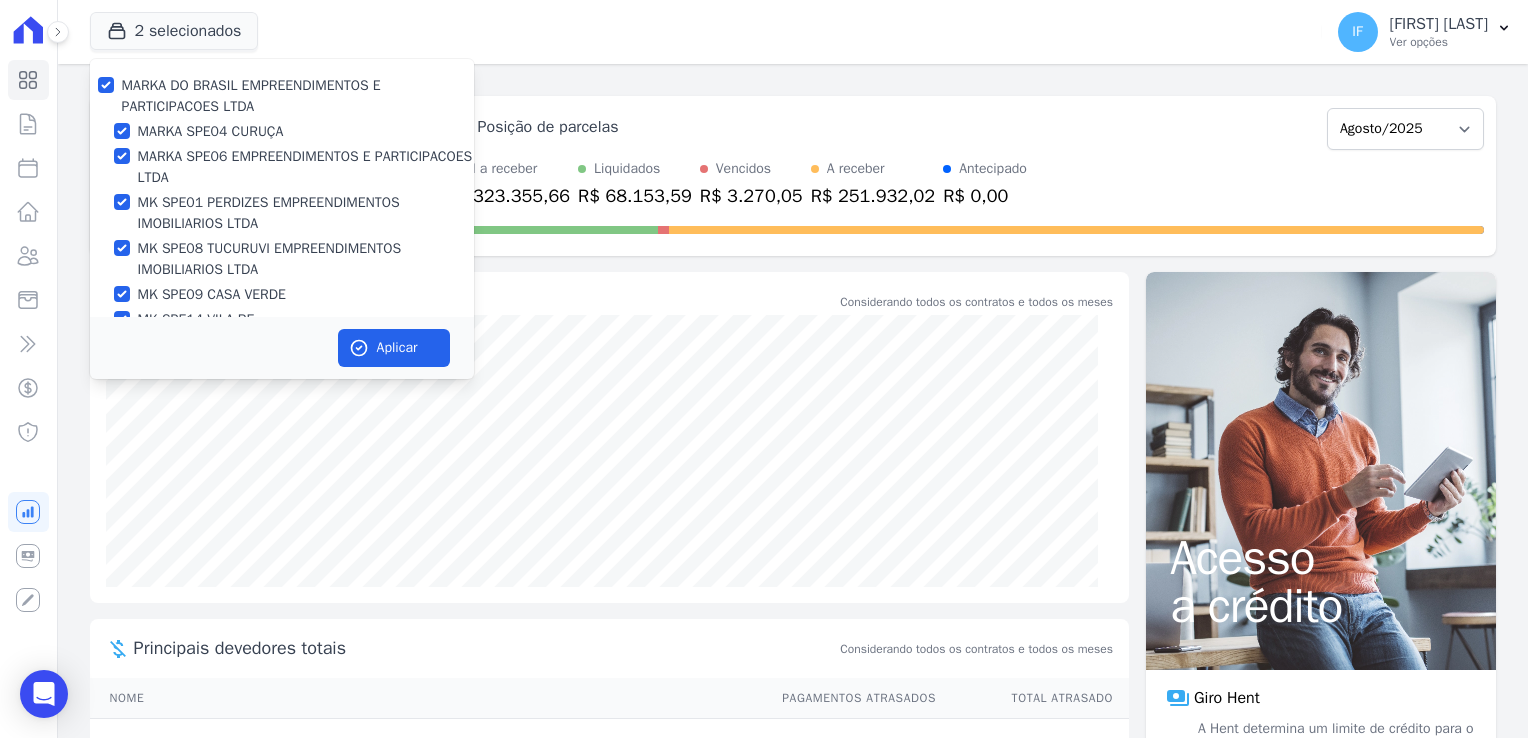 click on "Aplicar" at bounding box center (282, 348) 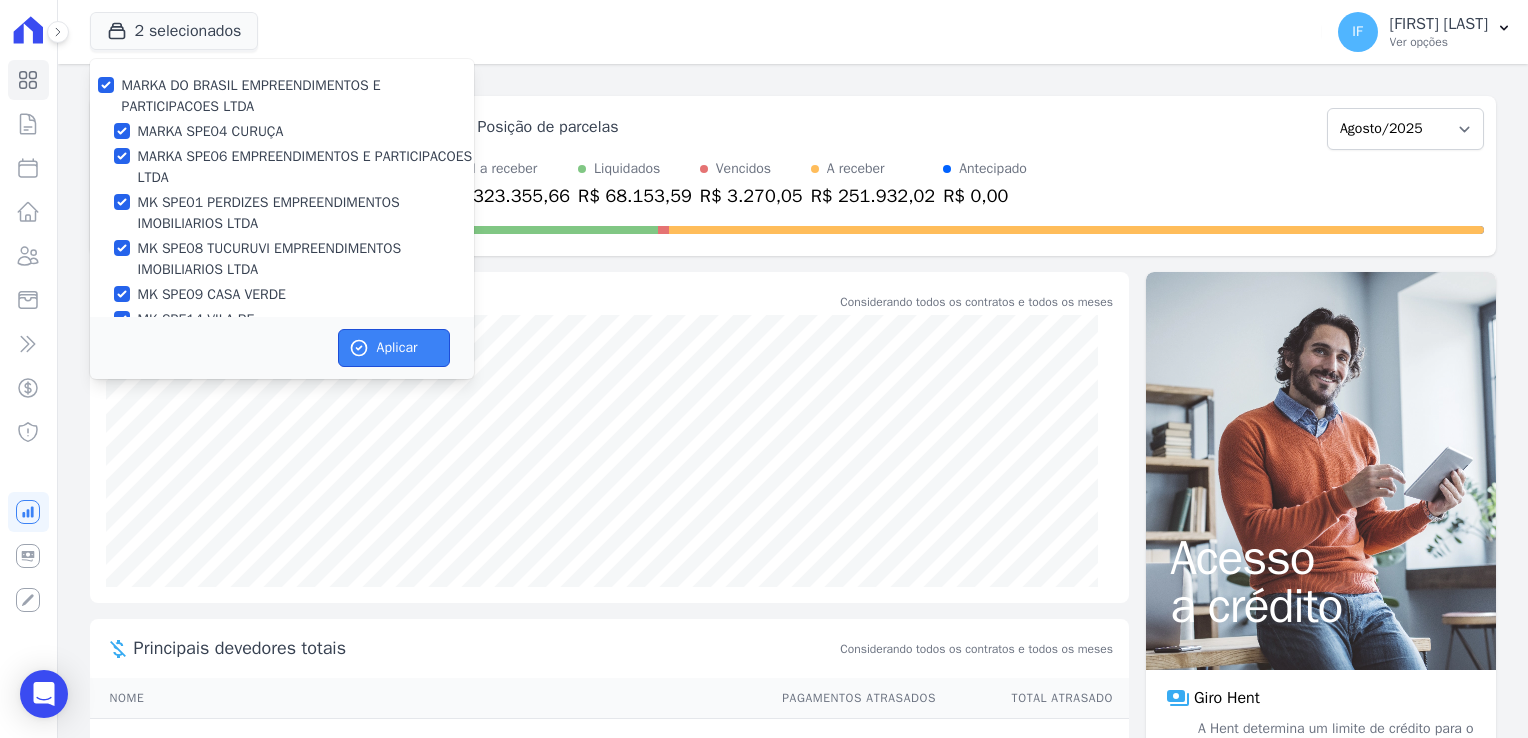 click on "Aplicar" at bounding box center (394, 348) 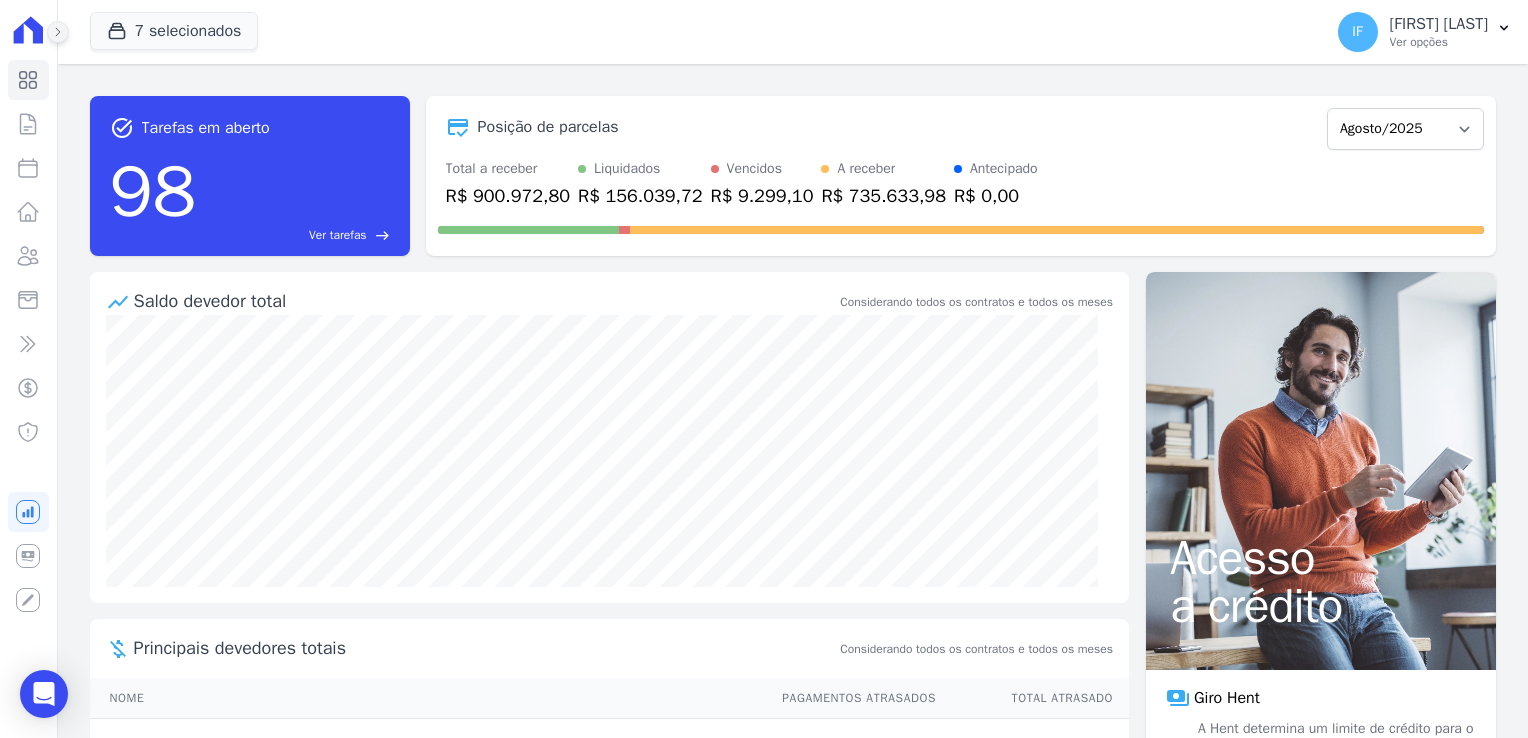 click at bounding box center (58, 32) 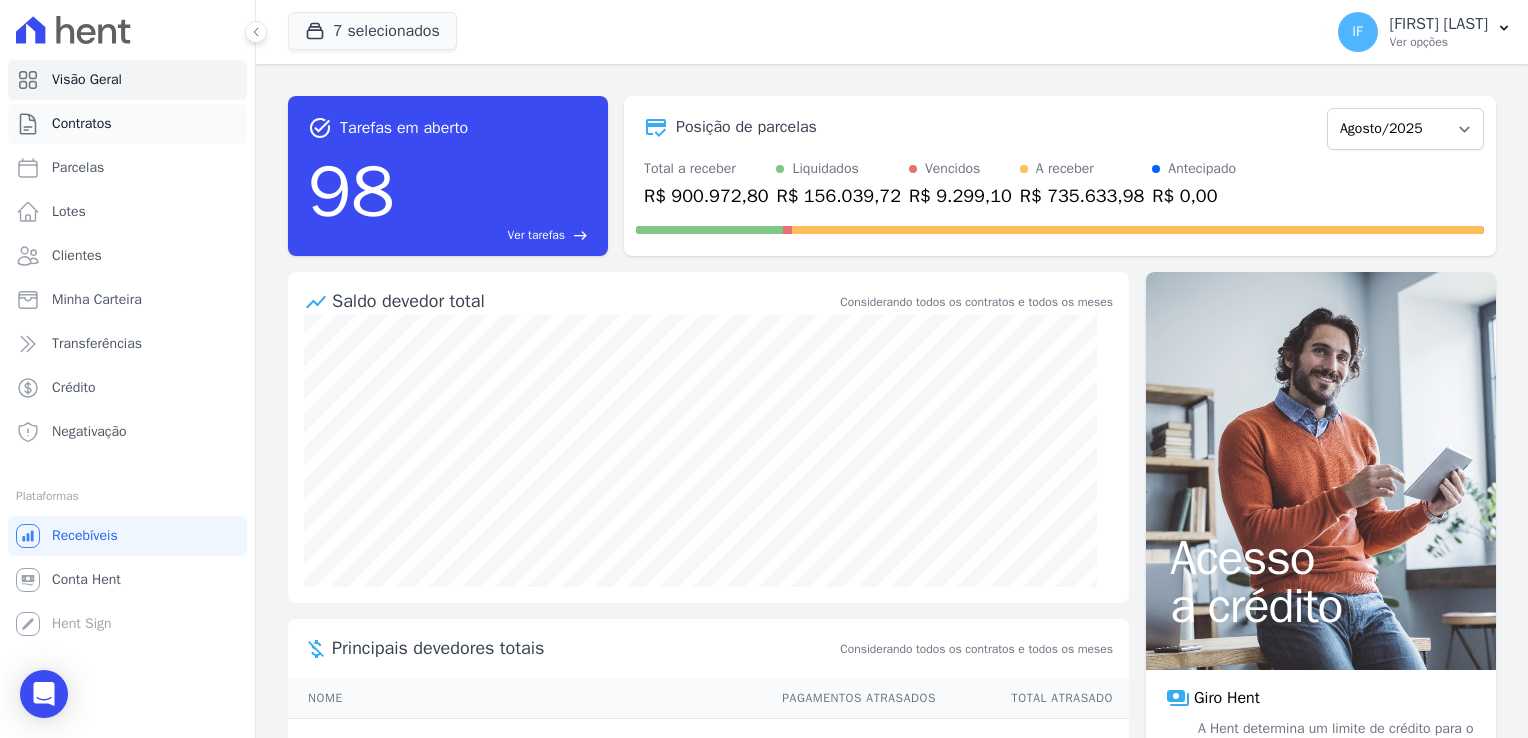 click on "Contratos" at bounding box center [82, 124] 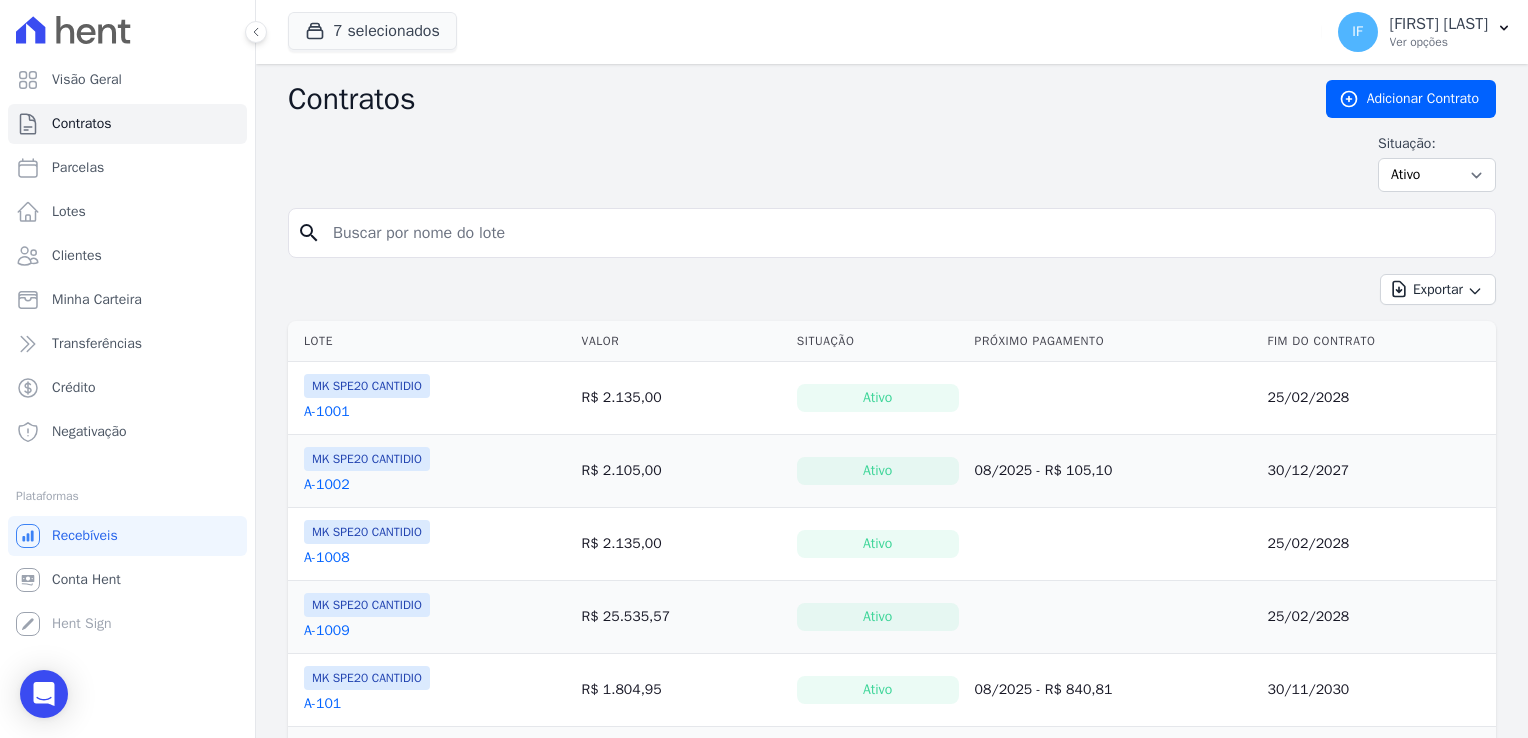 click at bounding box center [904, 233] 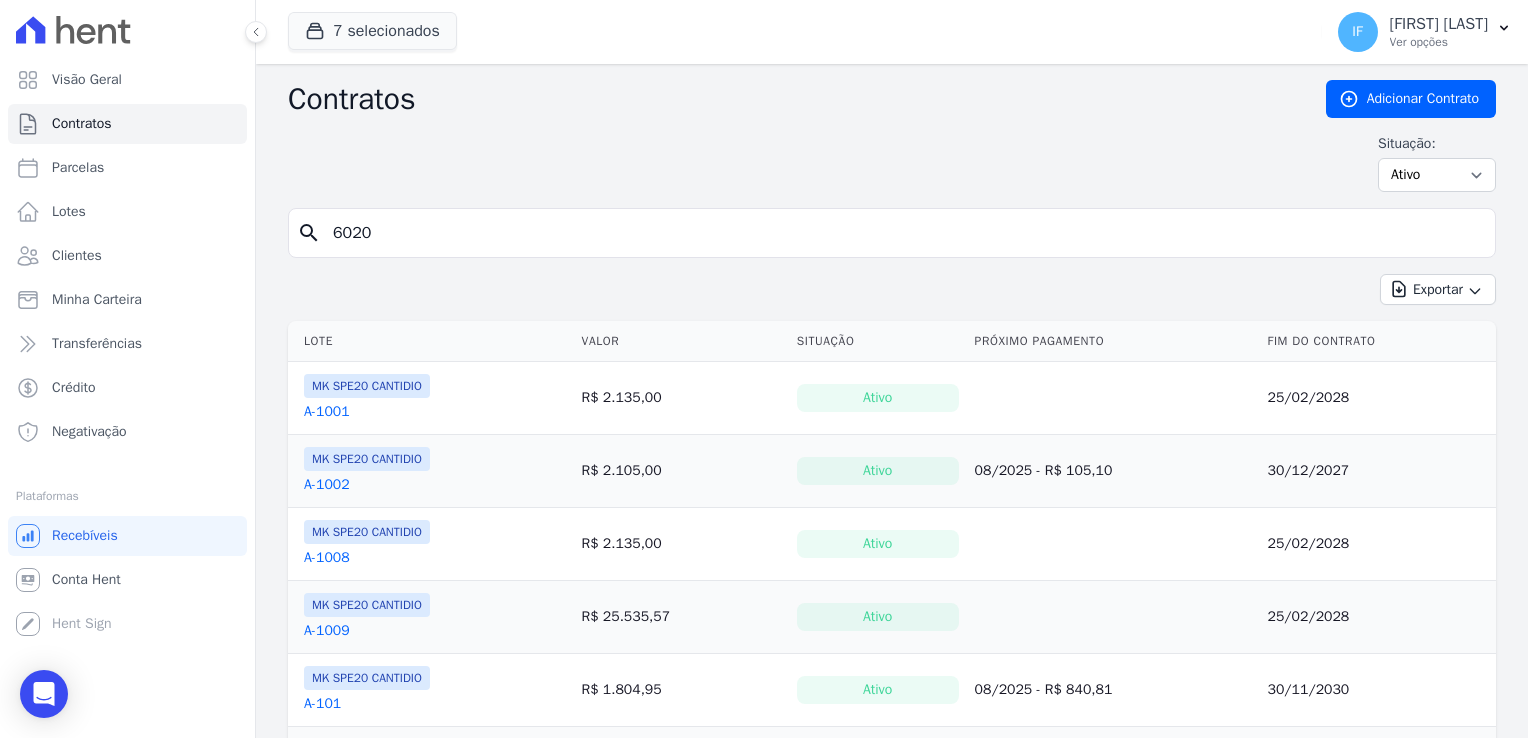 type on "6020" 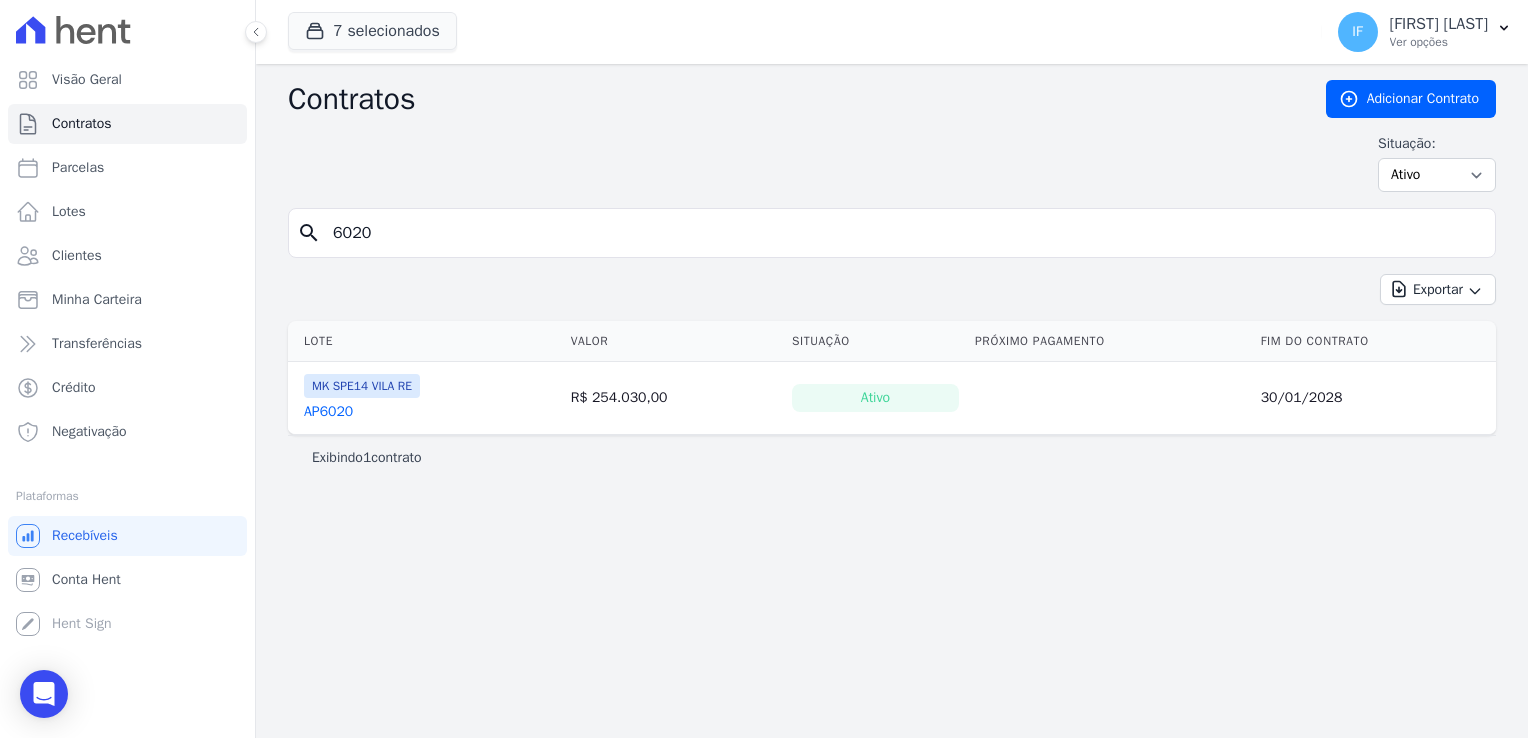 click on "AP6020" at bounding box center (328, 412) 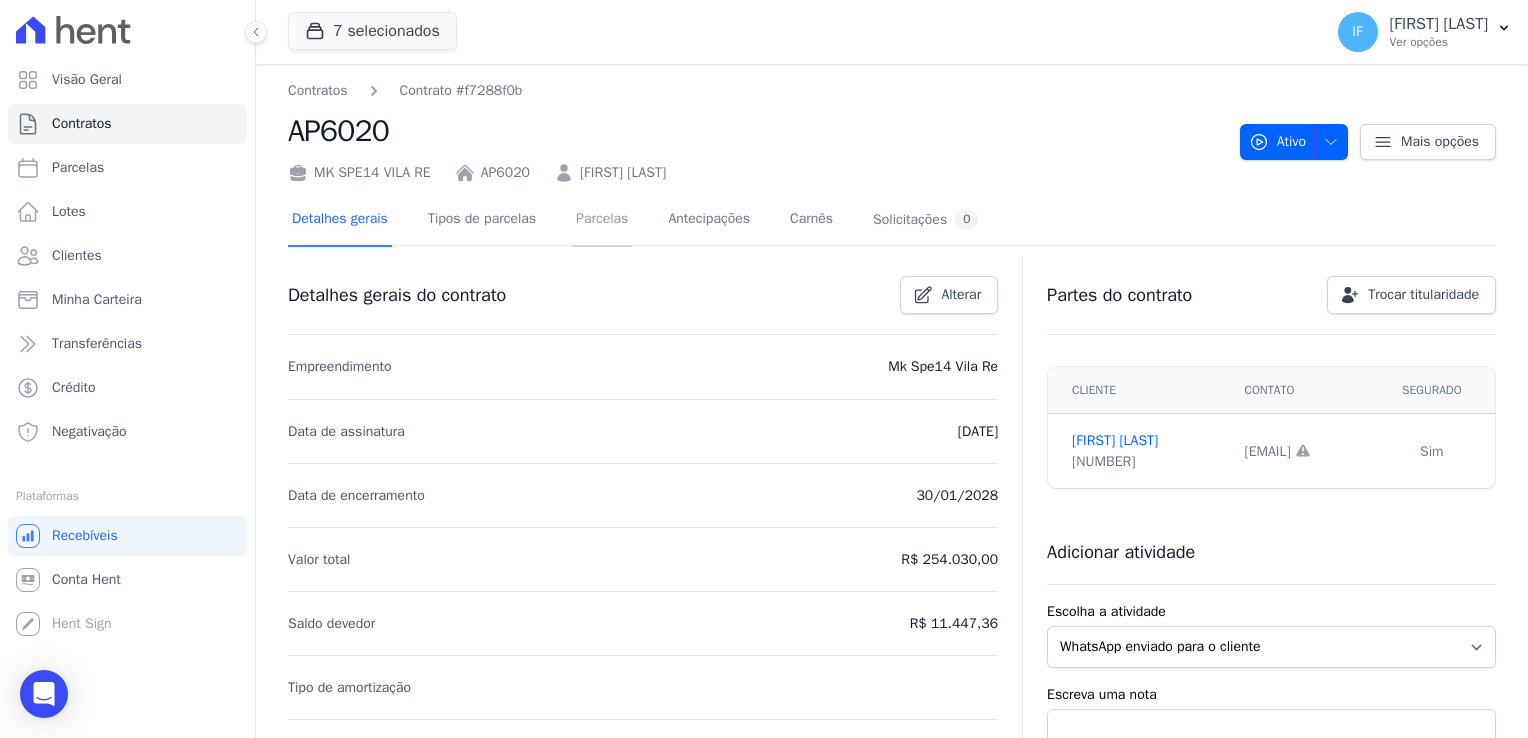 click on "Parcelas" at bounding box center (602, 220) 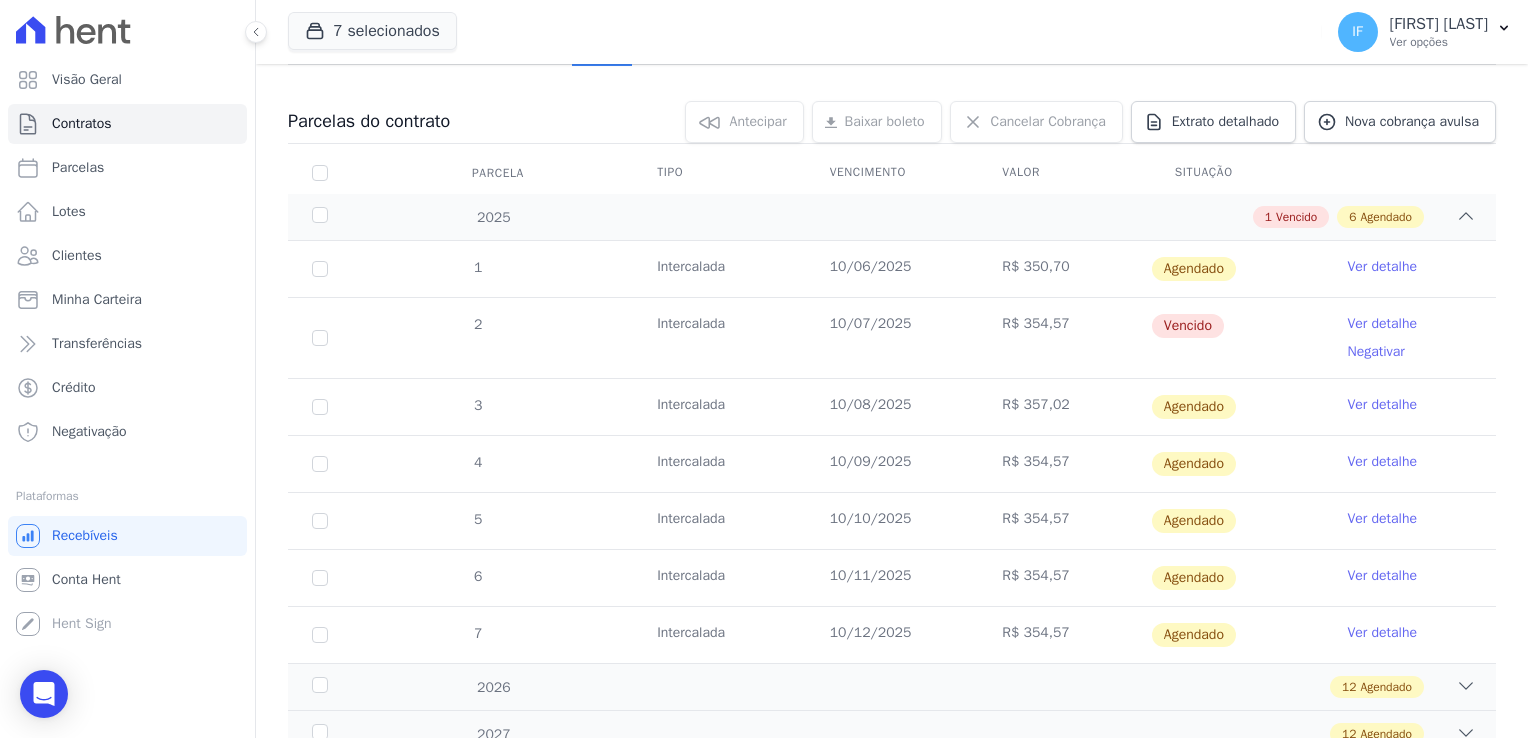 scroll, scrollTop: 200, scrollLeft: 0, axis: vertical 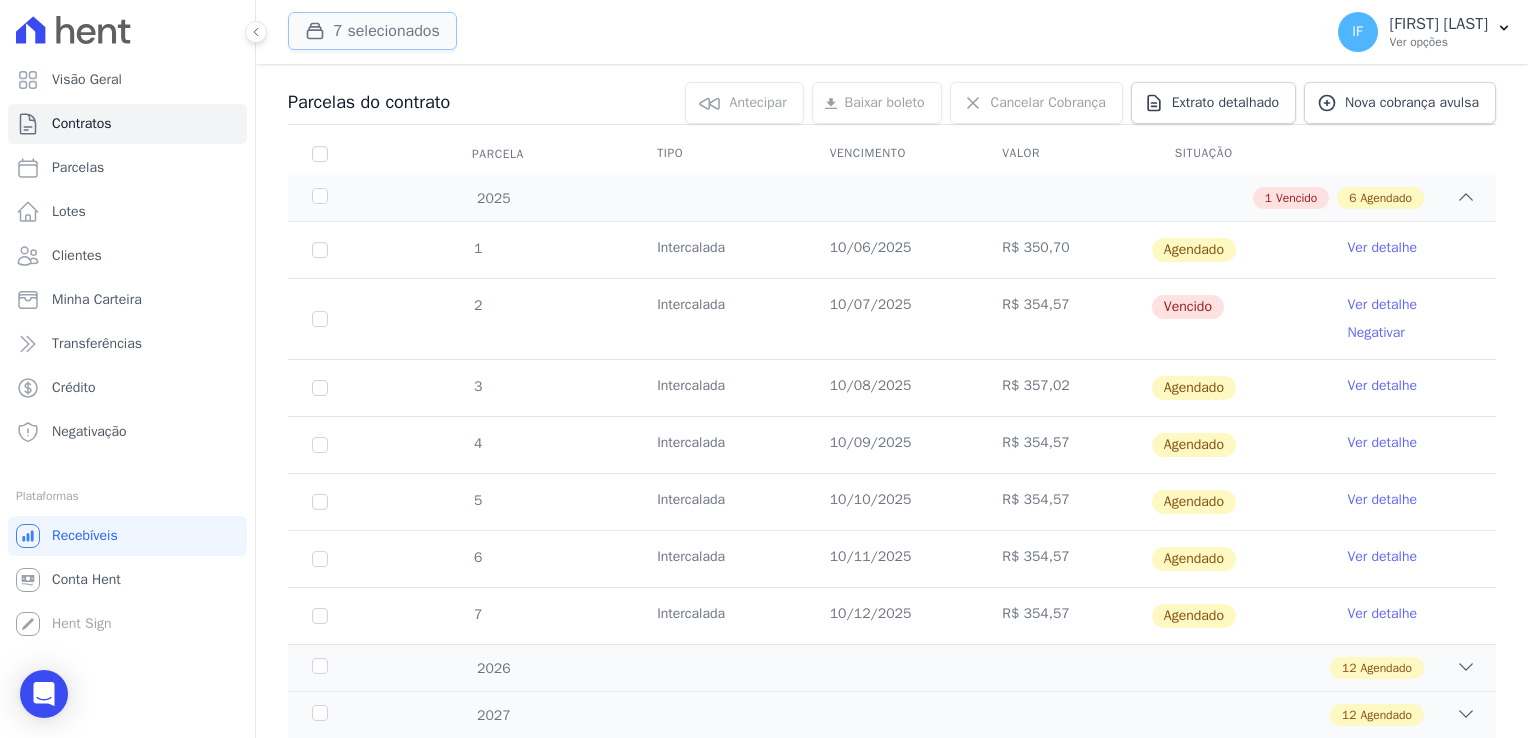 click on "7 selecionados" at bounding box center [372, 31] 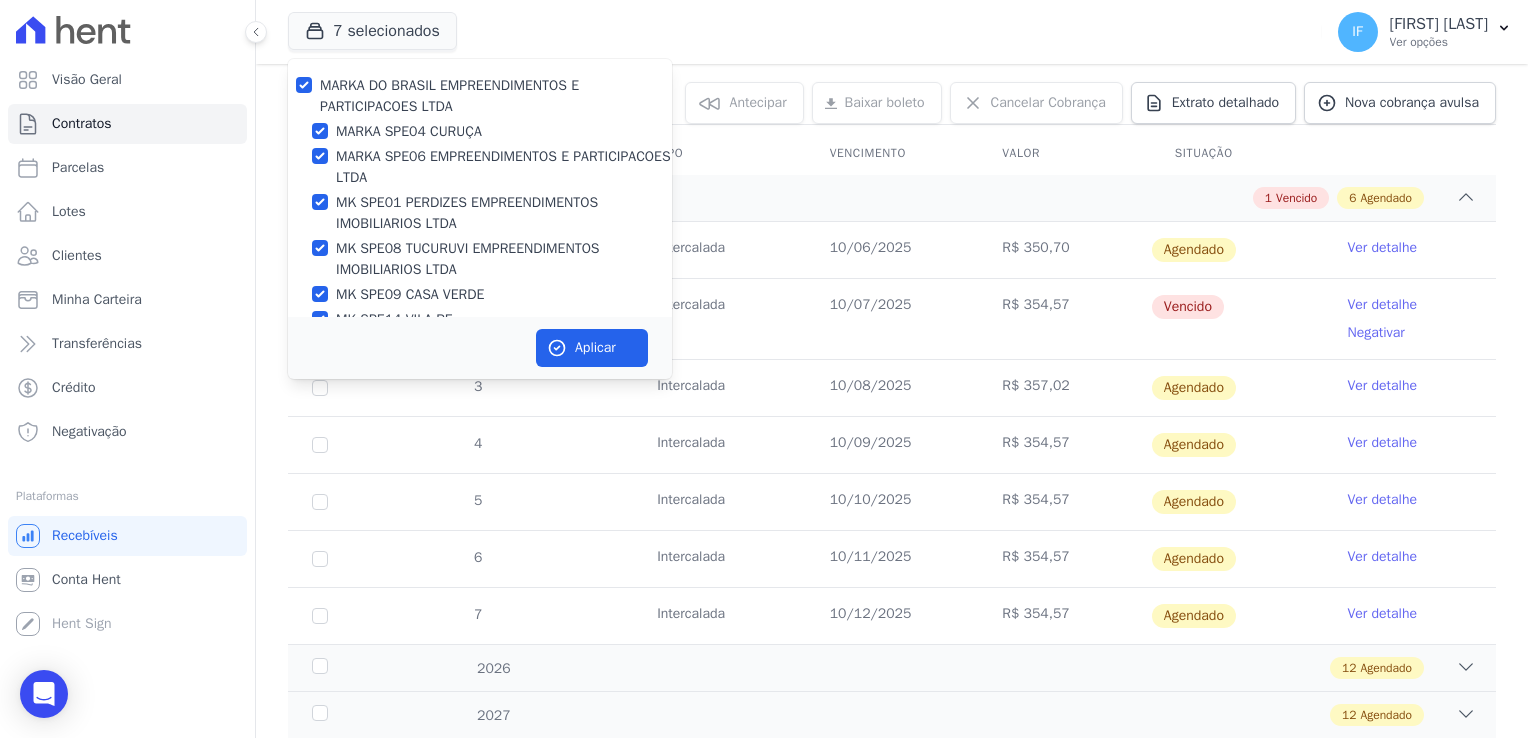 click on "MARKA DO BRASIL EMPREENDIMENTOS E PARTICIPACOES LTDA" at bounding box center (449, 96) 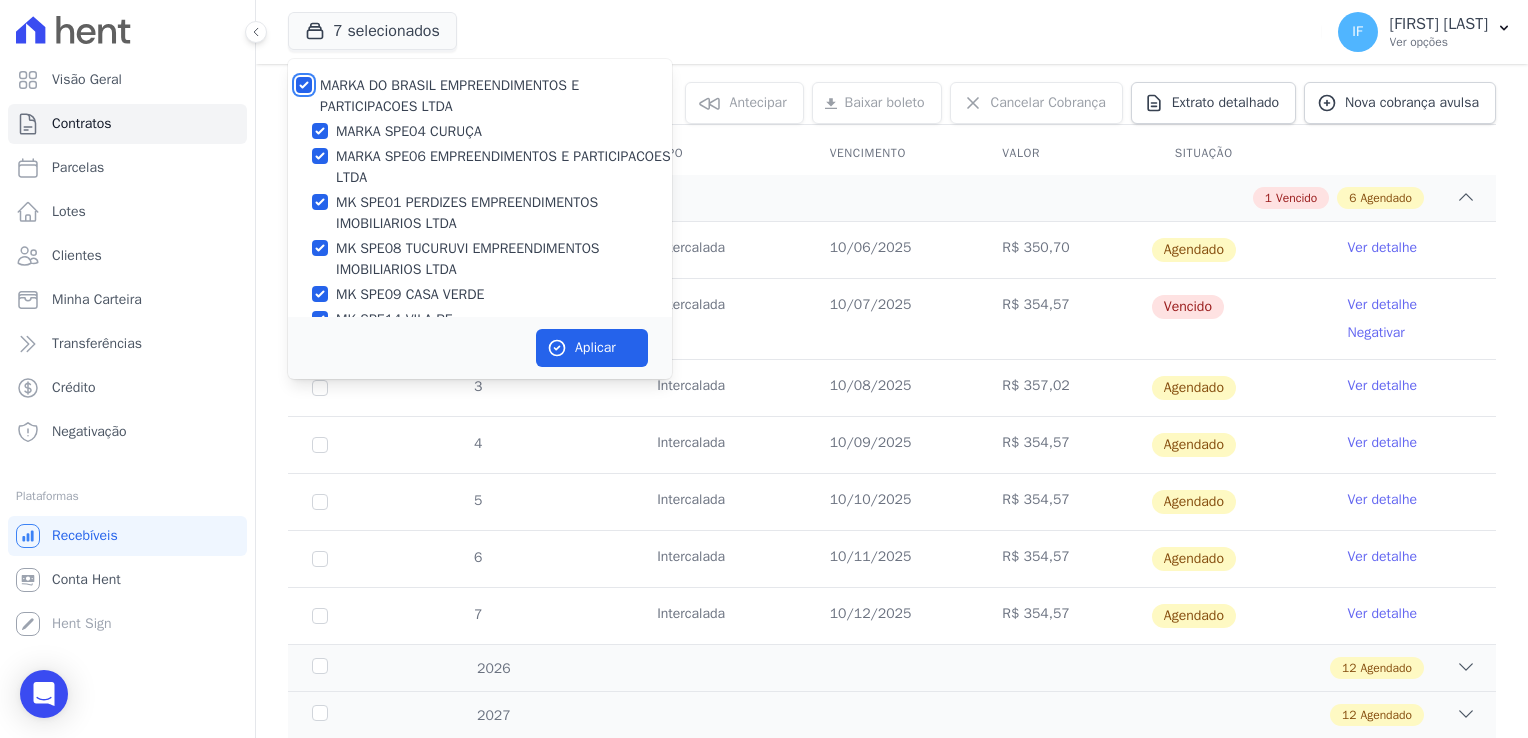 checkbox on "false" 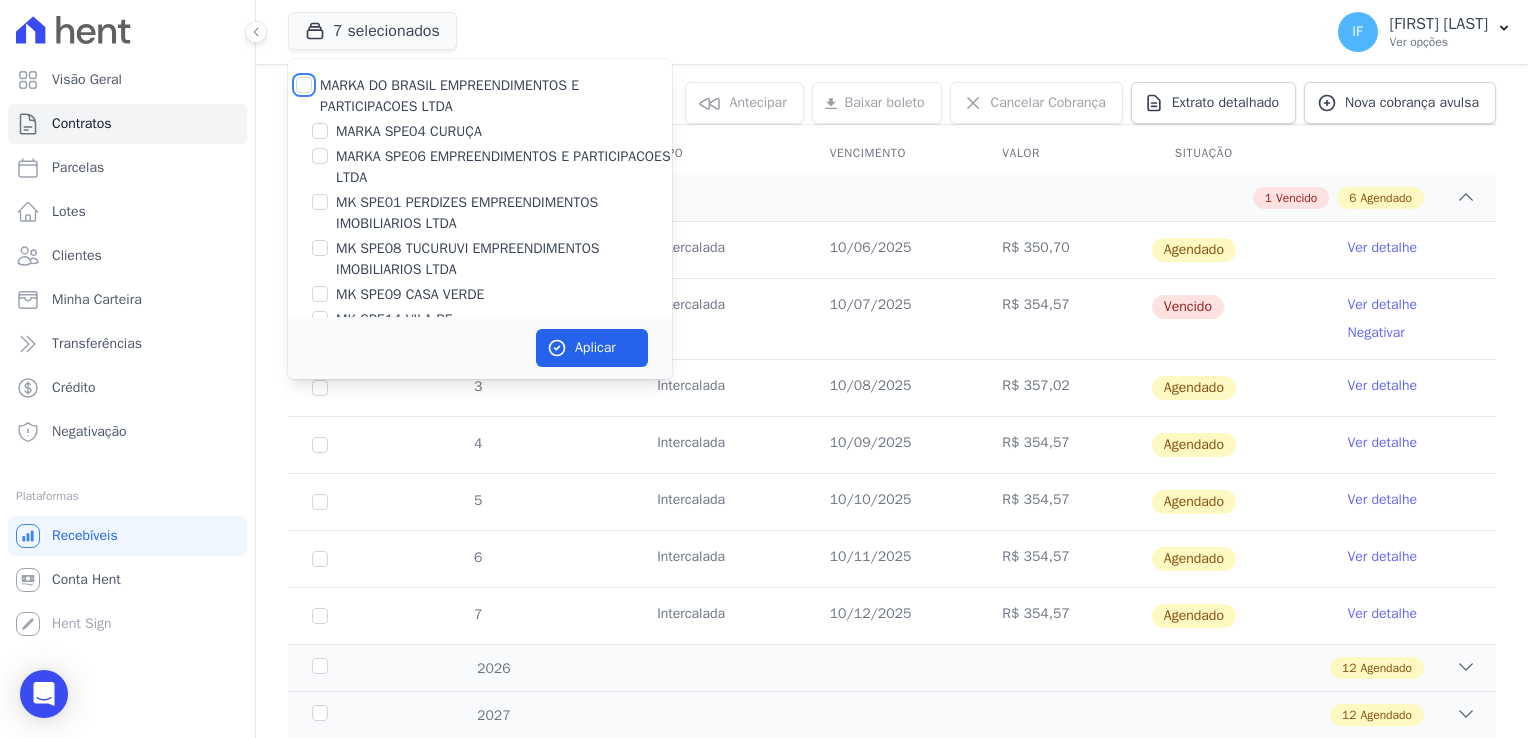 checkbox on "false" 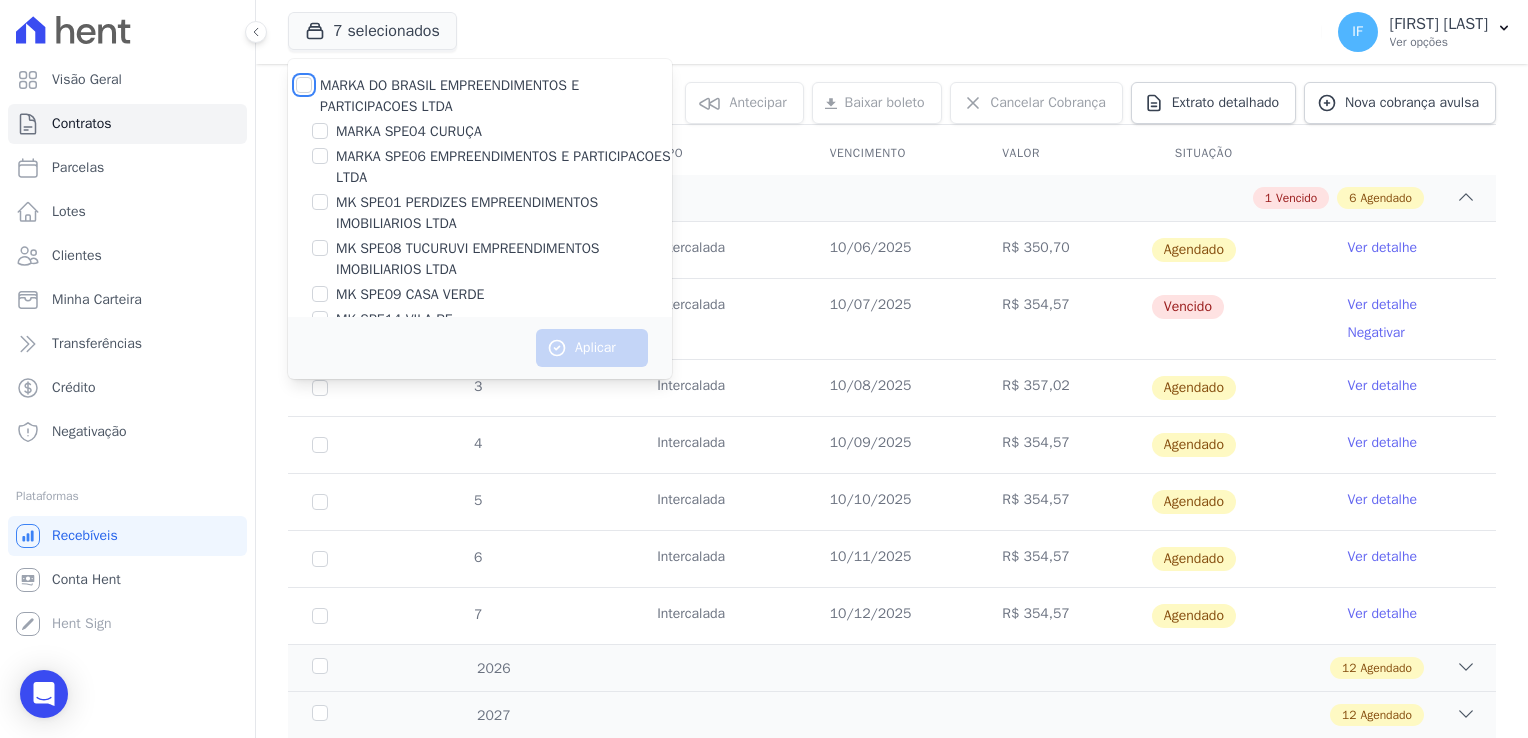 scroll, scrollTop: 53, scrollLeft: 0, axis: vertical 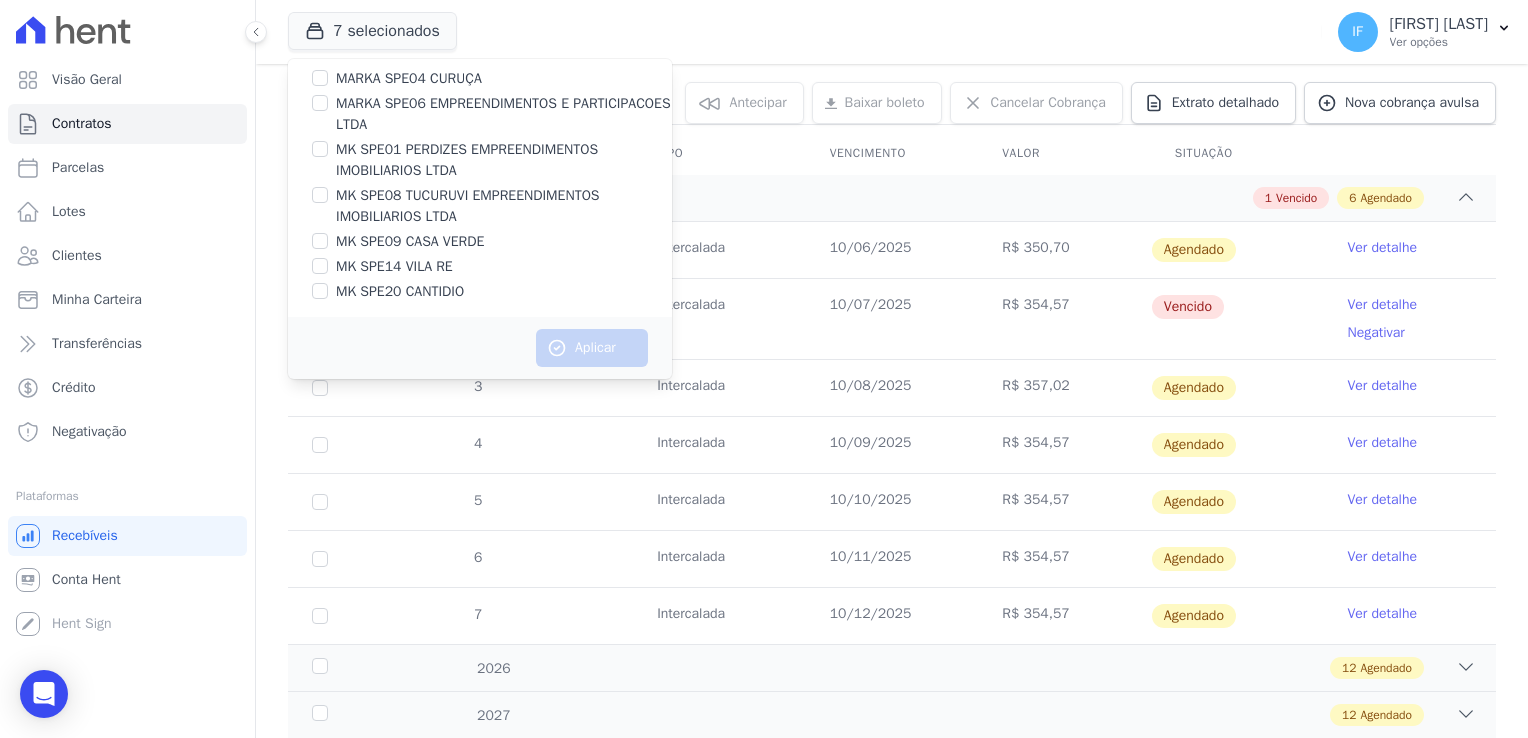 click on "MK SPE14 VILA RE" at bounding box center [394, 266] 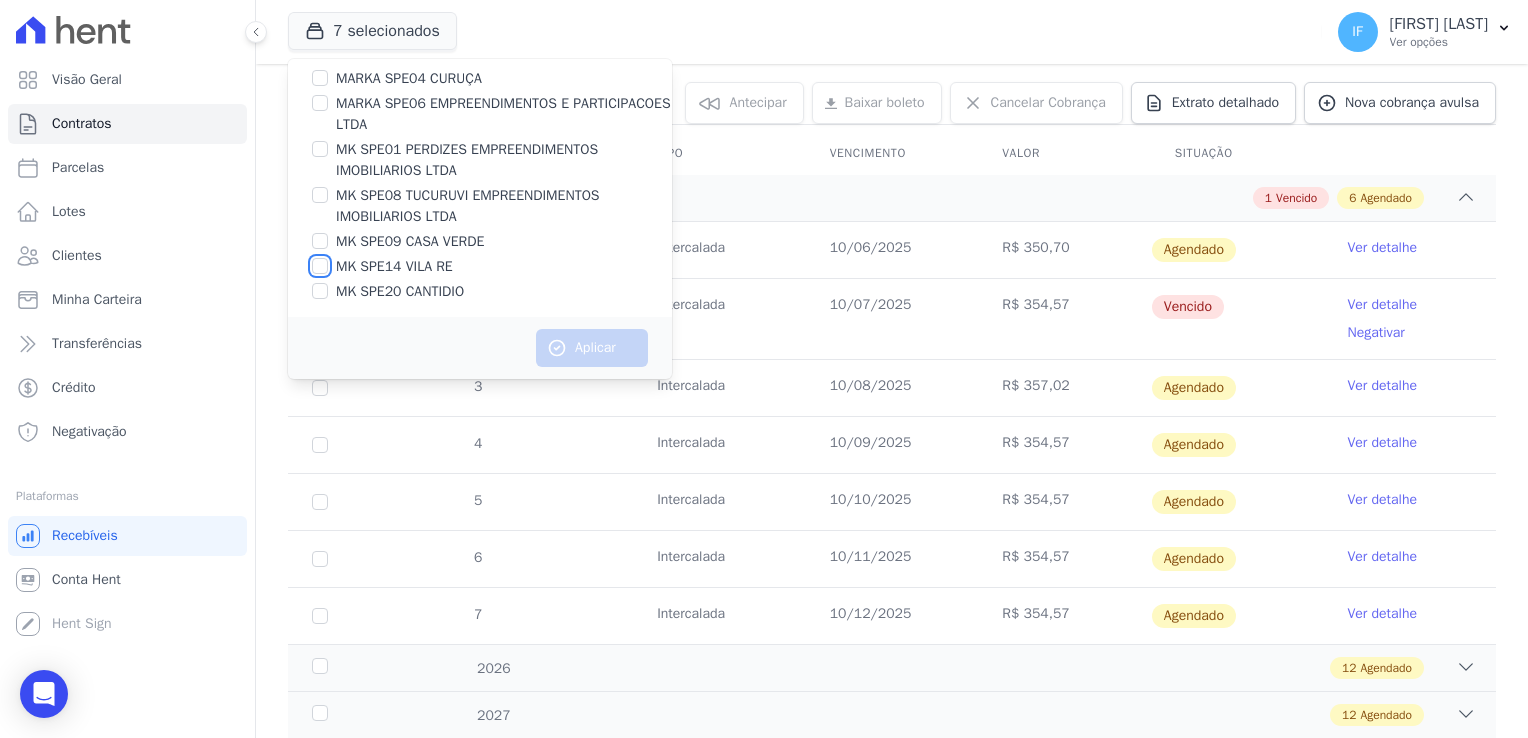 click on "MK SPE14 VILA RE" at bounding box center [320, 266] 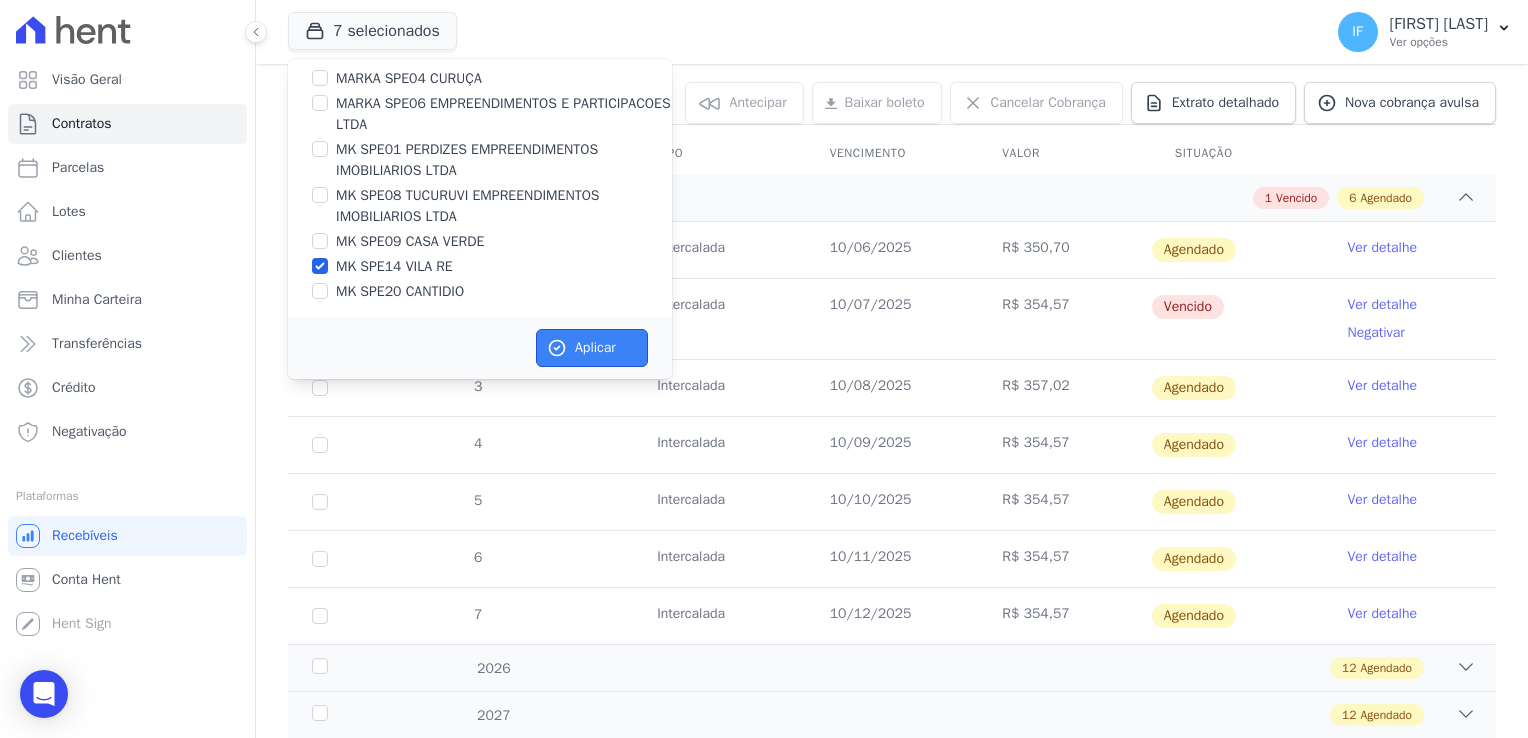 click on "Aplicar" at bounding box center [592, 348] 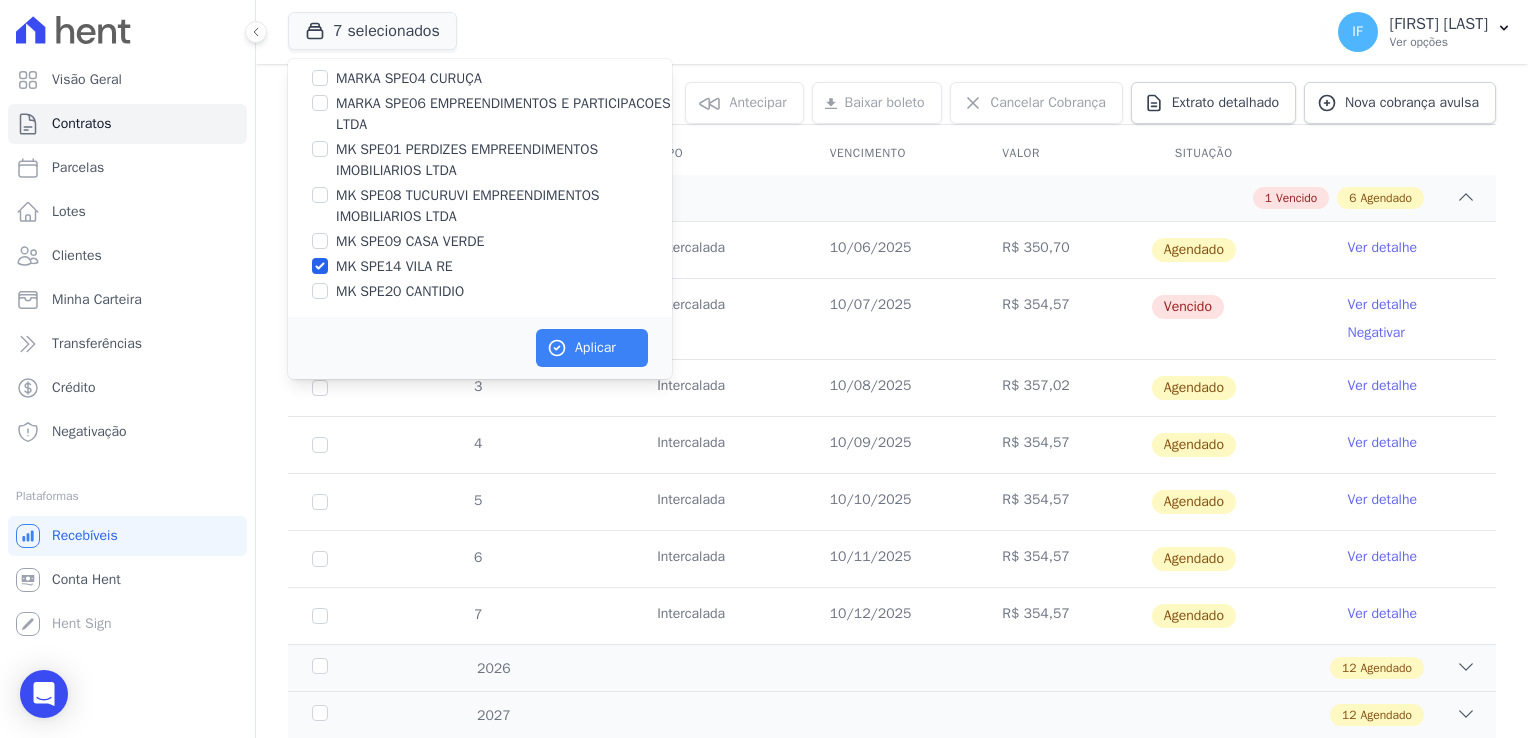 scroll, scrollTop: 49, scrollLeft: 0, axis: vertical 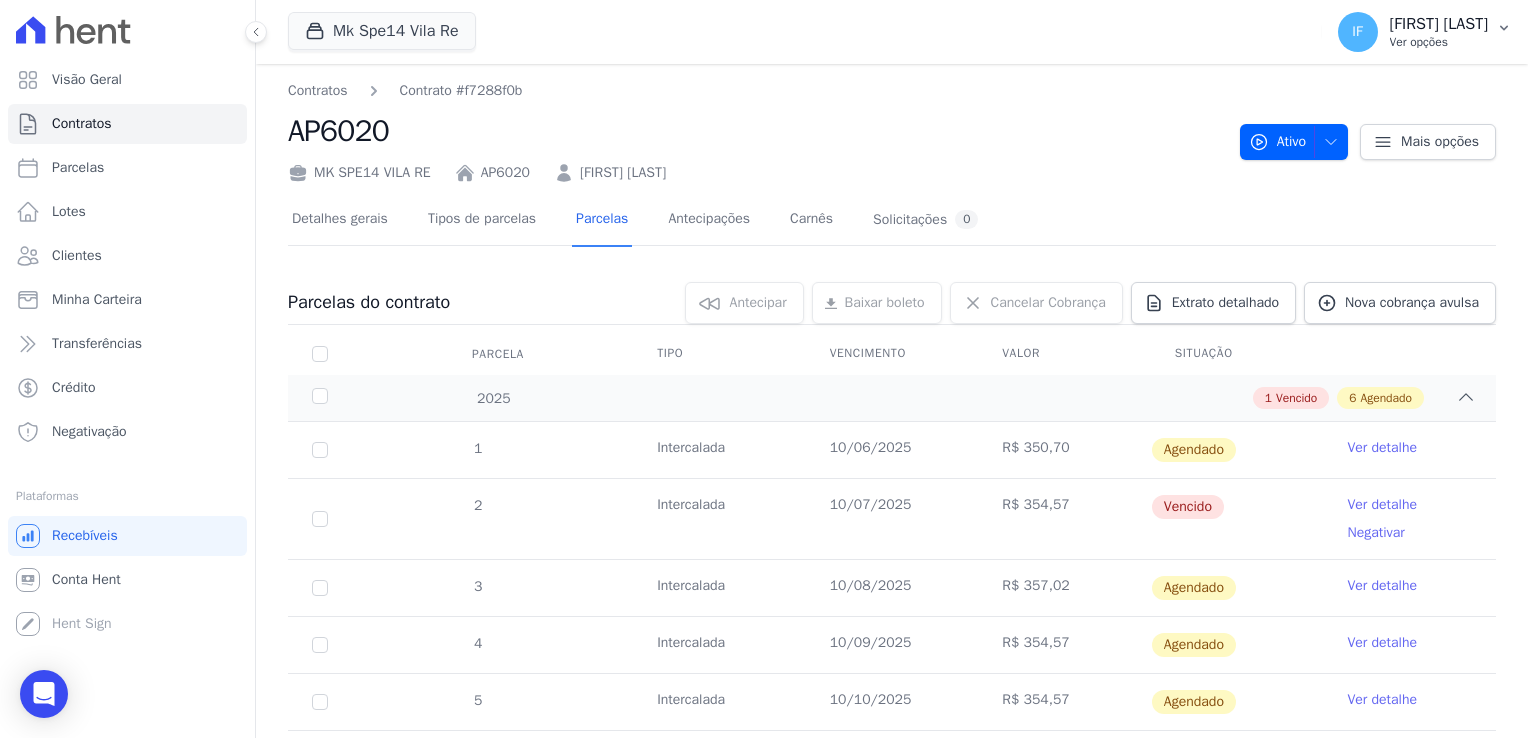 click on "[FIRST] [LAST]" at bounding box center (1439, 24) 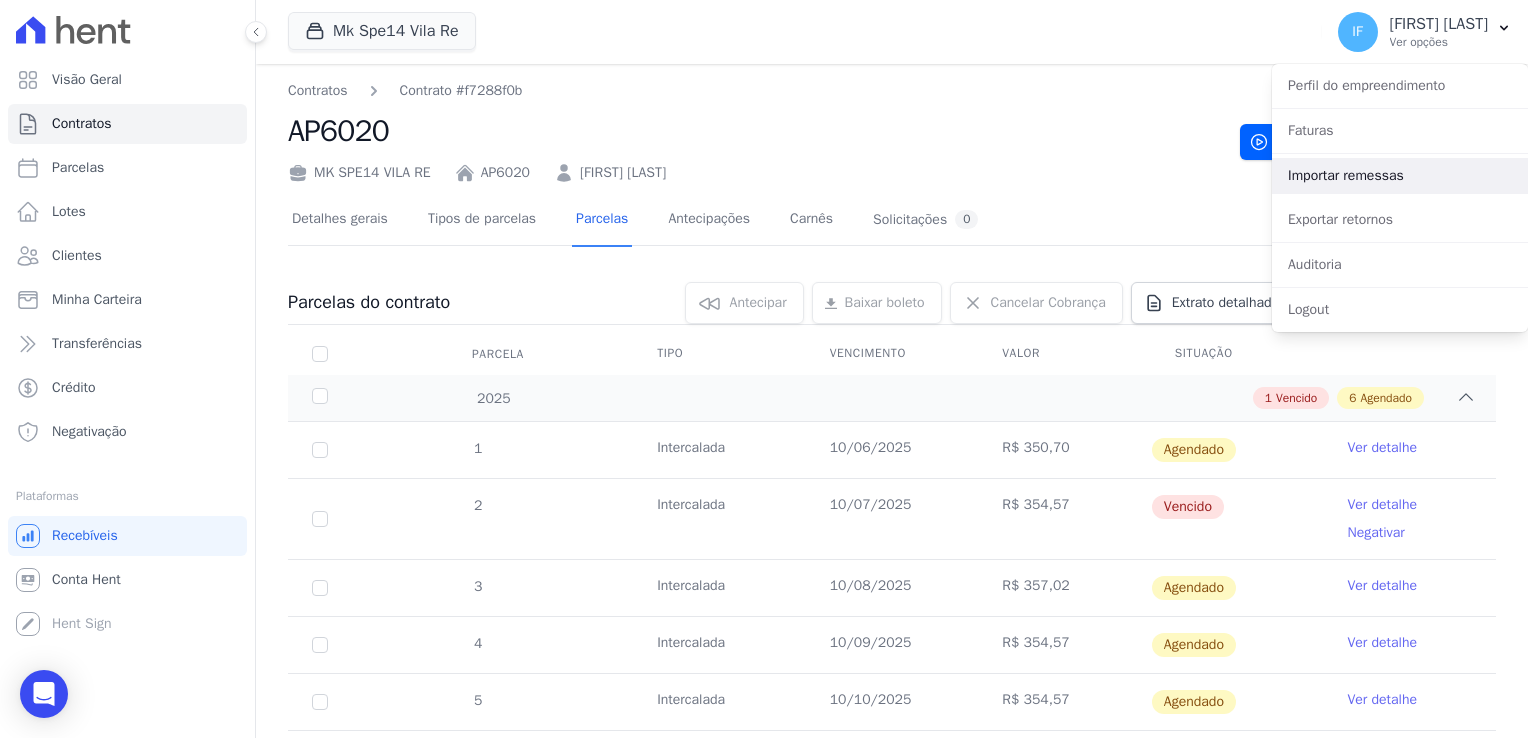 click on "Importar remessas" at bounding box center [1400, 176] 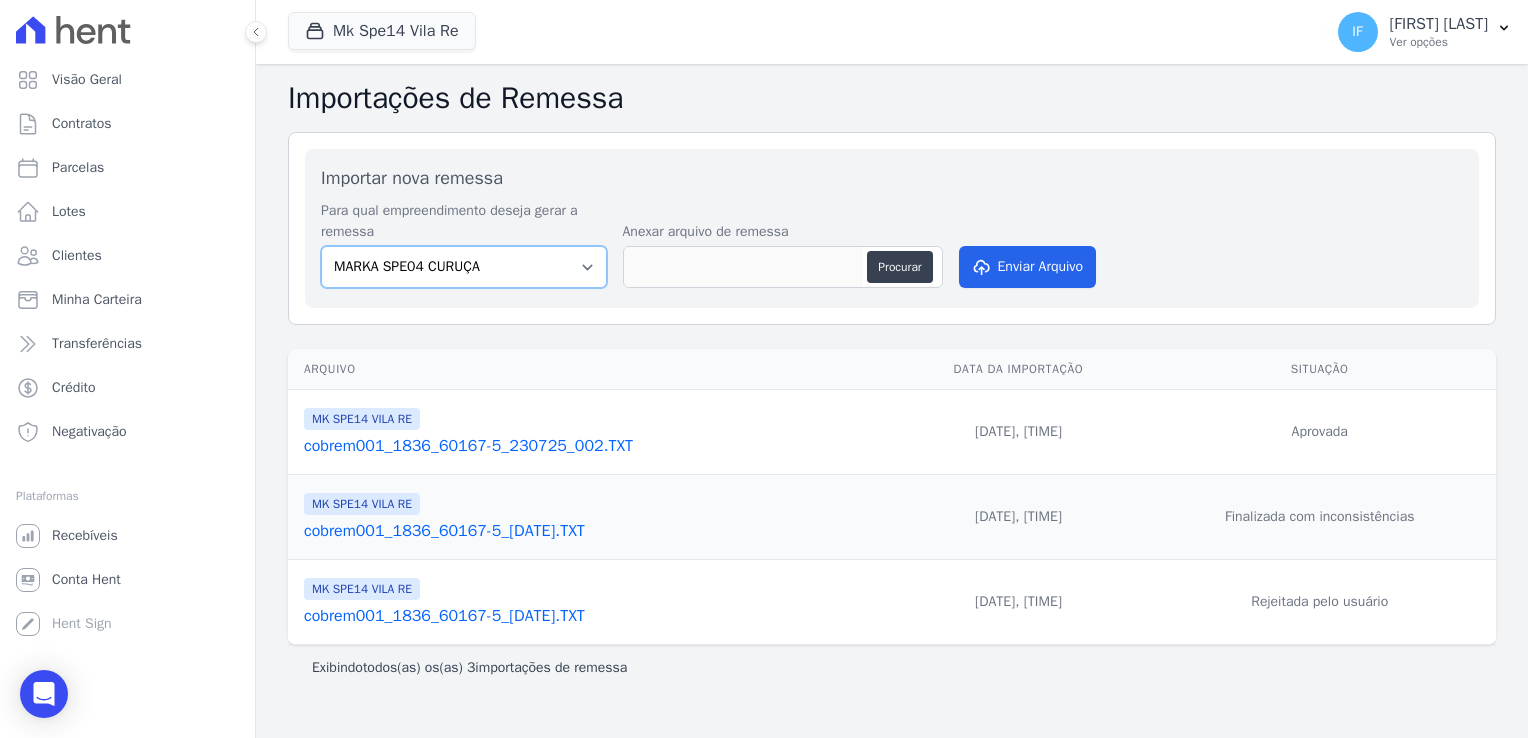 click on "MARKA SPE04 CURUÇA
MARKA SPE06 EMPREENDIMENTOS E PARTICIPACOES LTDA
MK SPE01 PERDIZES EMPREENDIMENTOS IMOBILIARIOS LTDA
MK SPE08 TUCURUVI EMPREENDIMENTOS IMOBILIARIOS LTDA
MK SPE09 CASA VERDE
MK SPE14 VILA RE
MK SPE20 CANTIDIO" at bounding box center (464, 267) 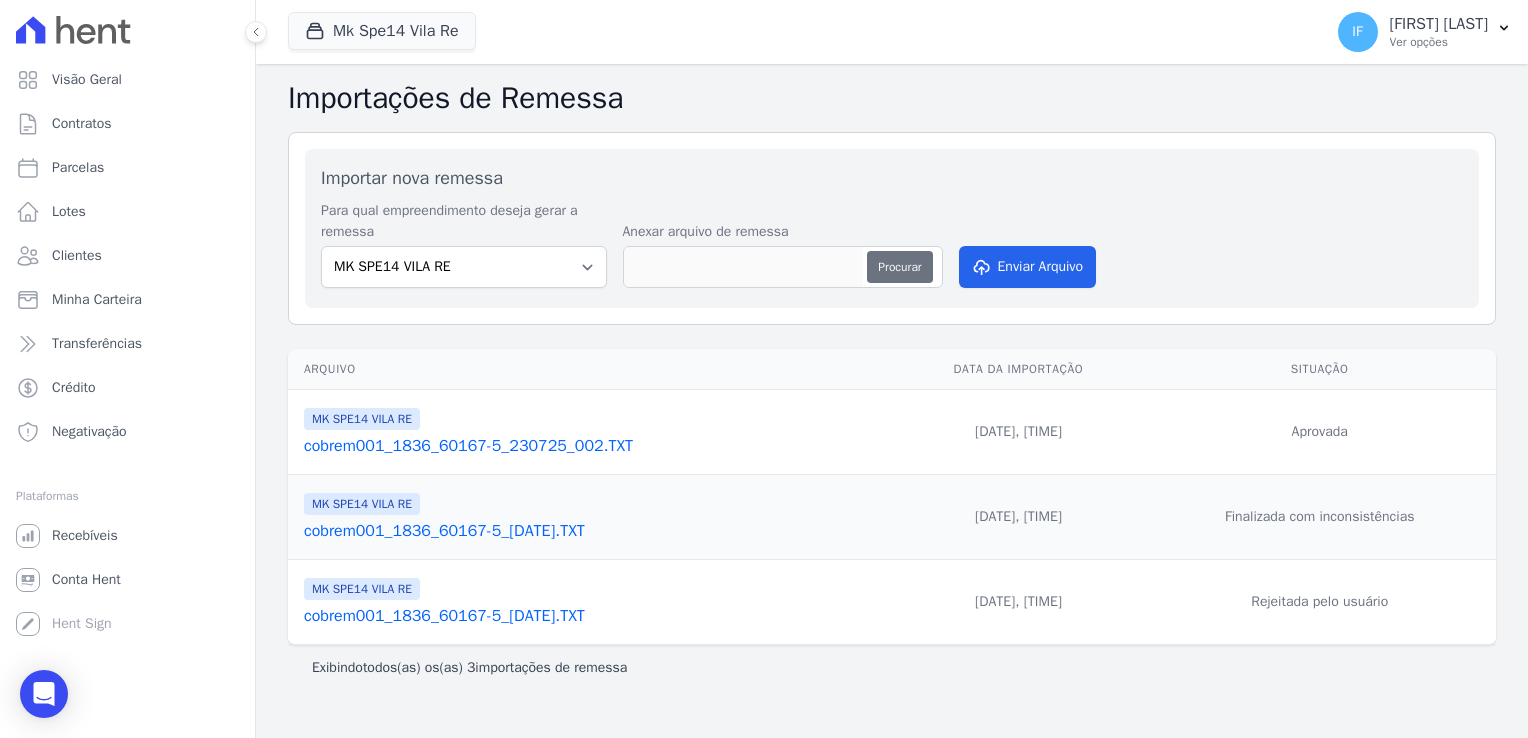 click on "Procurar" at bounding box center [899, 267] 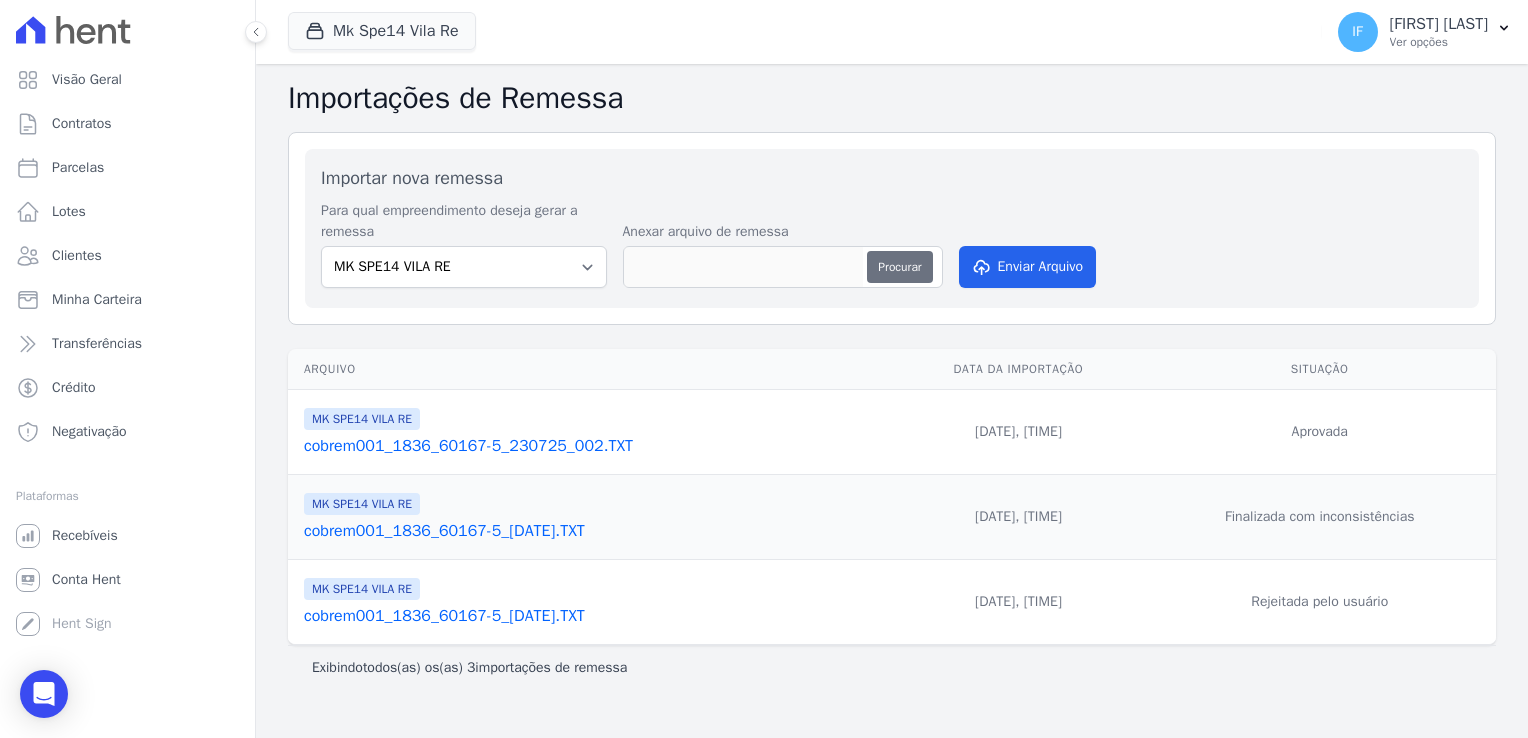 type on "cobrem001_1836_60167-5_[DATE].TXT" 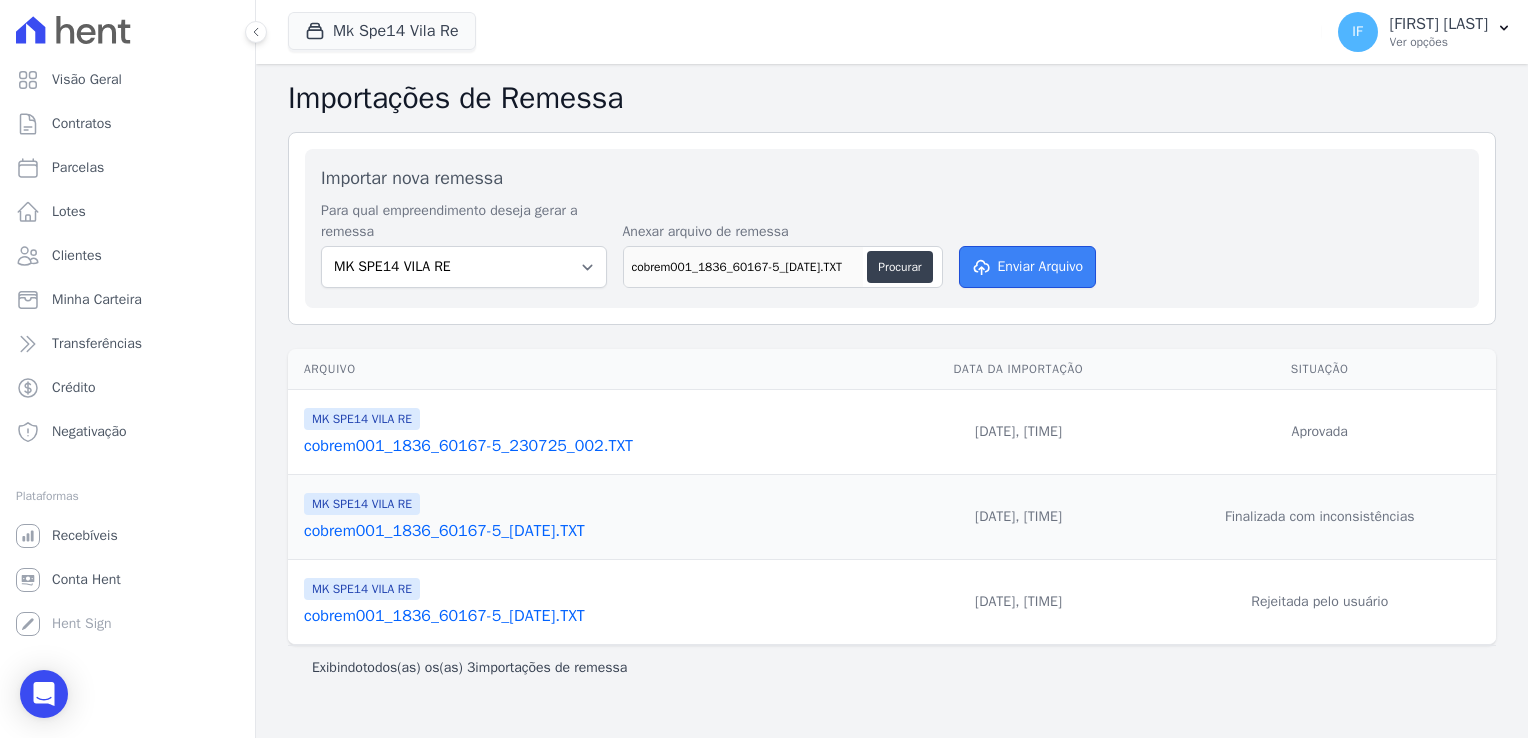 click on "Enviar Arquivo" at bounding box center [1028, 267] 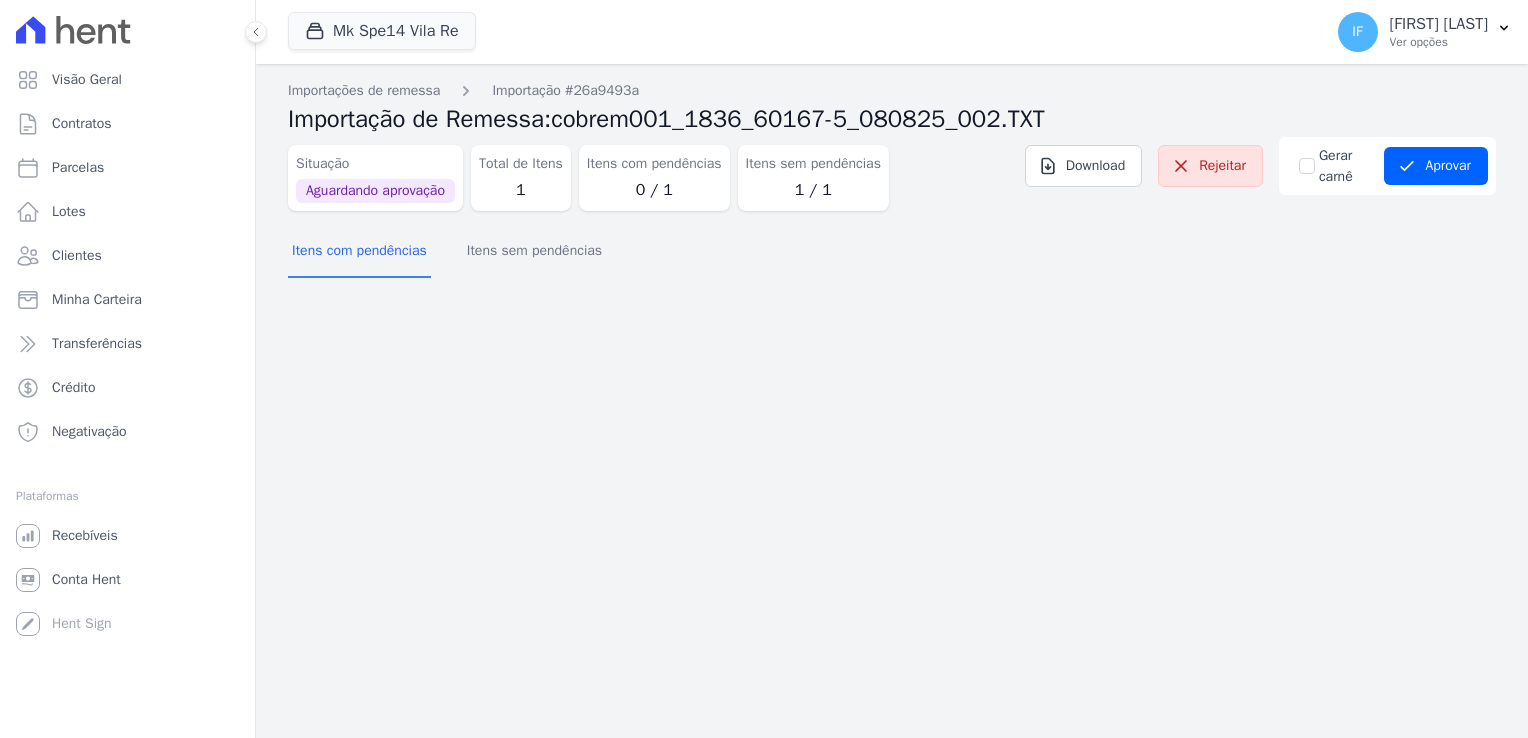 scroll, scrollTop: 0, scrollLeft: 0, axis: both 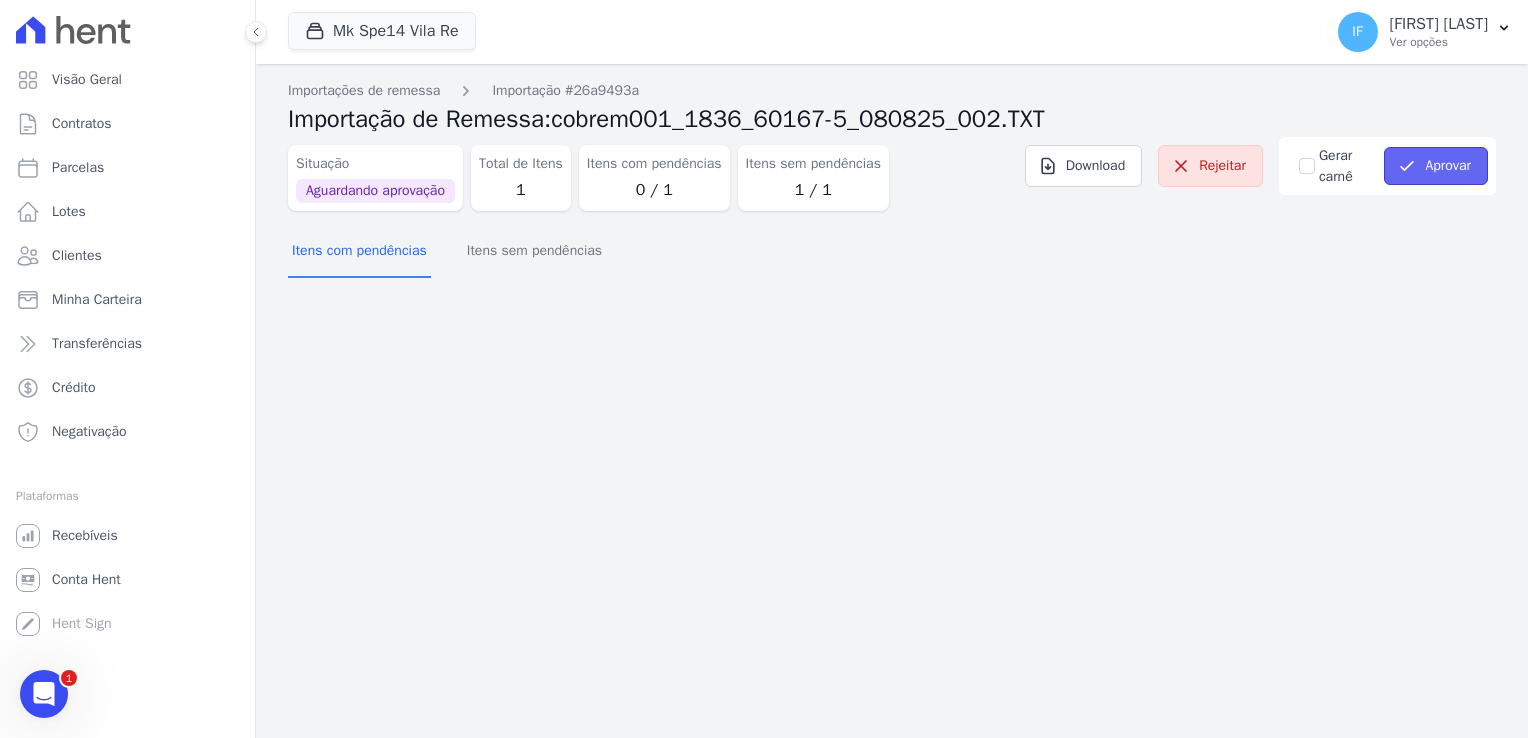 click on "Aprovar" at bounding box center [1436, 166] 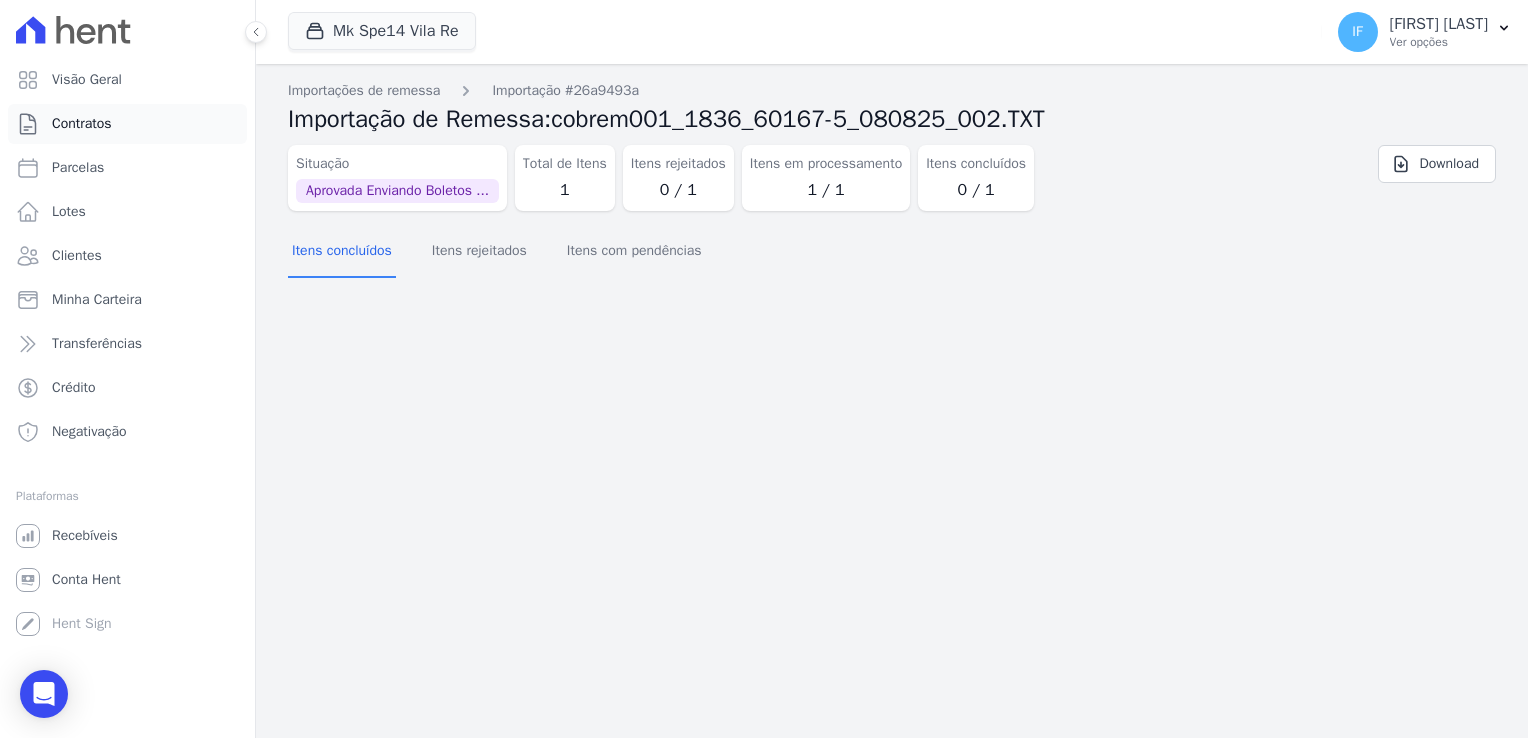 click on "Contratos" at bounding box center (82, 124) 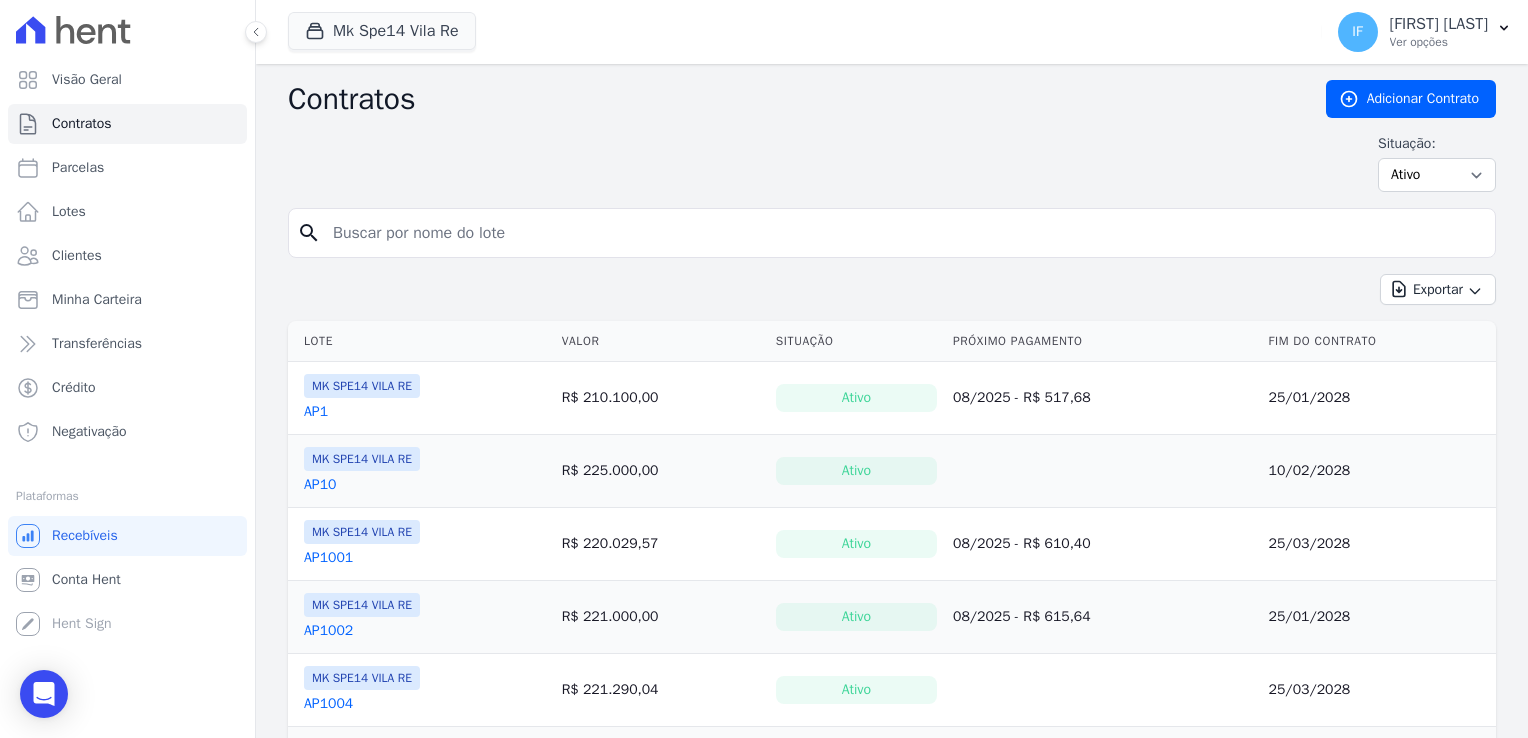 click at bounding box center [904, 233] 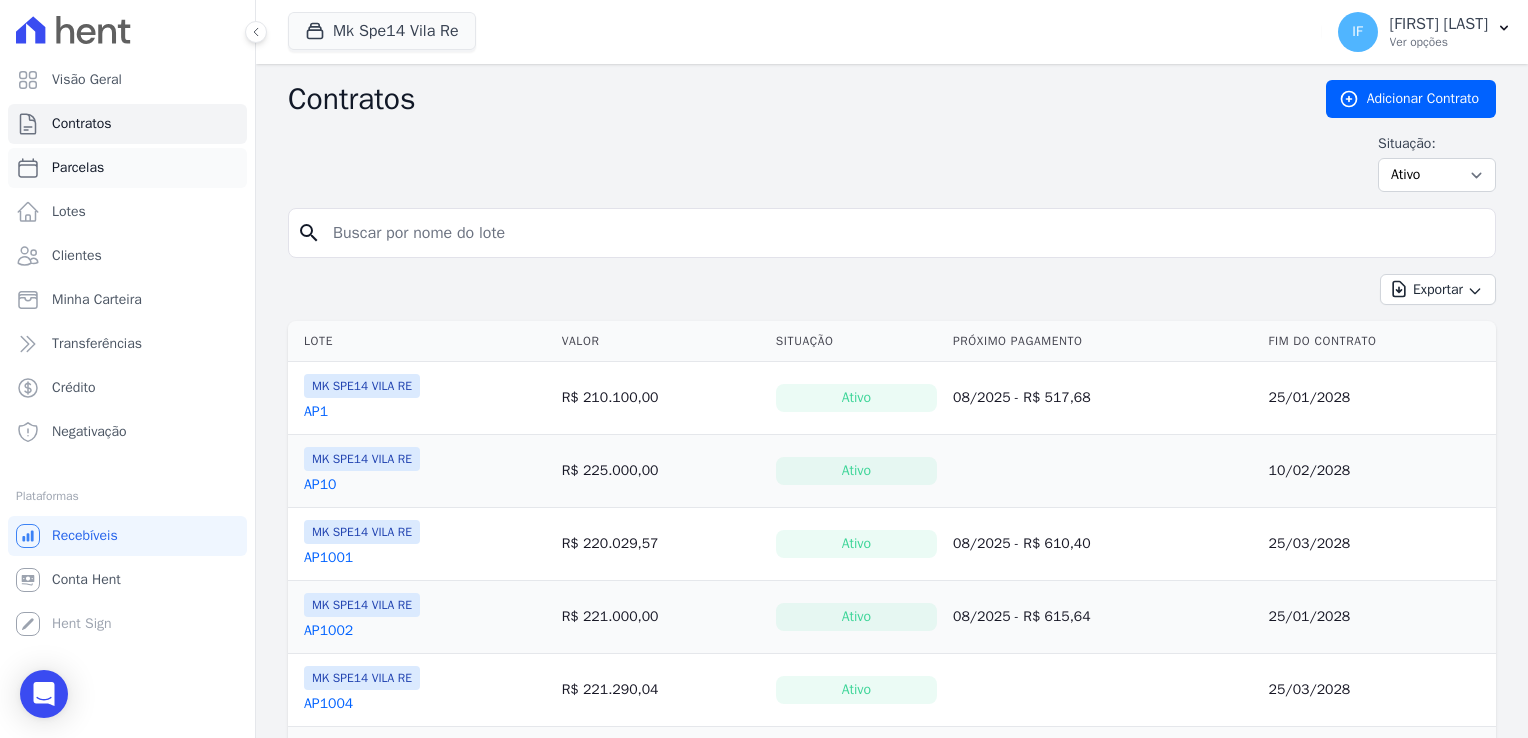 click on "Parcelas" at bounding box center [78, 168] 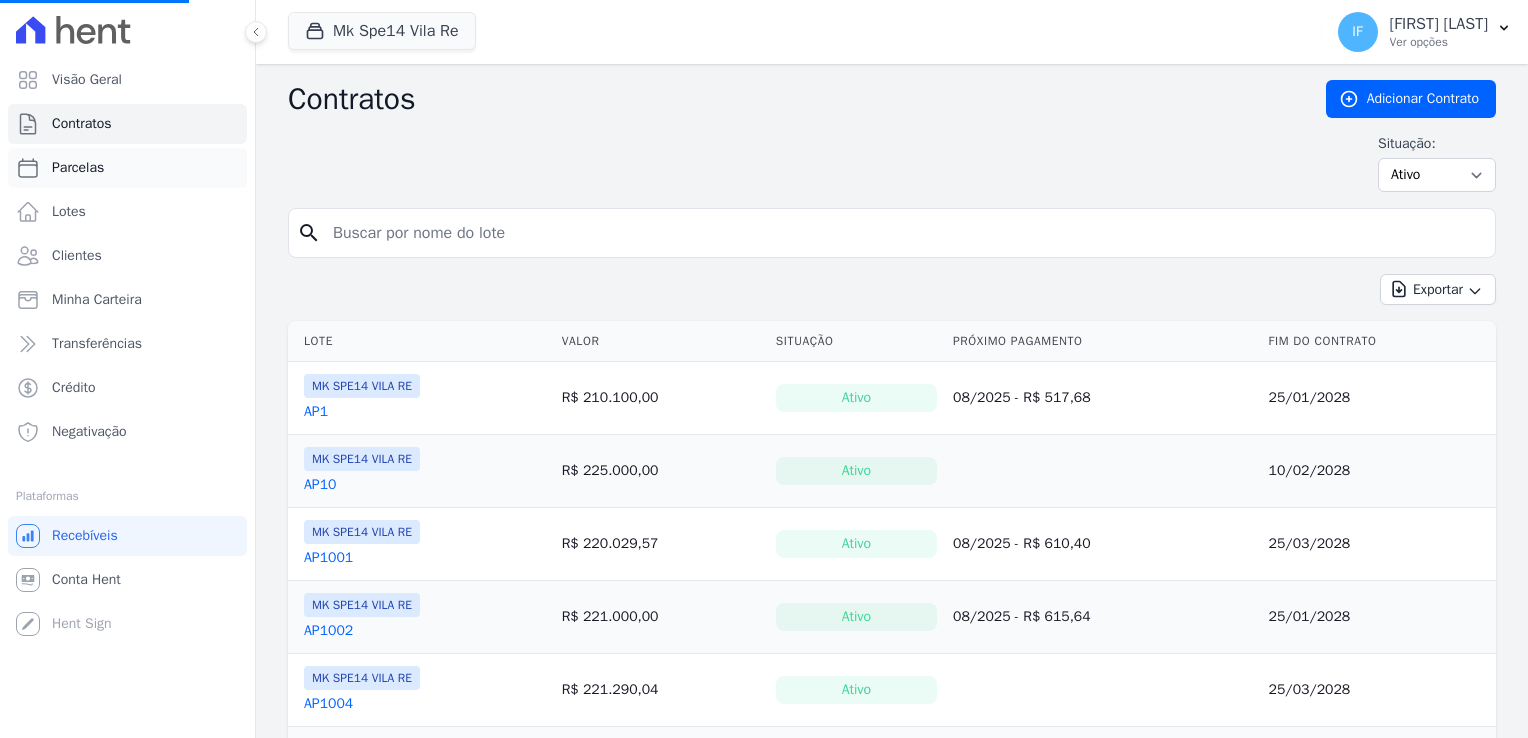 select 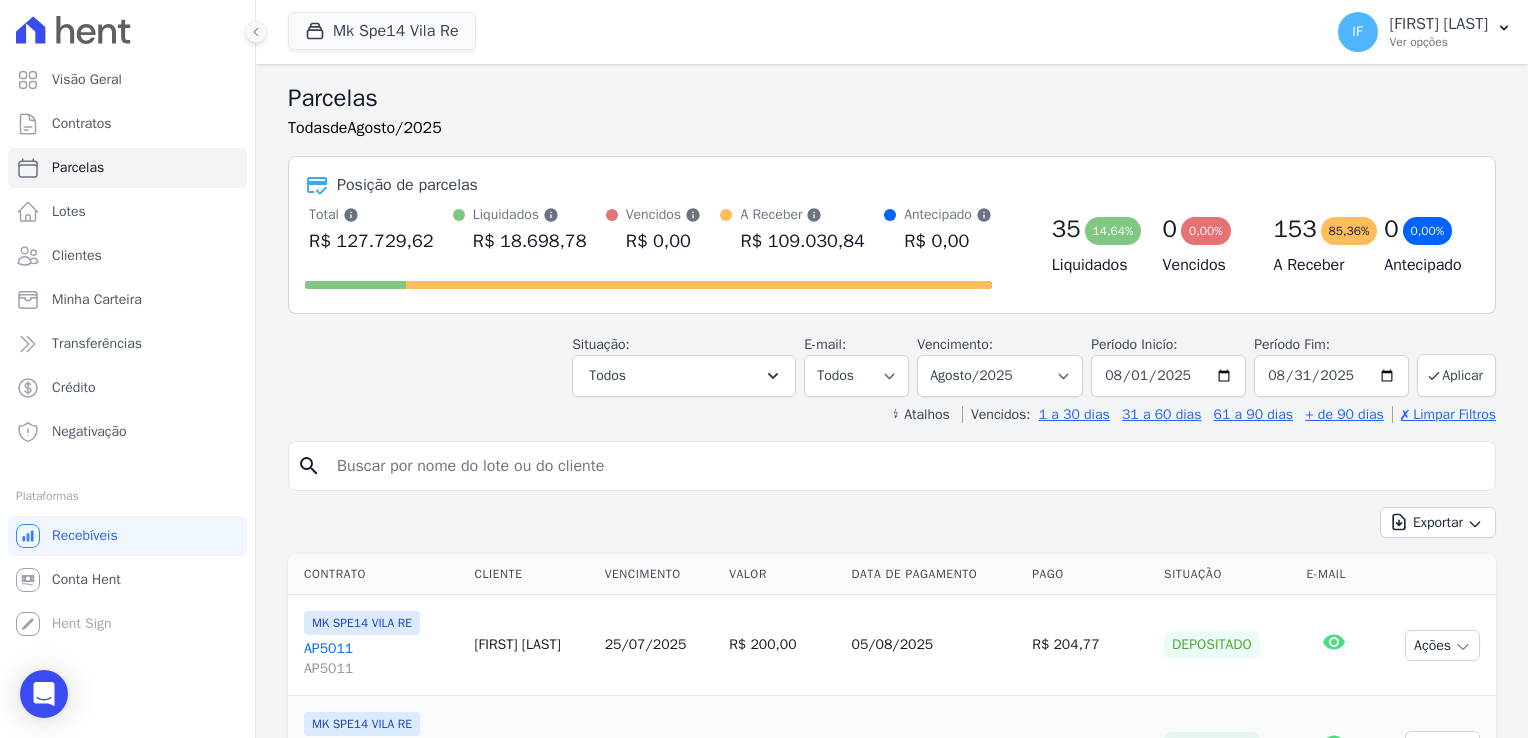 click at bounding box center [906, 466] 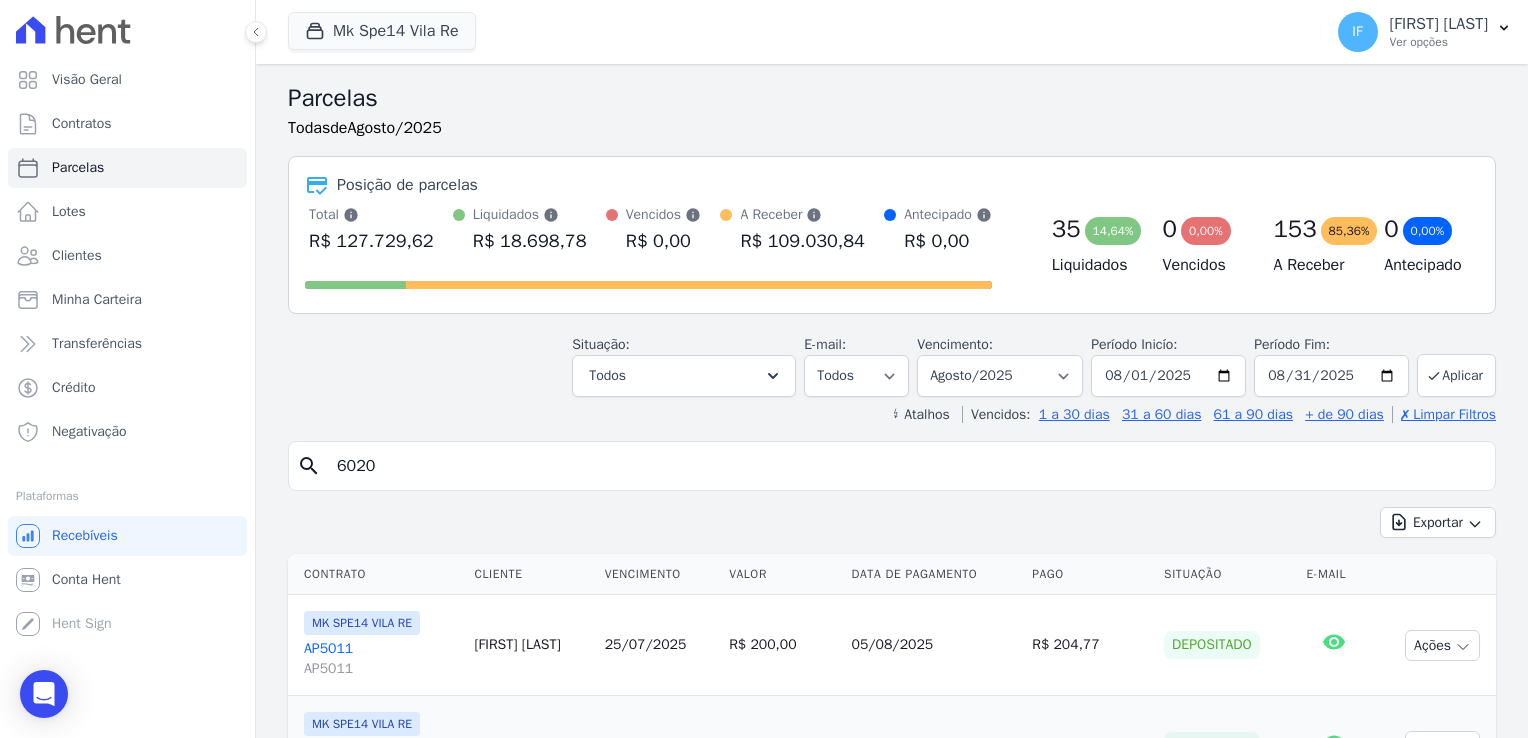 type on "6020" 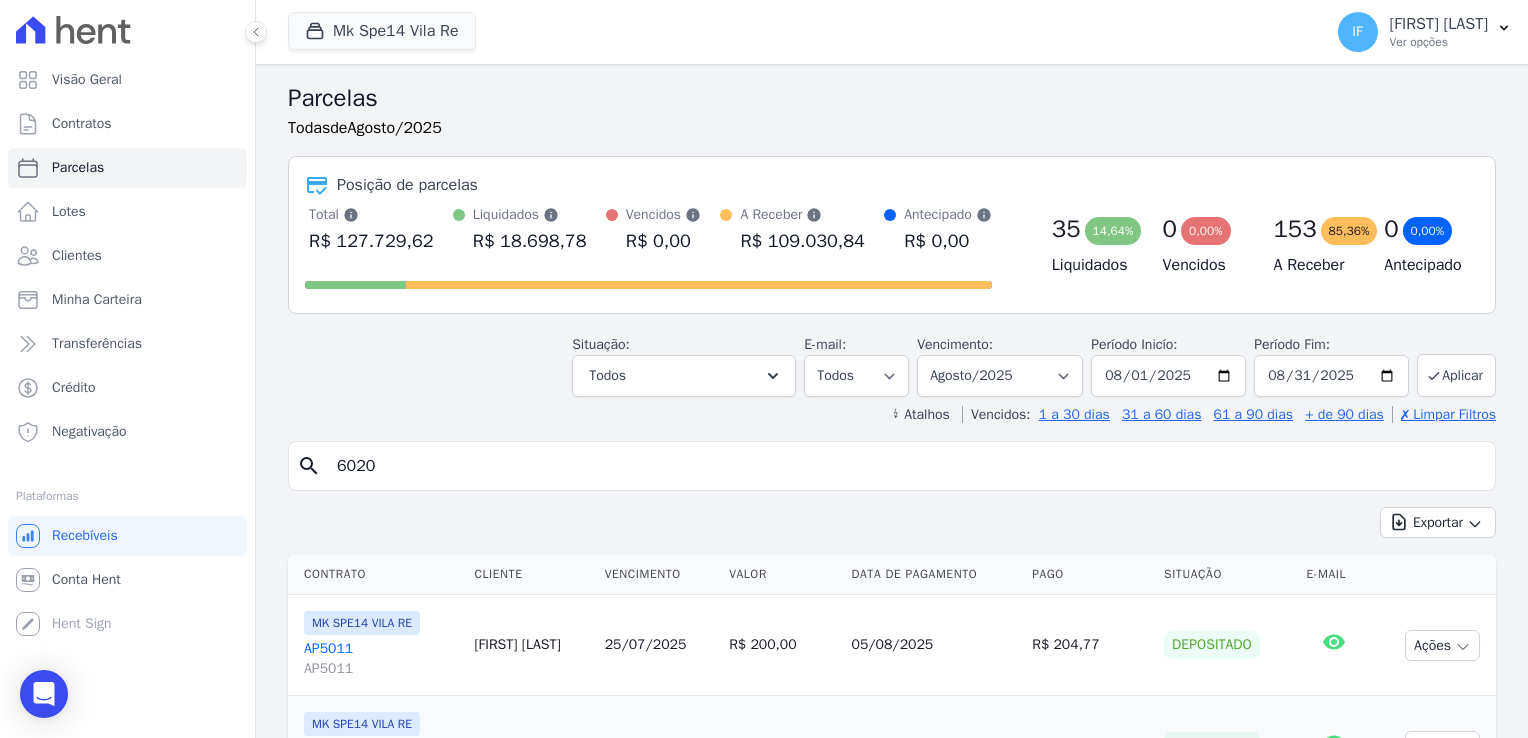 select 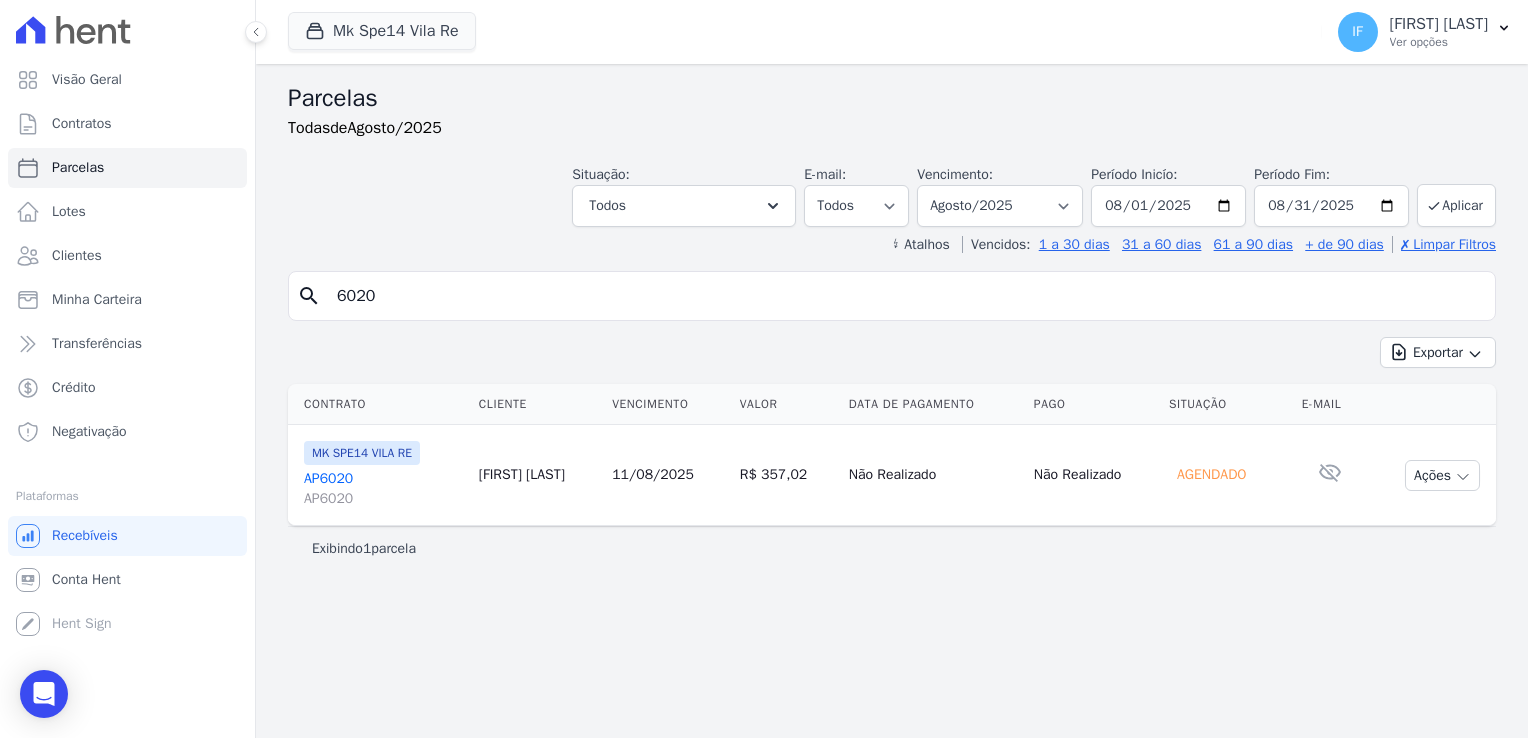click on "AP6020" at bounding box center [383, 499] 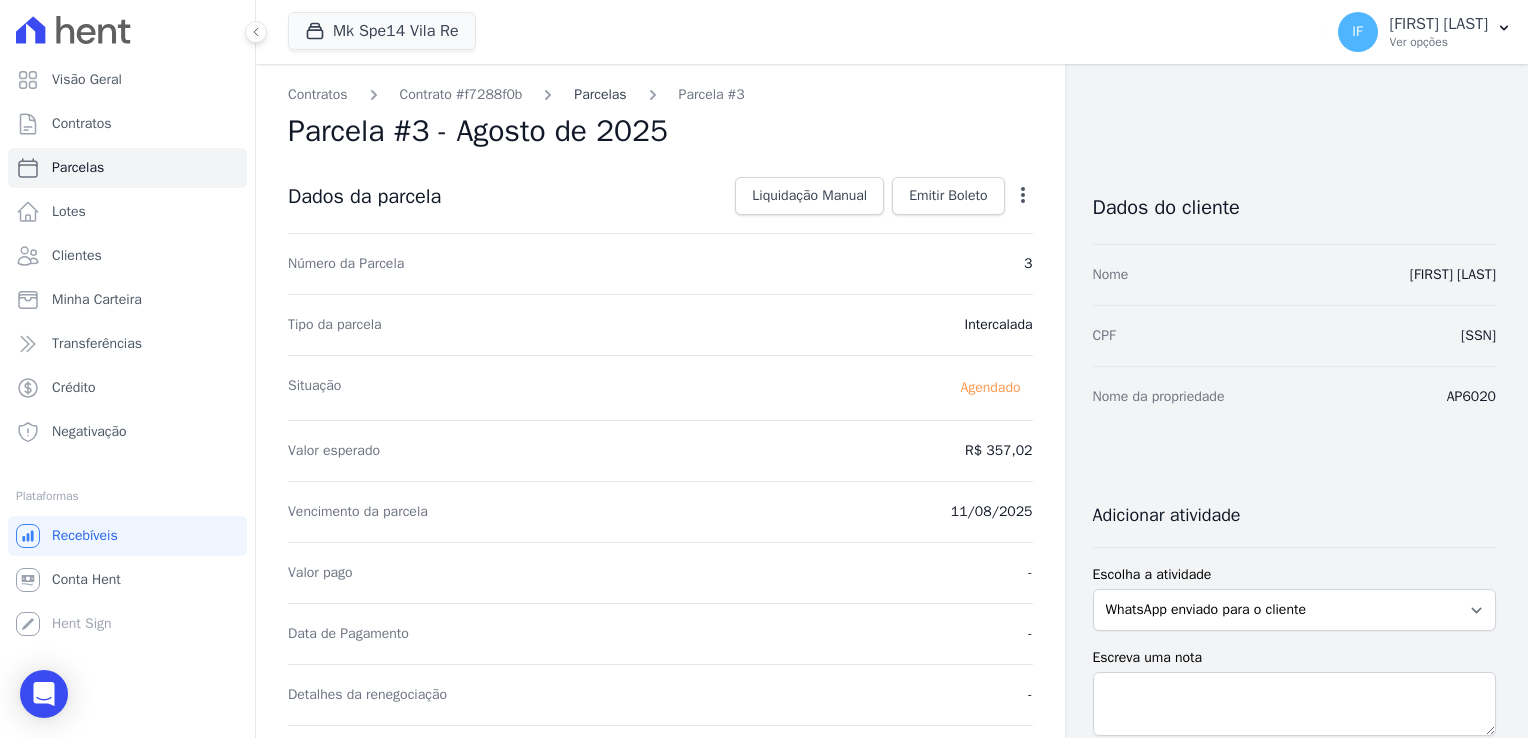 click on "Parcelas" at bounding box center (600, 94) 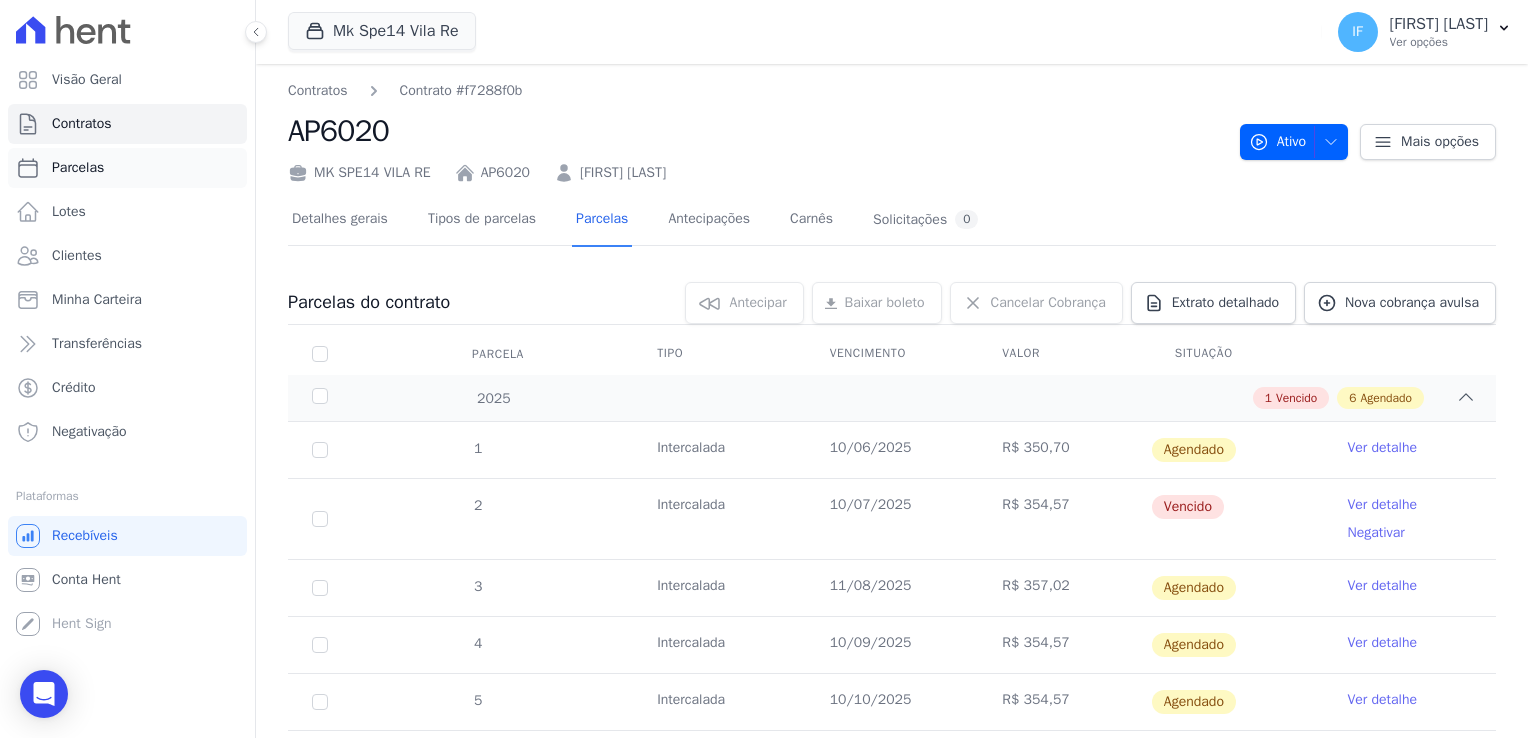 click on "Parcelas" at bounding box center [78, 168] 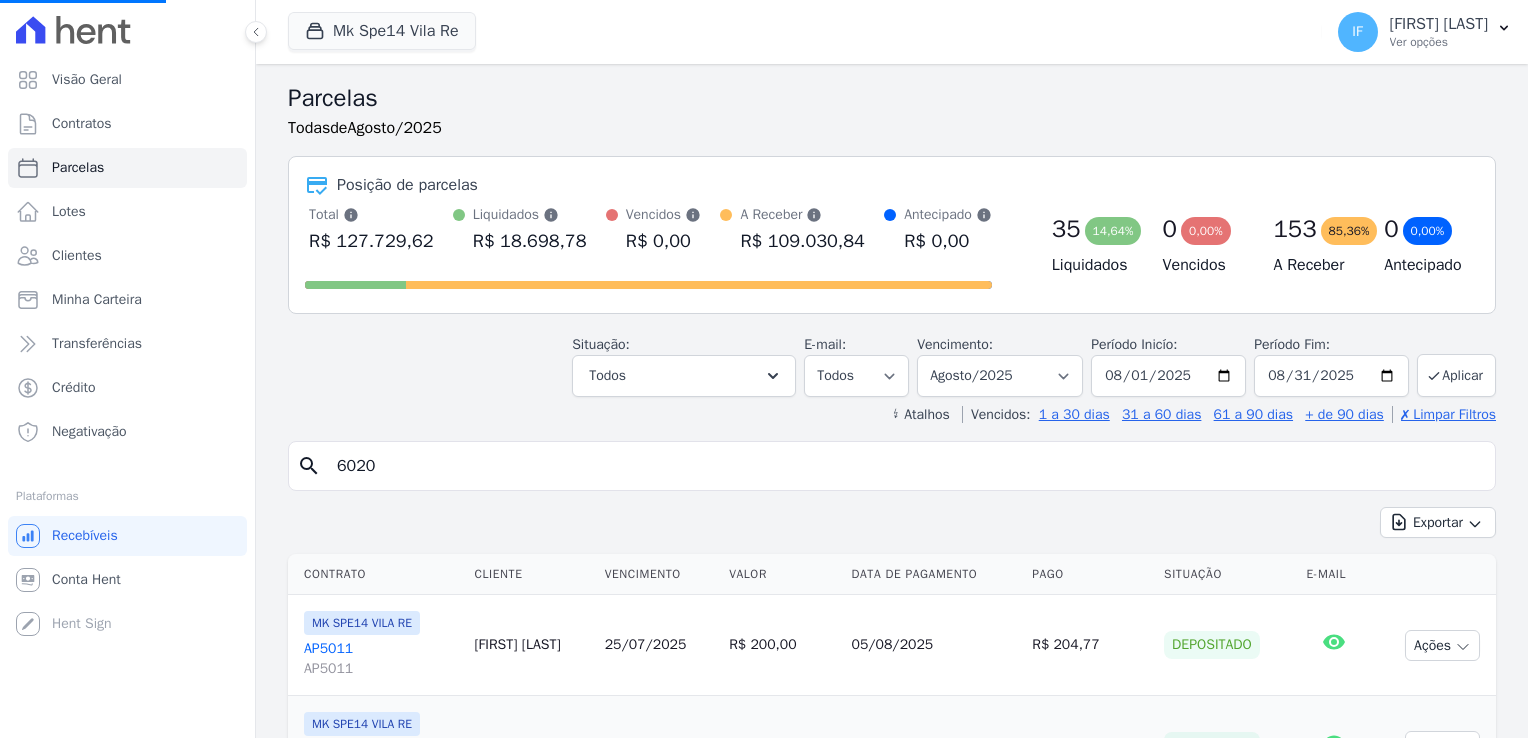 select 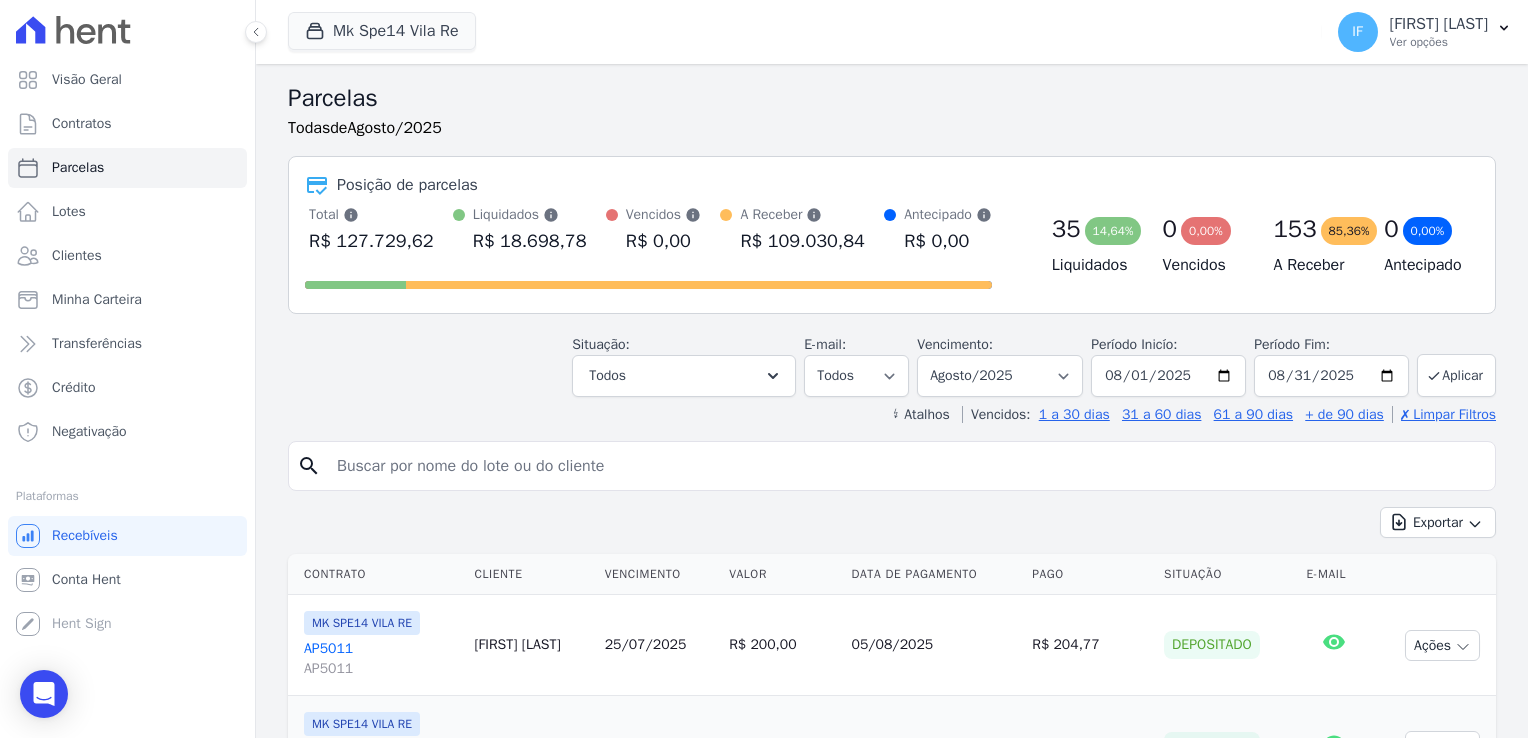 click at bounding box center (906, 466) 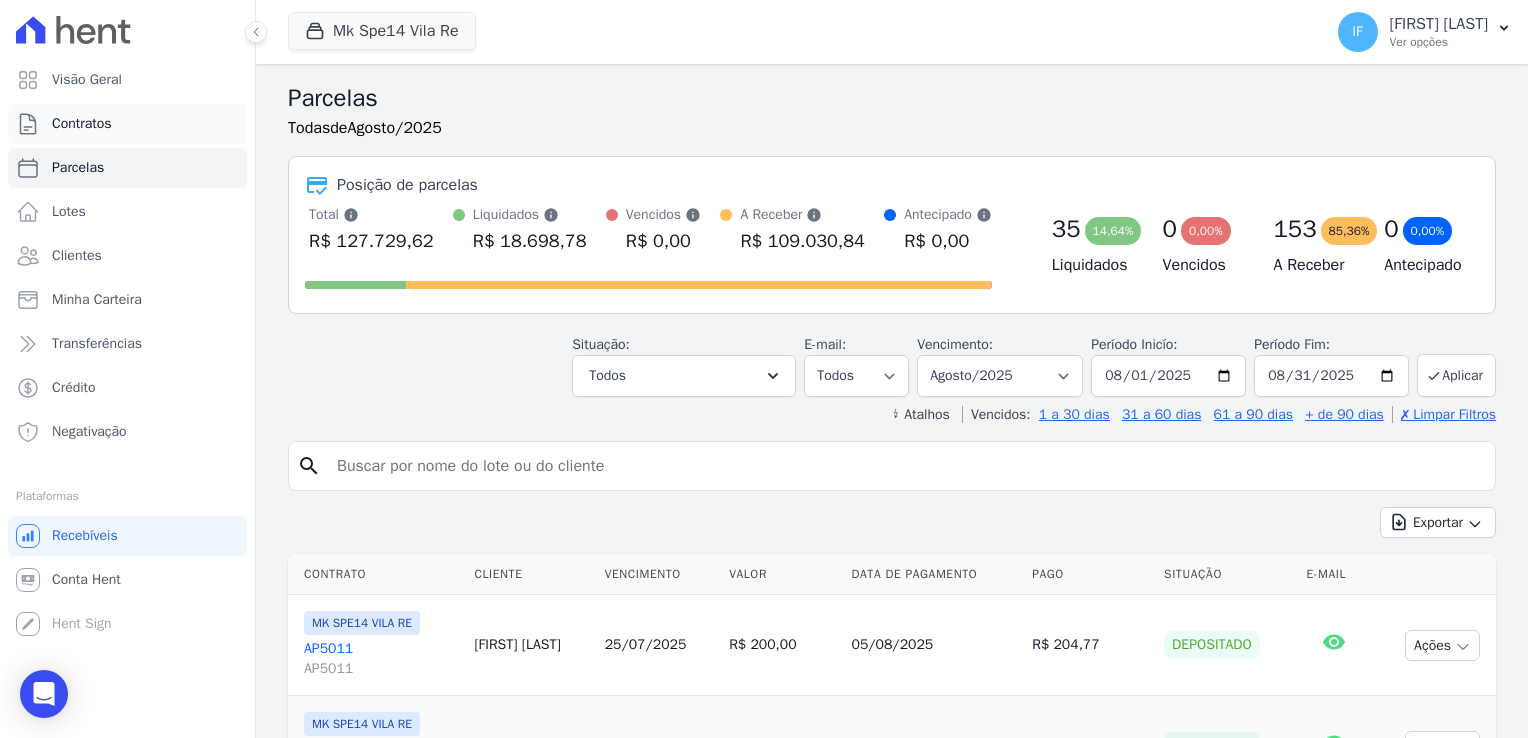click on "Contratos" at bounding box center [127, 124] 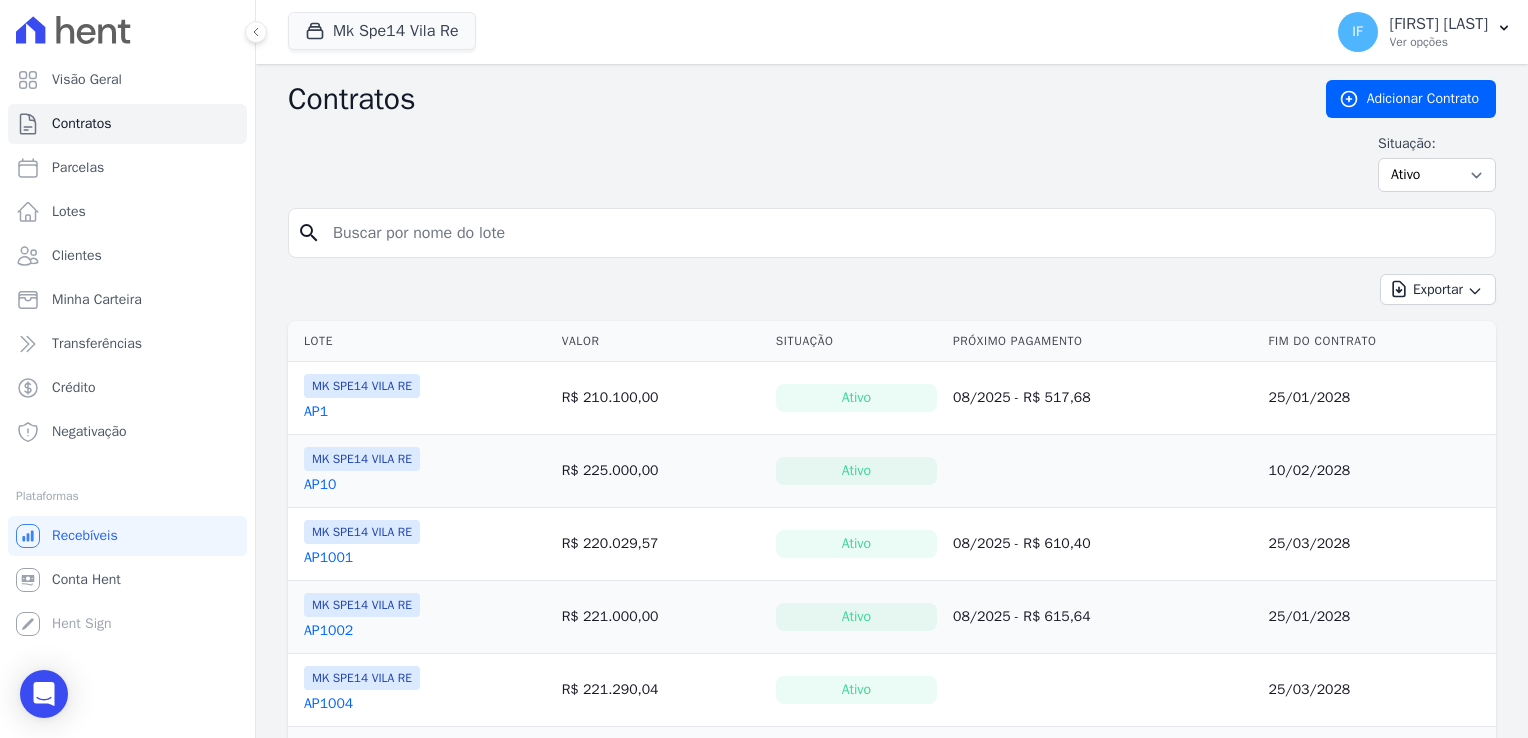 click at bounding box center (904, 233) 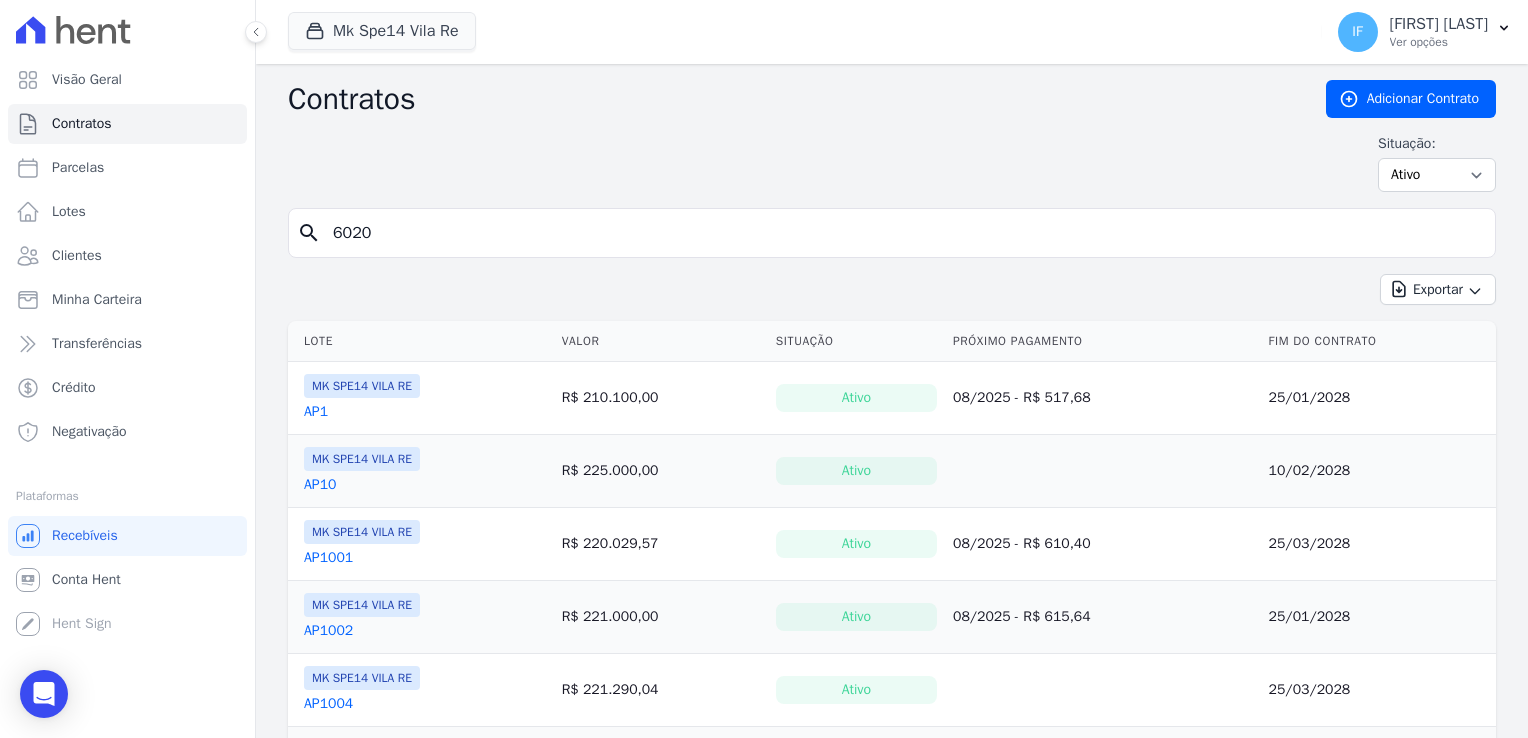 type on "6020" 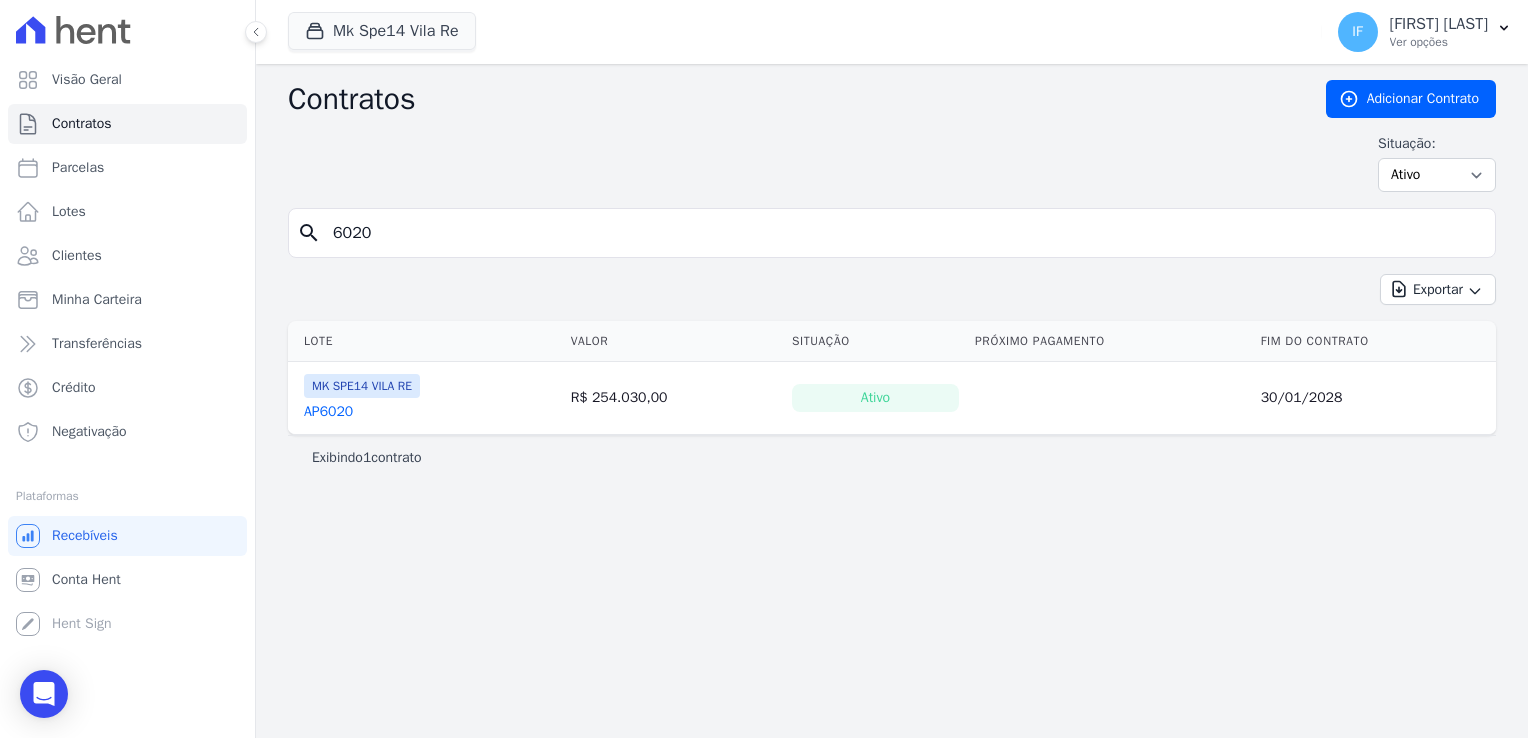 click on "AP6020" at bounding box center (328, 412) 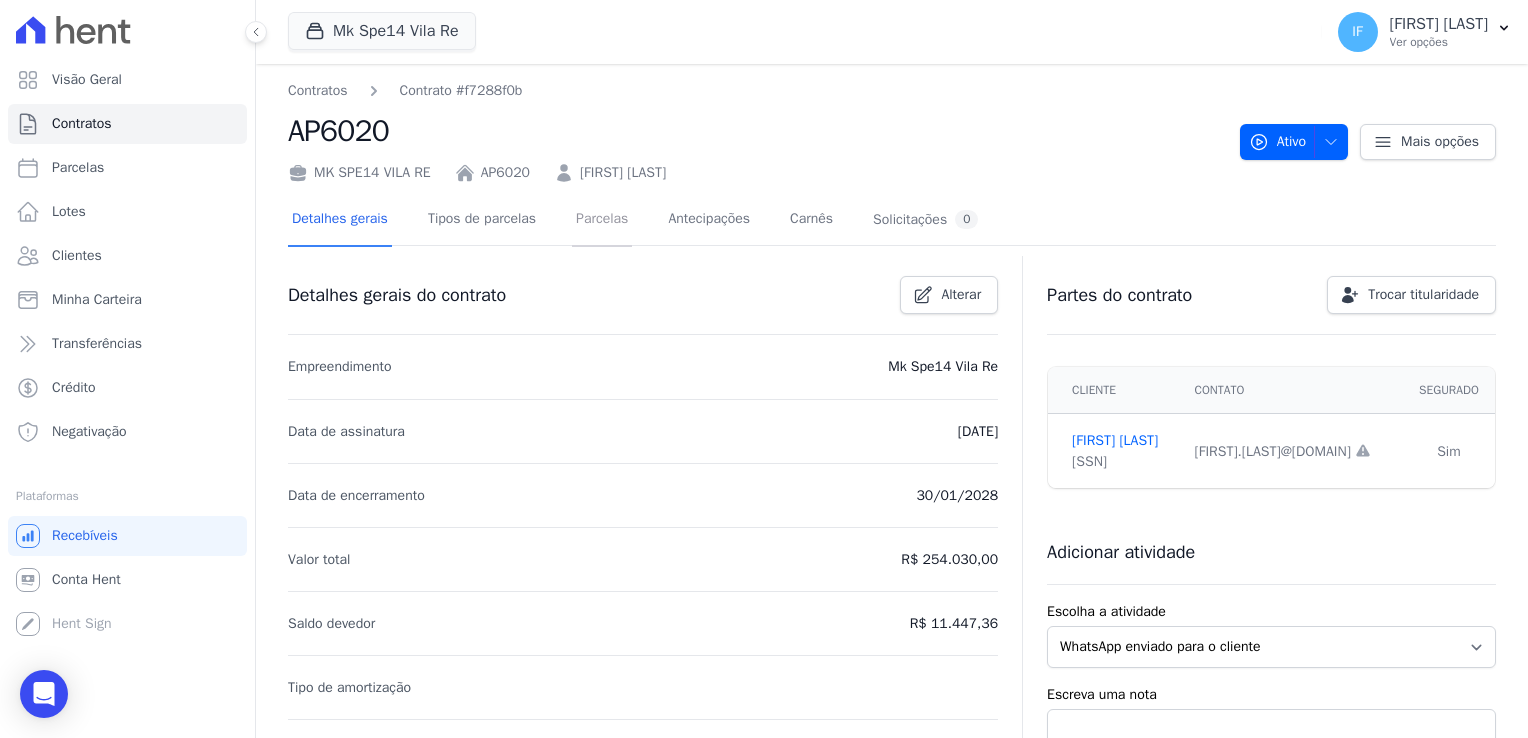 click on "Parcelas" at bounding box center [602, 220] 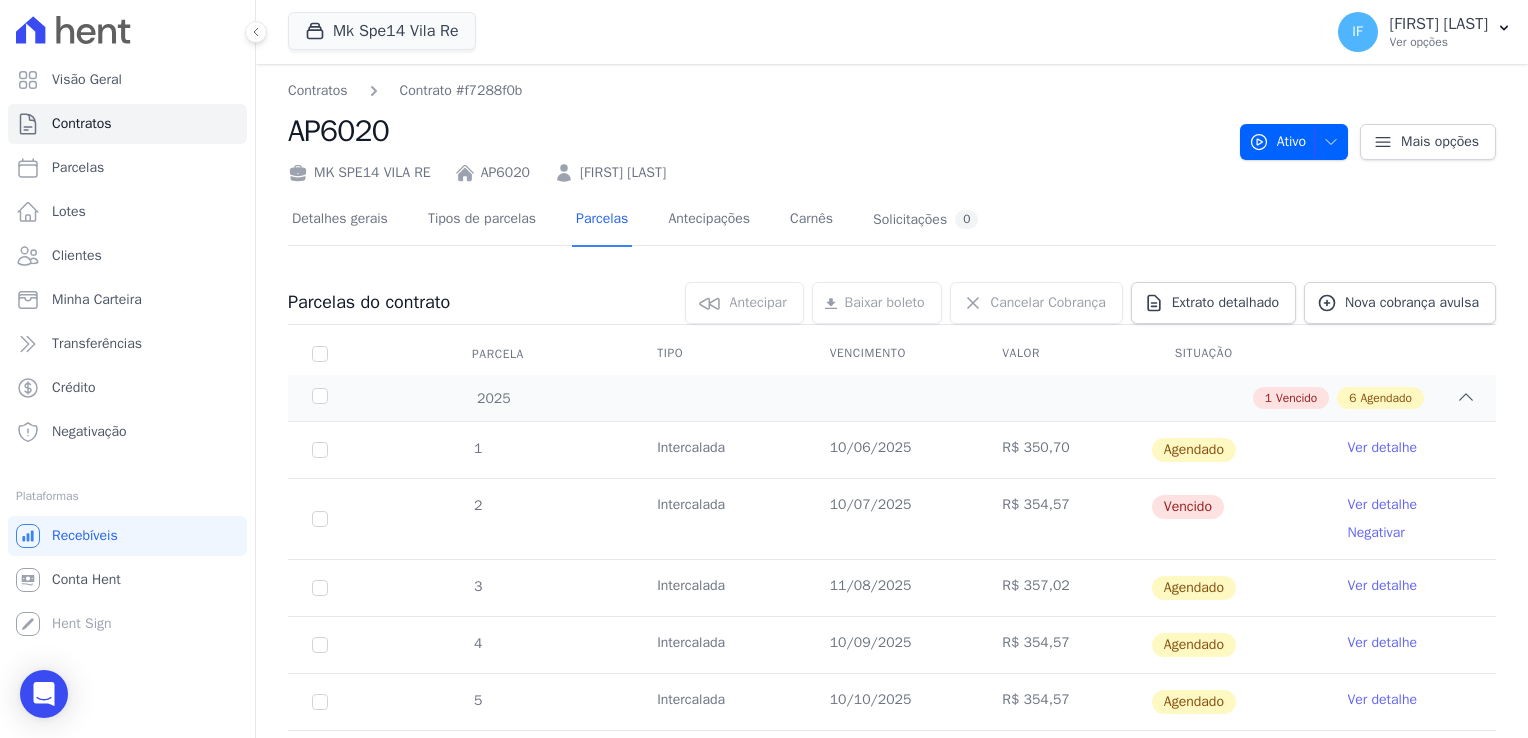 click on "10/06/2025" at bounding box center (892, 450) 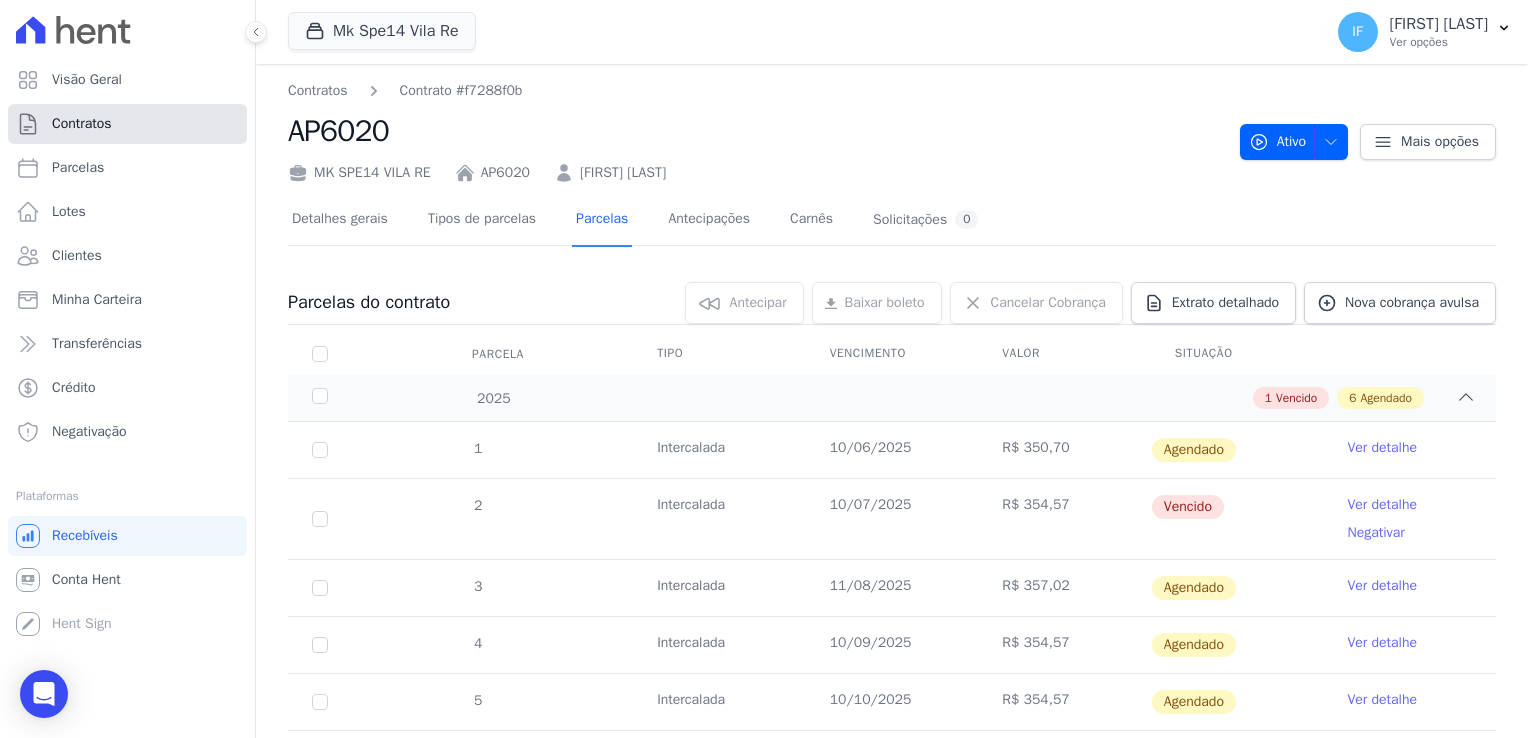 click on "Contratos" at bounding box center [82, 124] 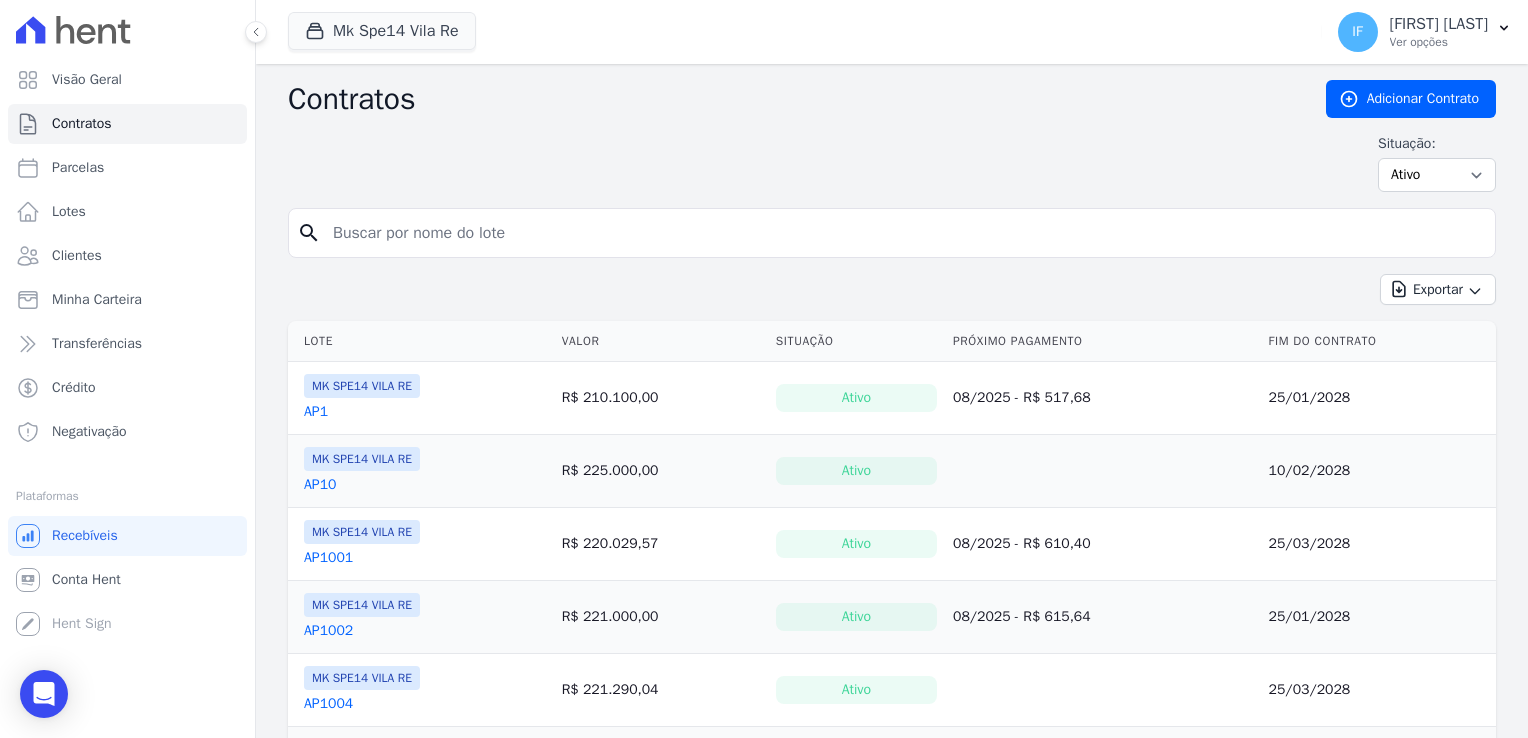 click at bounding box center [904, 233] 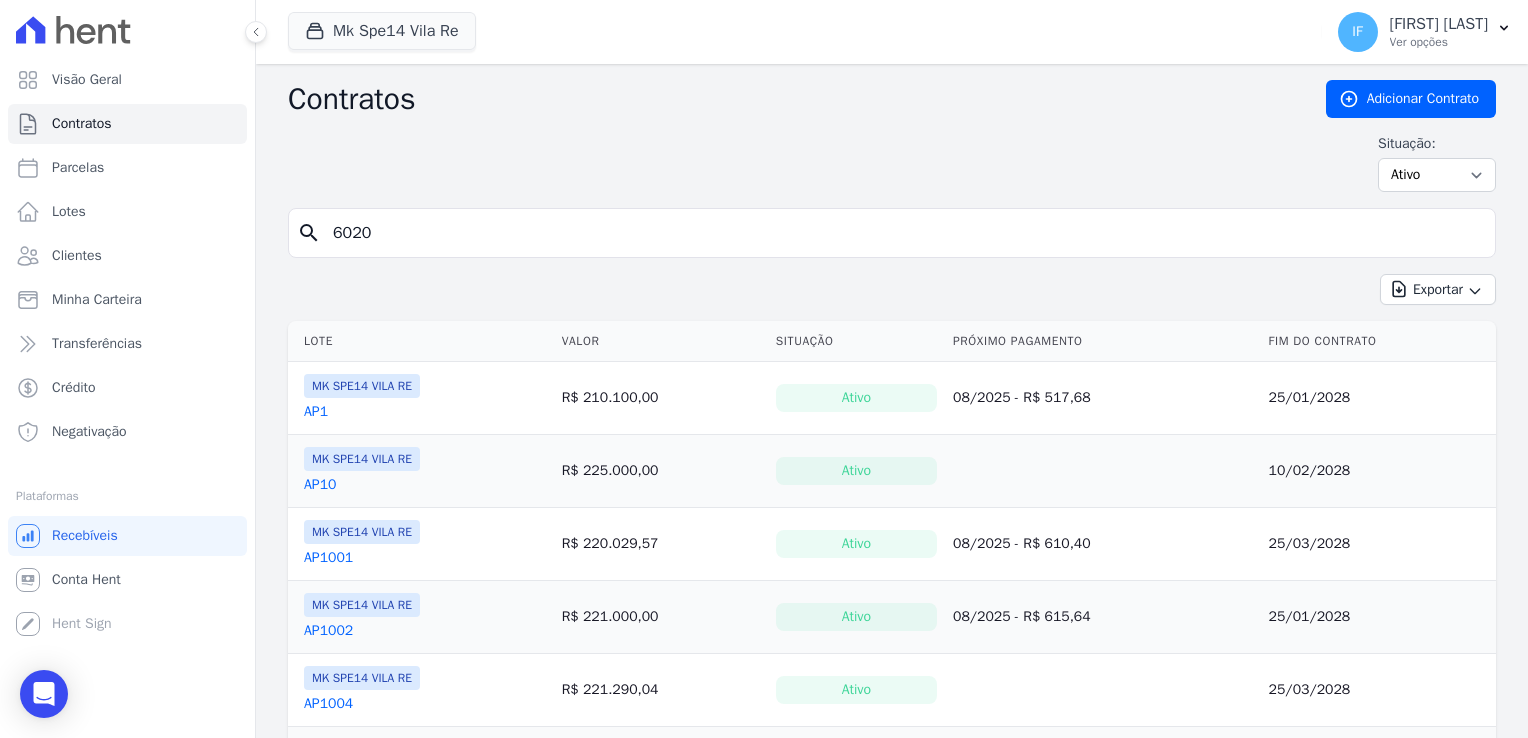 type on "6020" 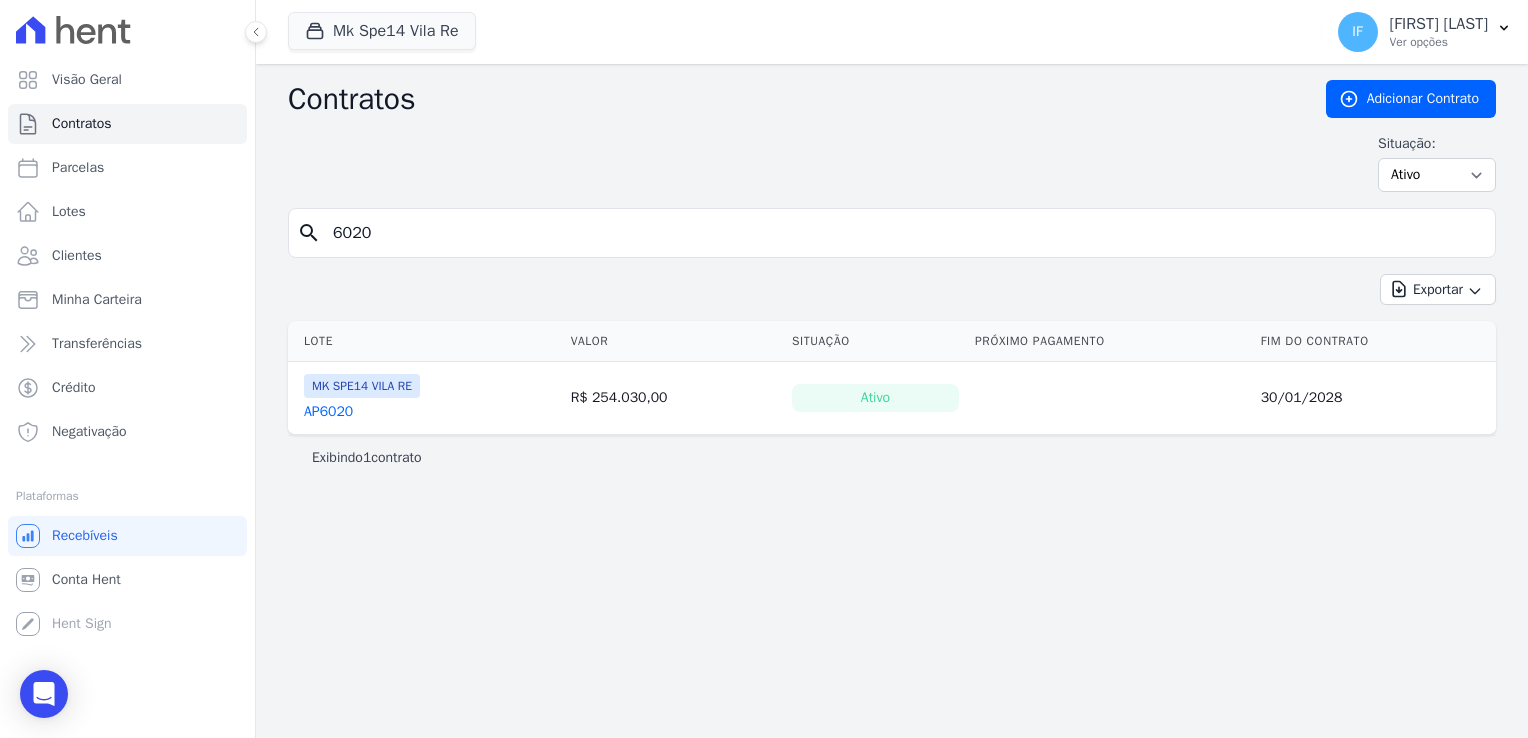 click on "AP6020" at bounding box center (328, 412) 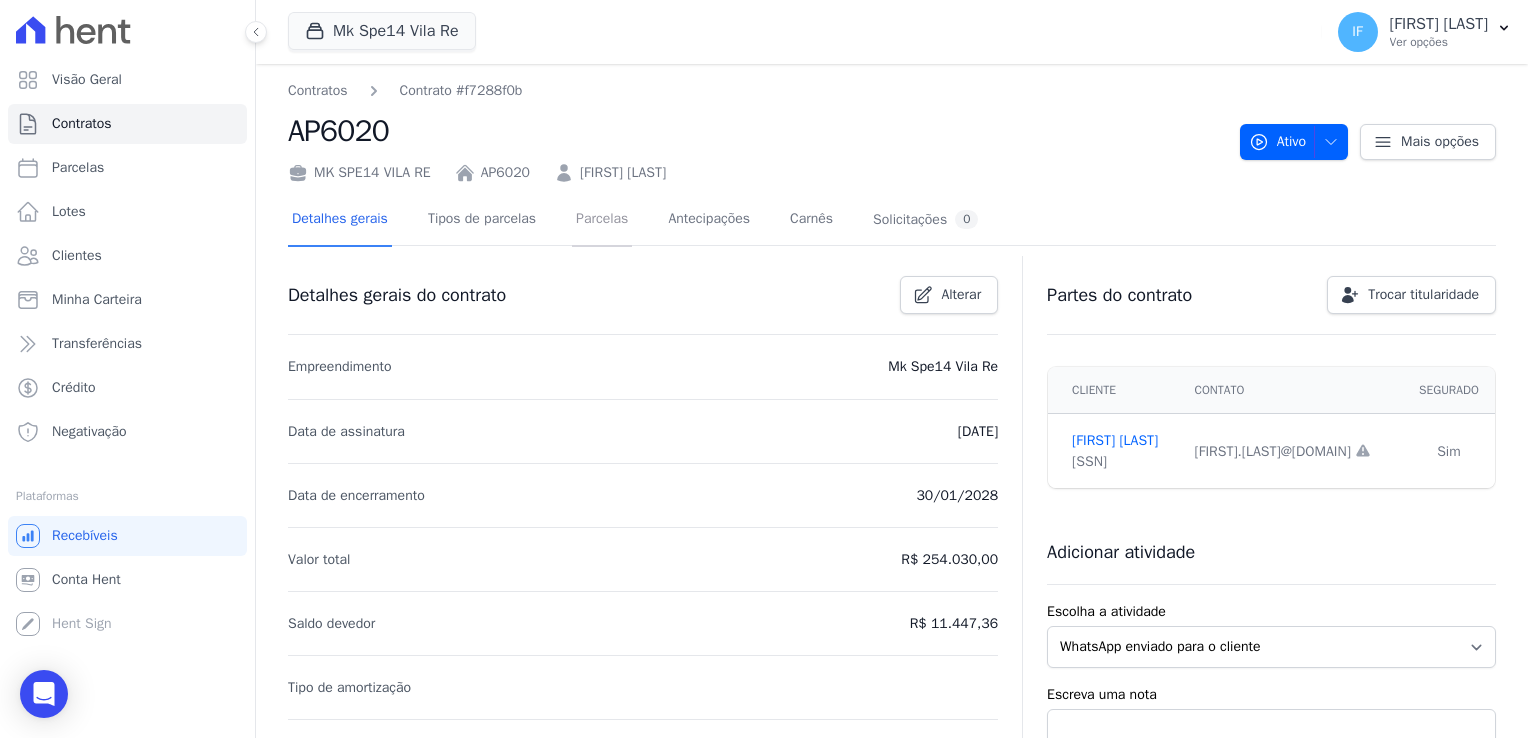 click on "Parcelas" at bounding box center (602, 220) 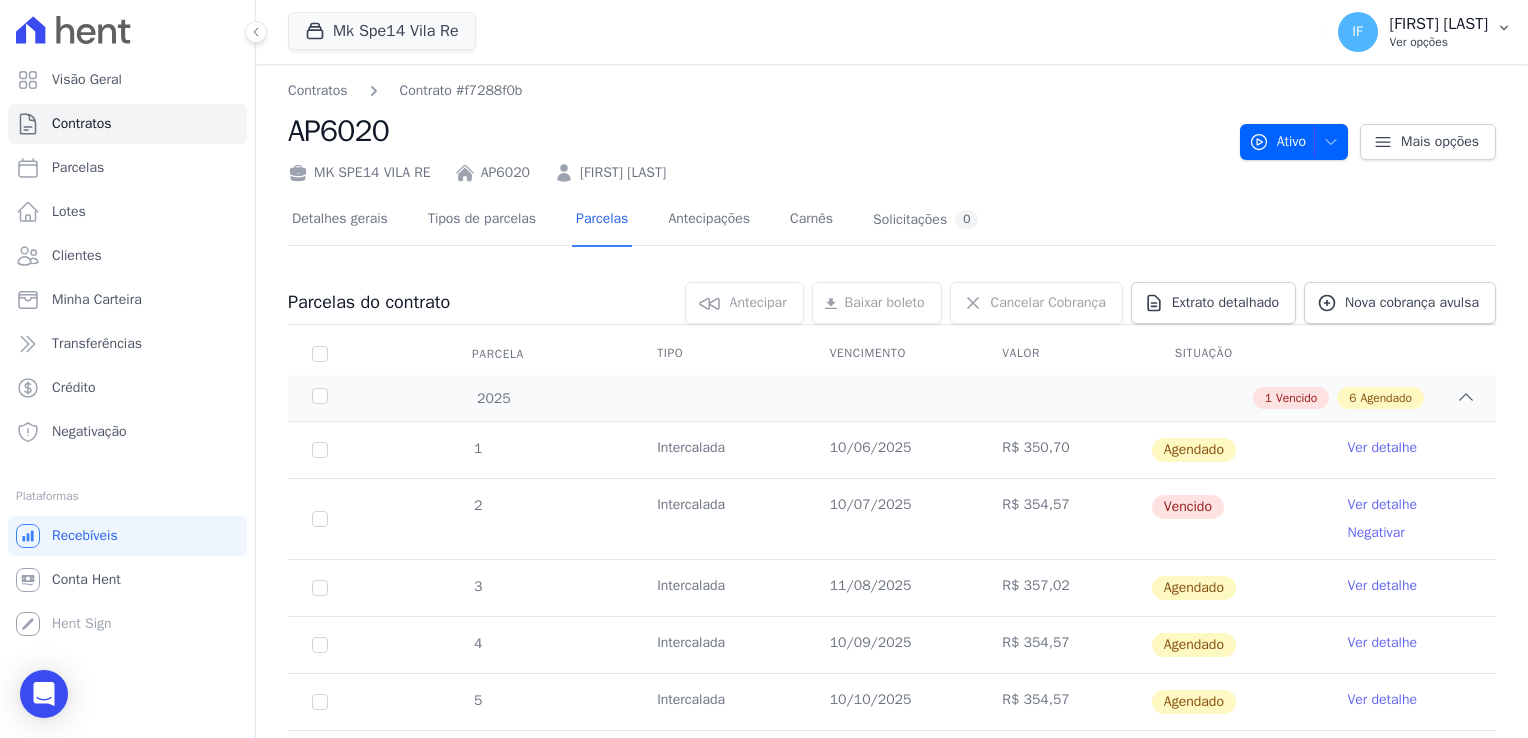 click on "Ver opções" at bounding box center (1439, 42) 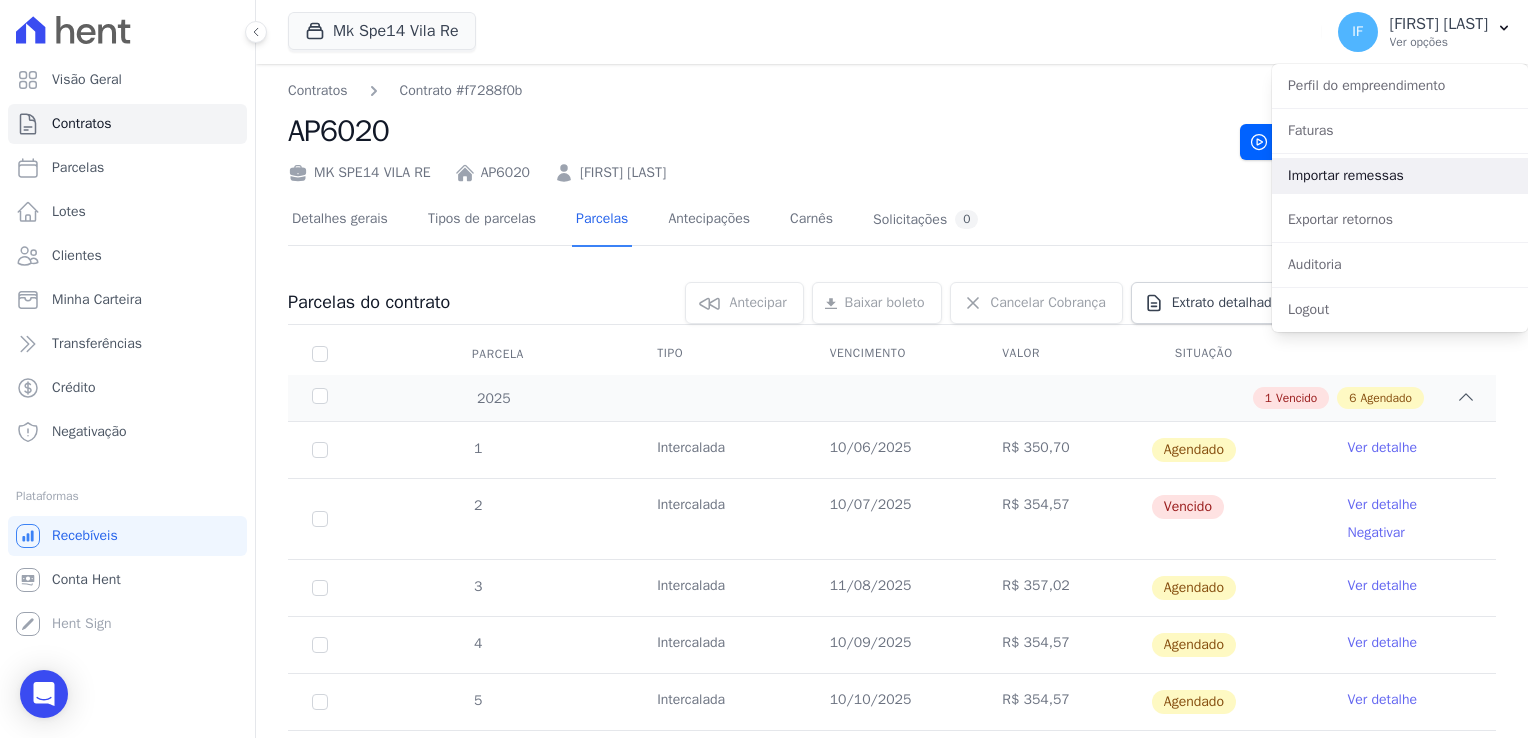 click on "Importar remessas" at bounding box center [1400, 176] 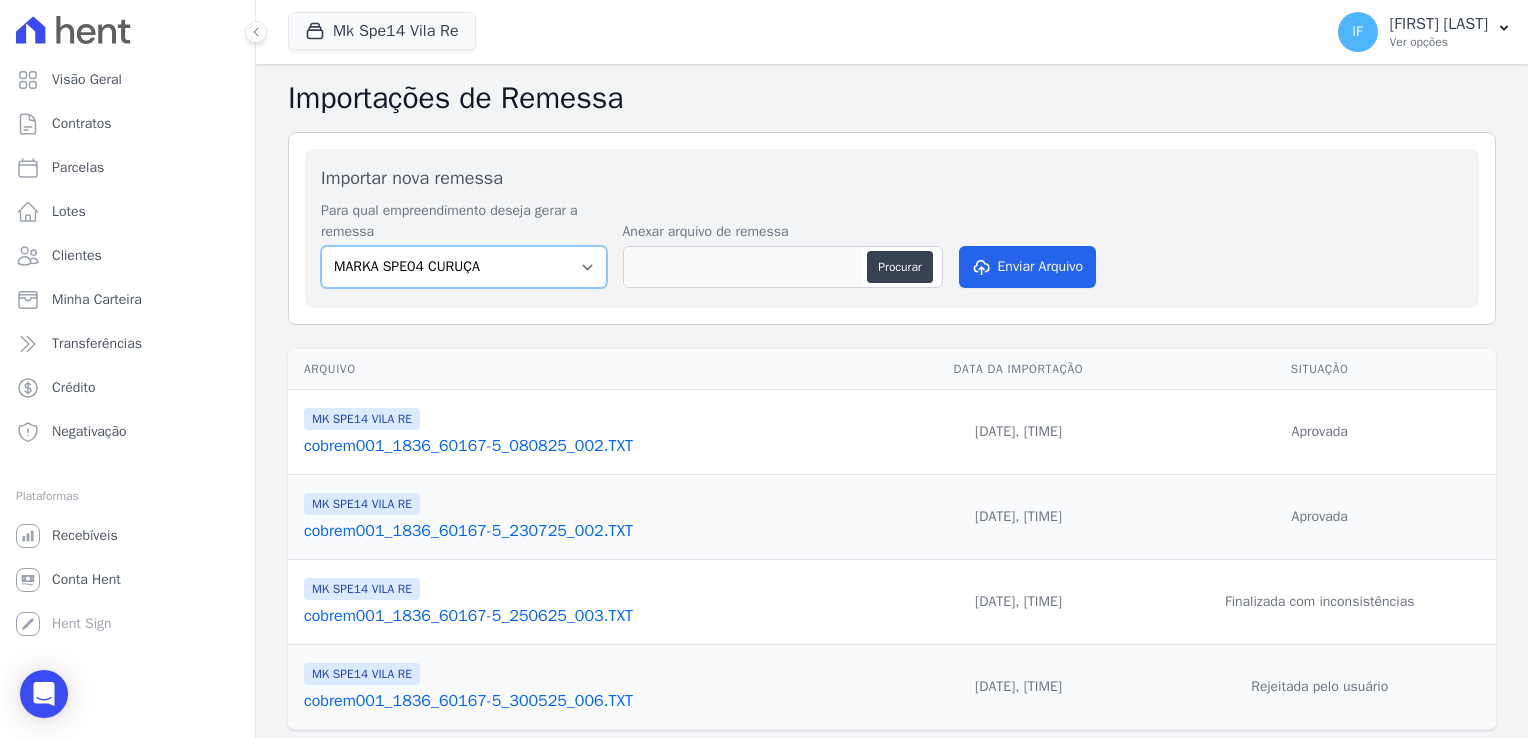 click on "MARKA SPE04 CURUÇA
MARKA SPE06 EMPREENDIMENTOS E PARTICIPACOES LTDA
MK SPE01 PERDIZES EMPREENDIMENTOS IMOBILIARIOS LTDA
MK SPE08 TUCURUVI EMPREENDIMENTOS IMOBILIARIOS LTDA
MK SPE09 CASA VERDE
MK SPE14 VILA RE
MK SPE20 CANTIDIO" at bounding box center [464, 267] 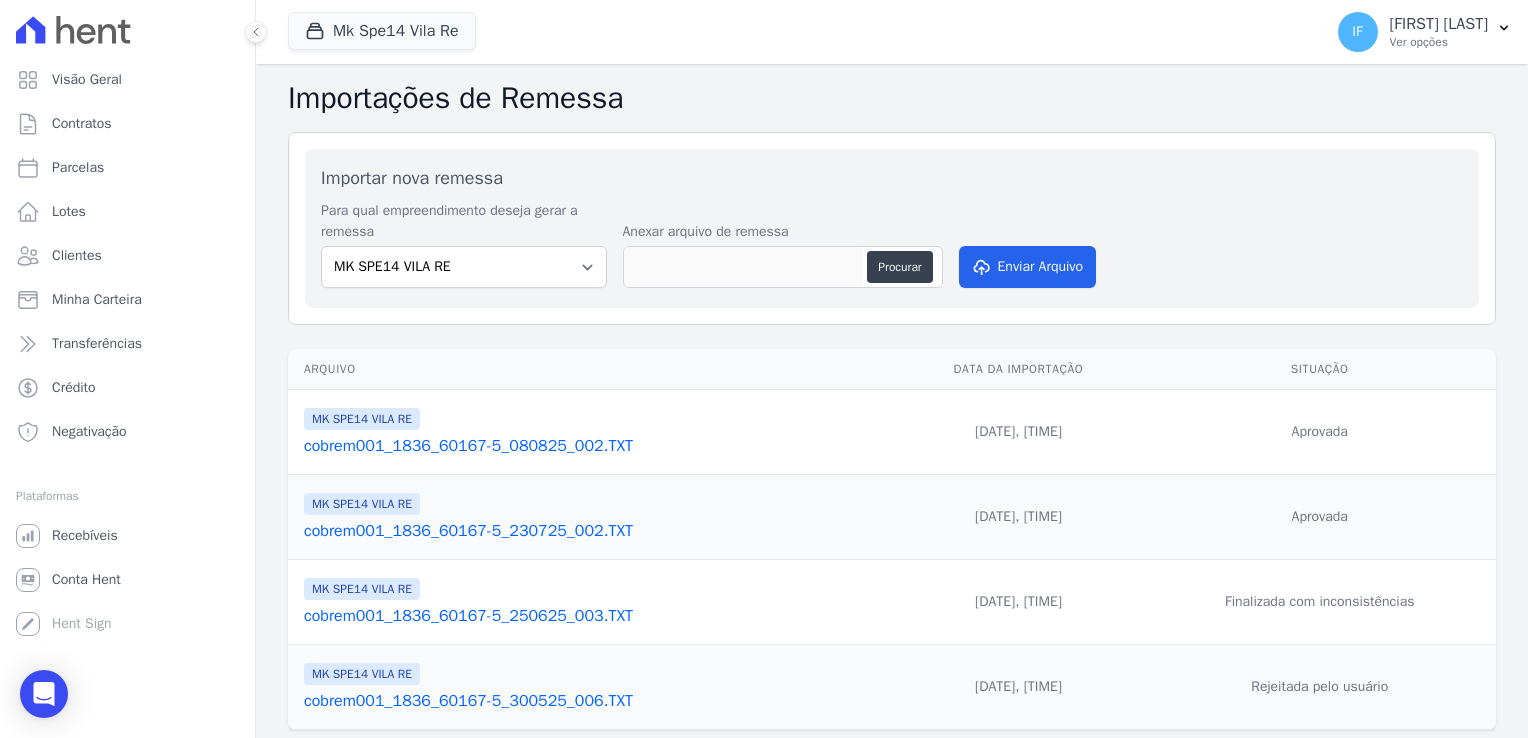 click on "cobrem001_1836_60167-5_[DATE].TXT" at bounding box center (595, 446) 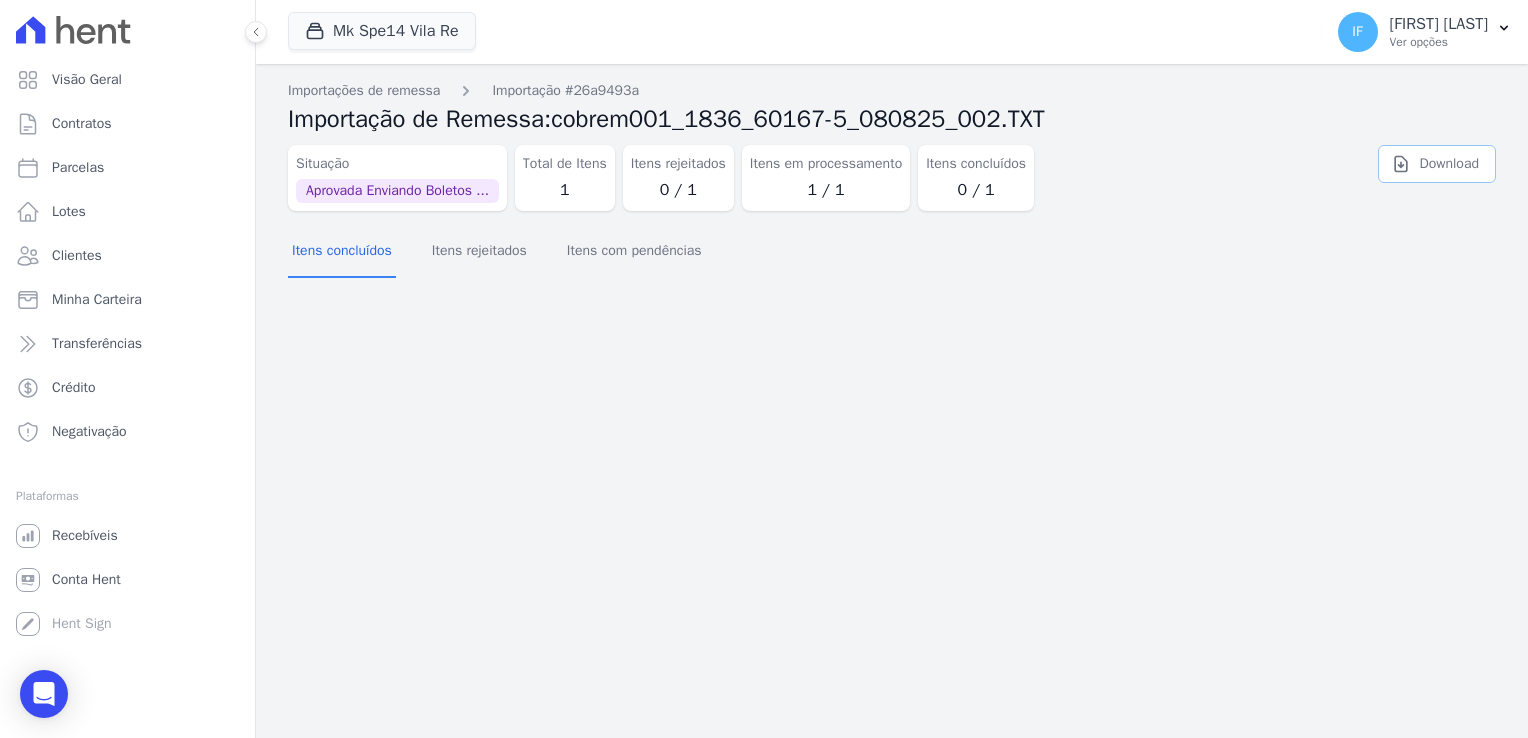 click on "Download" at bounding box center (1437, 164) 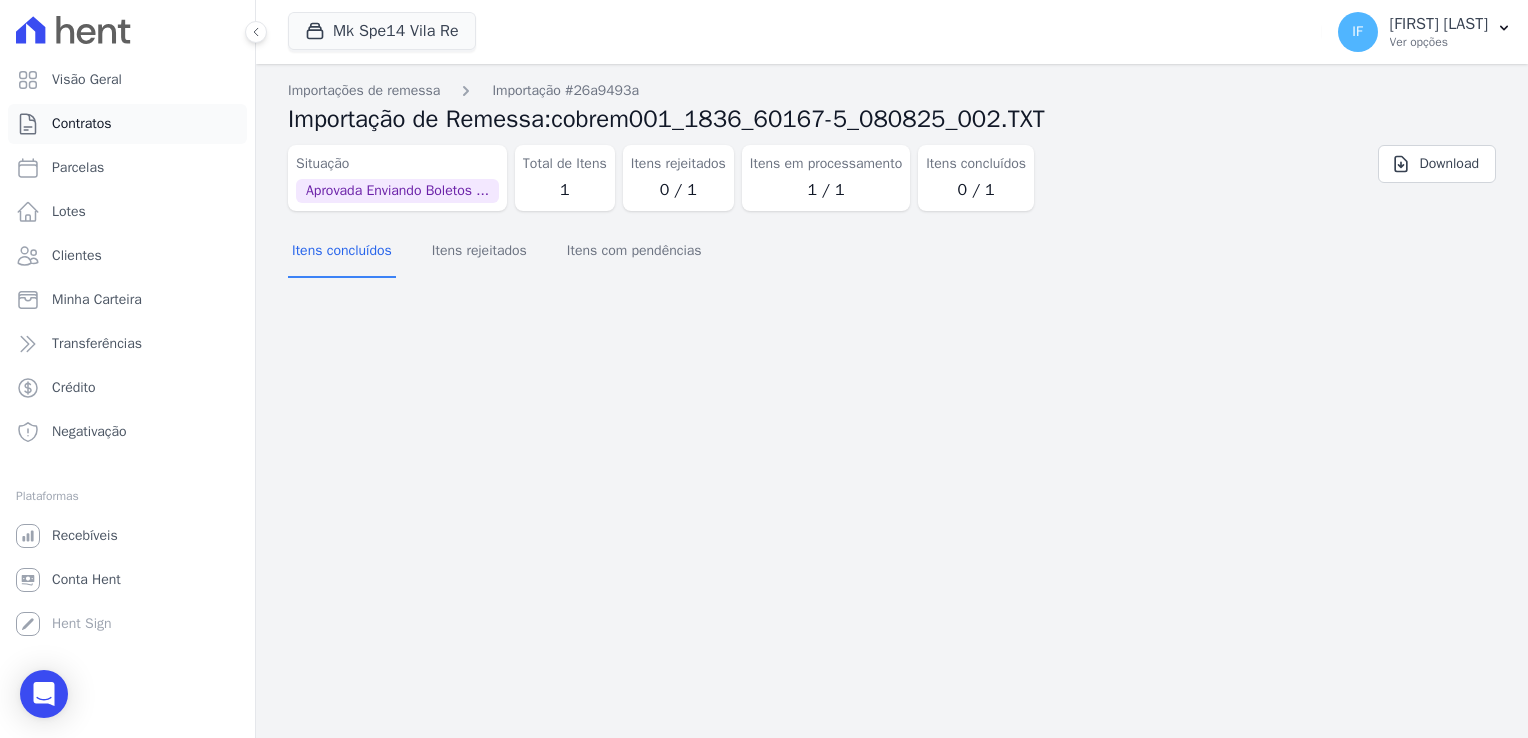 click on "Contratos" at bounding box center [82, 124] 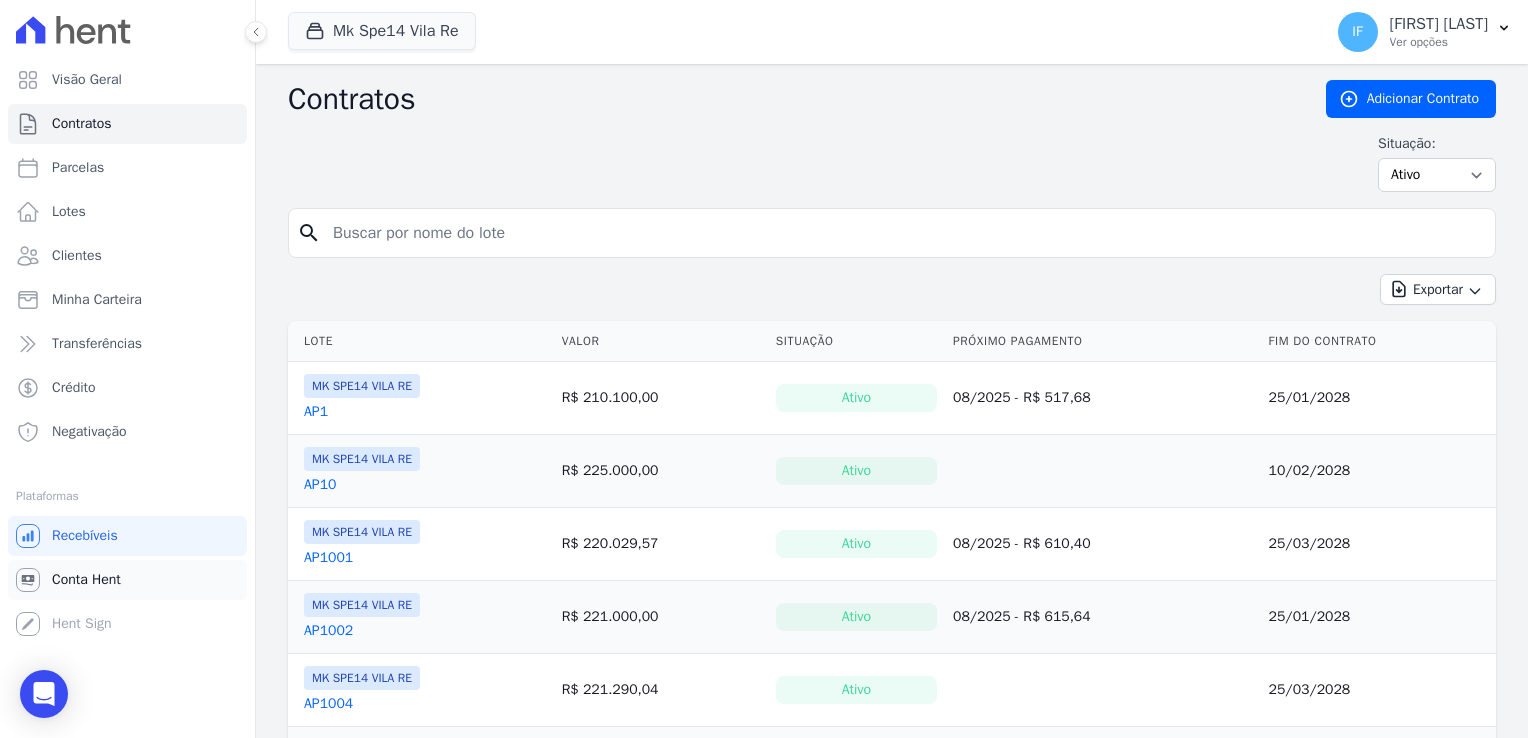 click on "Conta Hent" at bounding box center (86, 580) 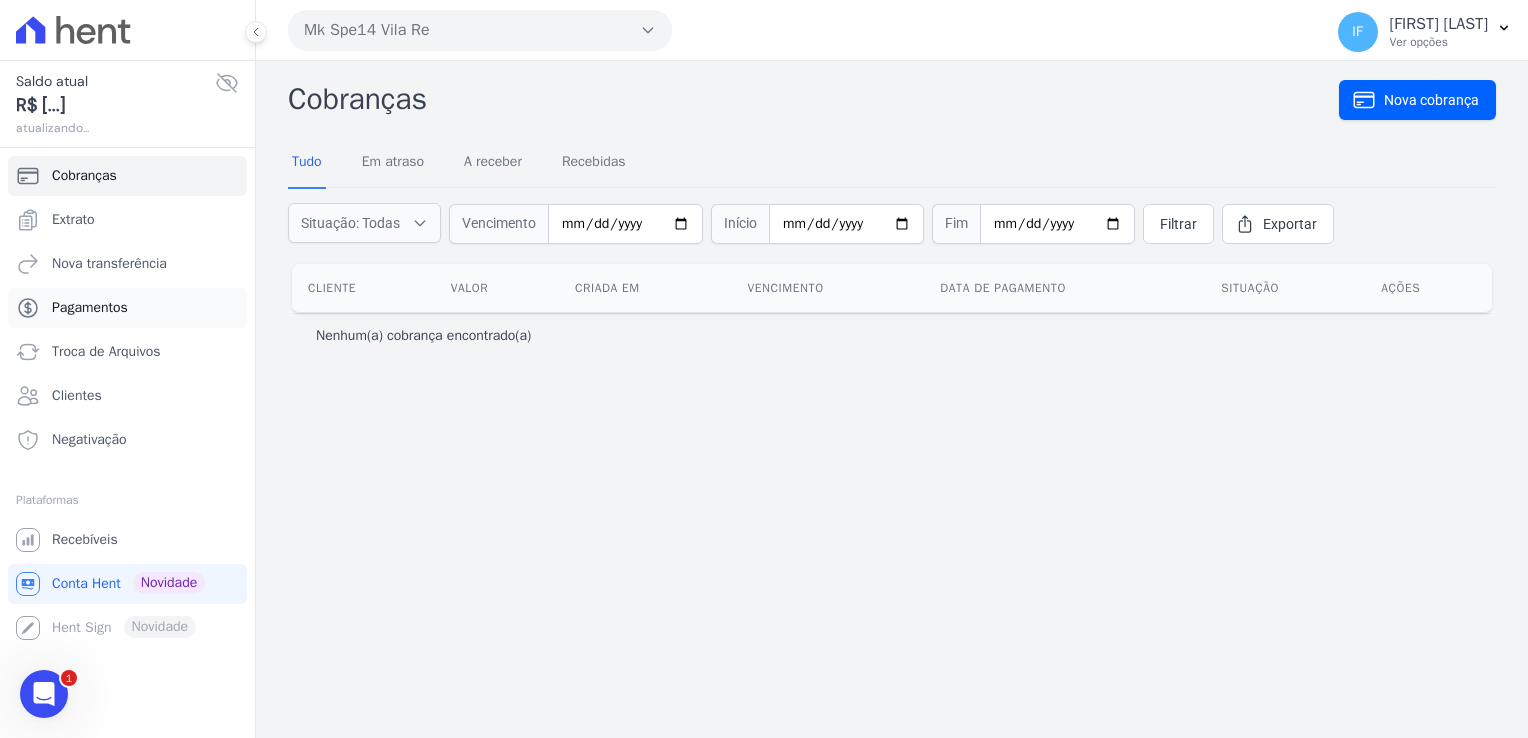 scroll, scrollTop: 0, scrollLeft: 0, axis: both 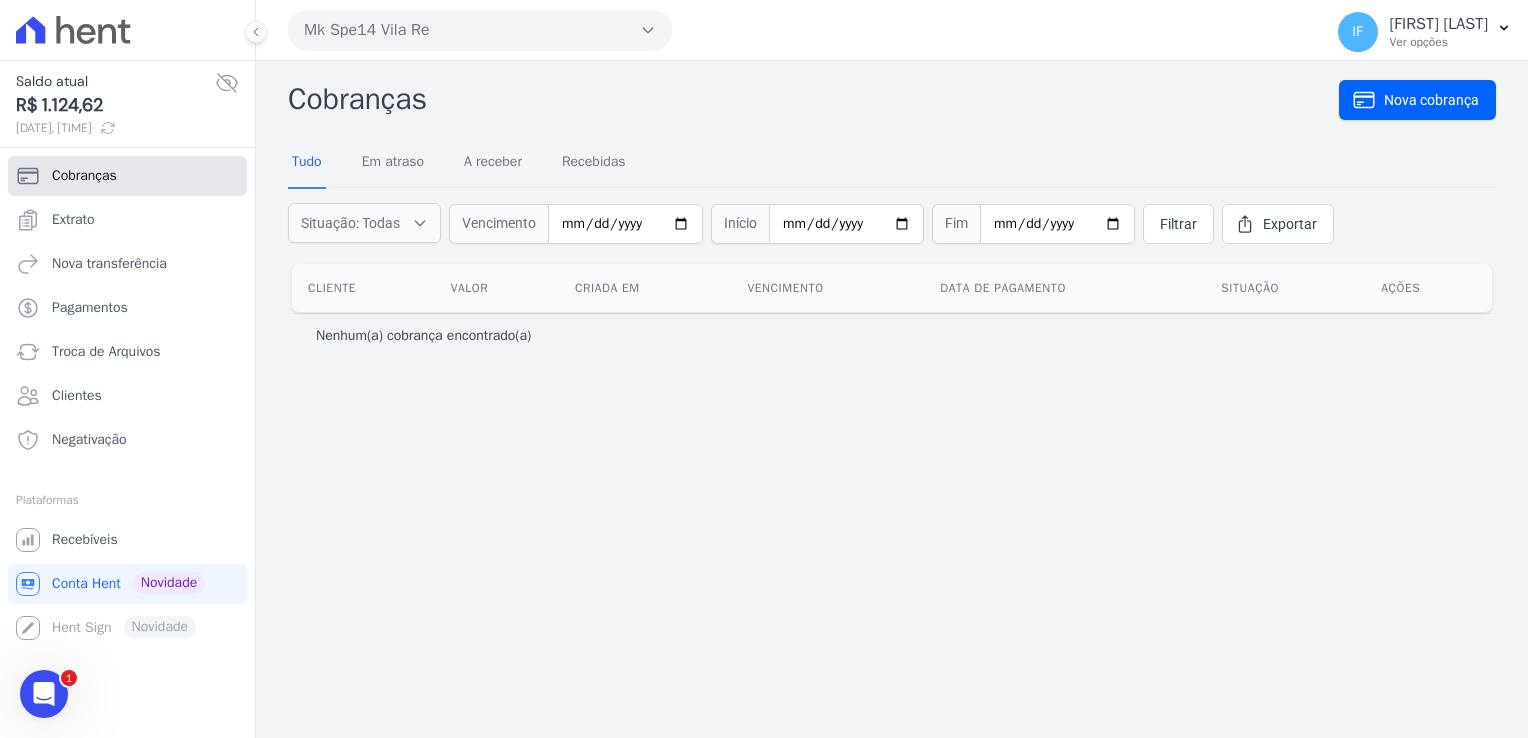 click on "Cobranças" at bounding box center (127, 176) 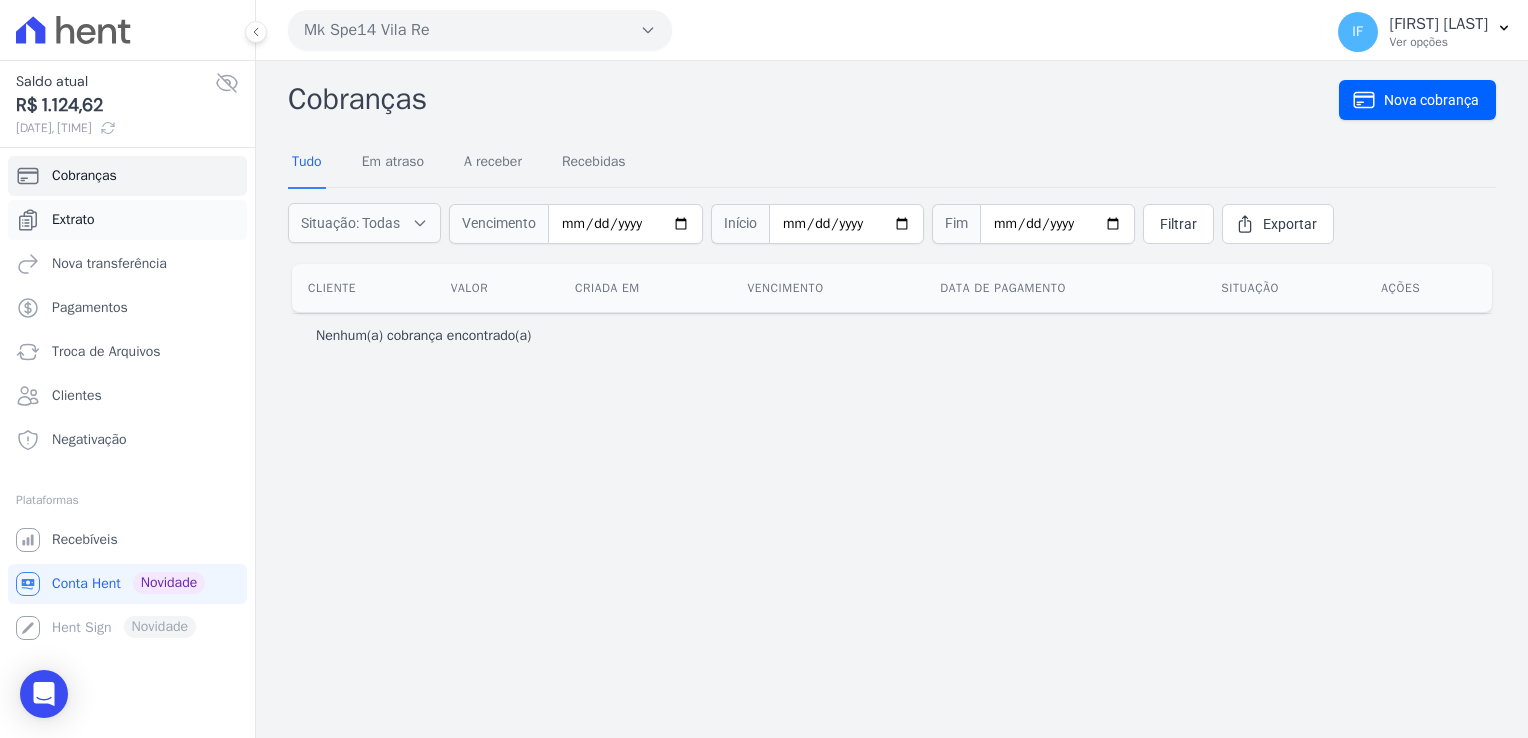 click on "Extrato" at bounding box center [73, 220] 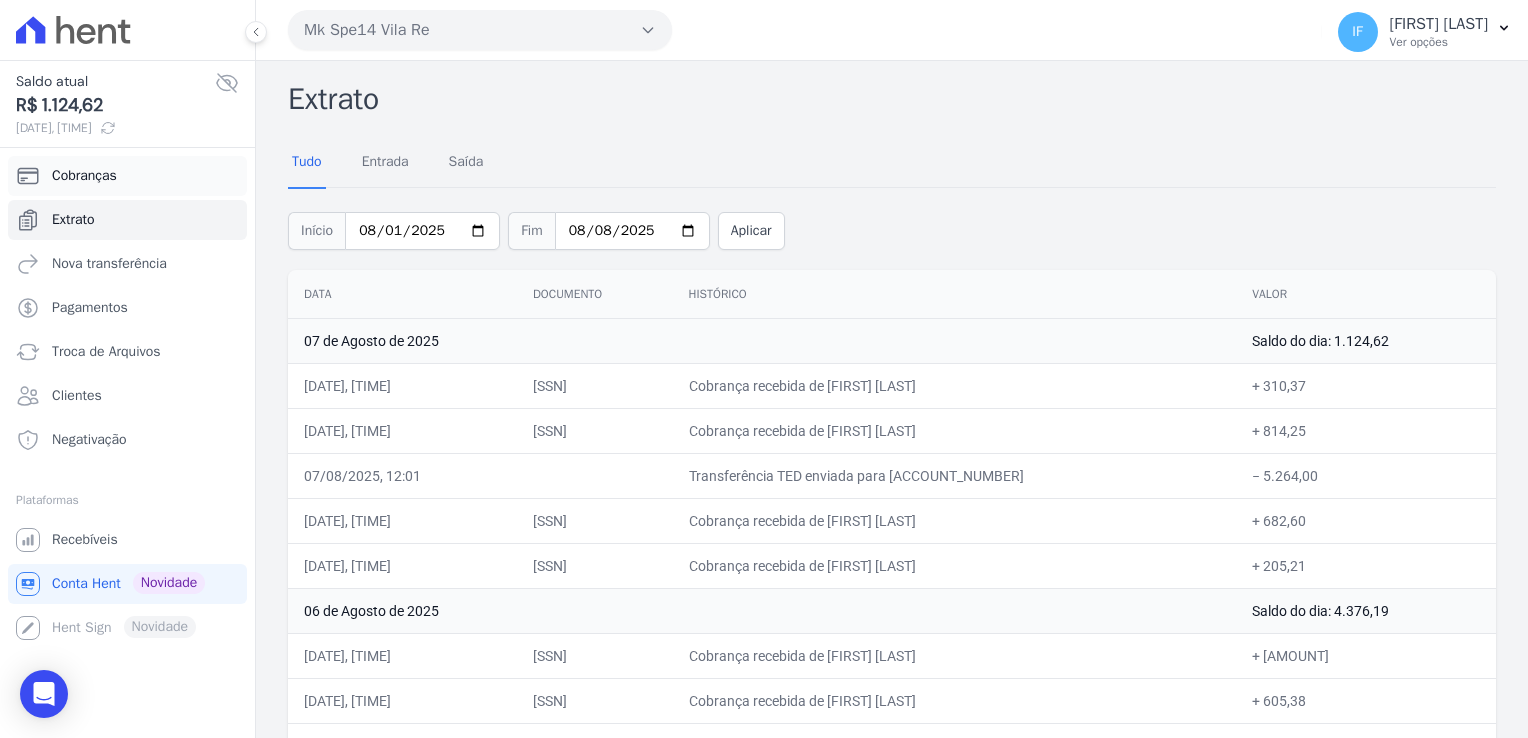 click on "Cobranças" at bounding box center (84, 176) 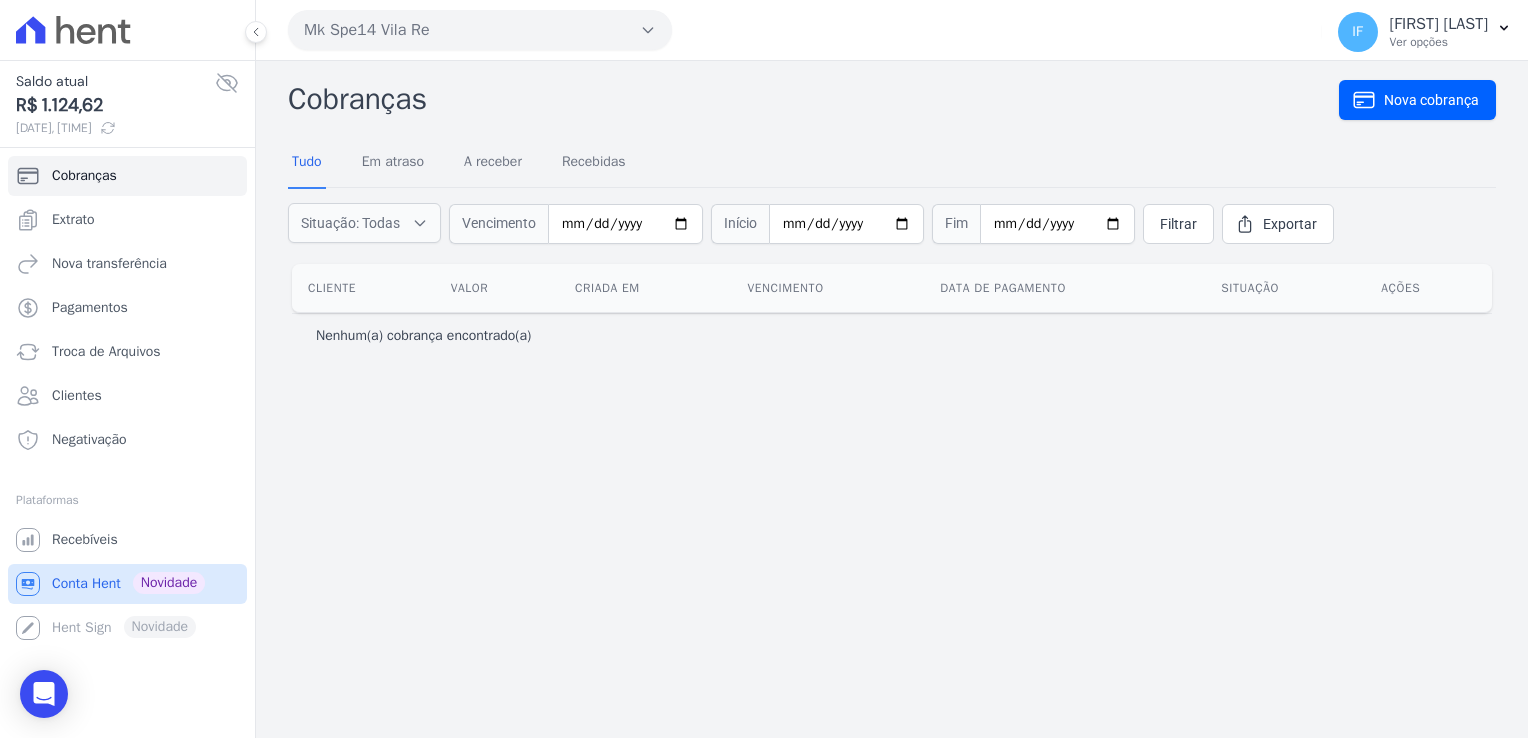 click on "Conta Hent" at bounding box center [86, 584] 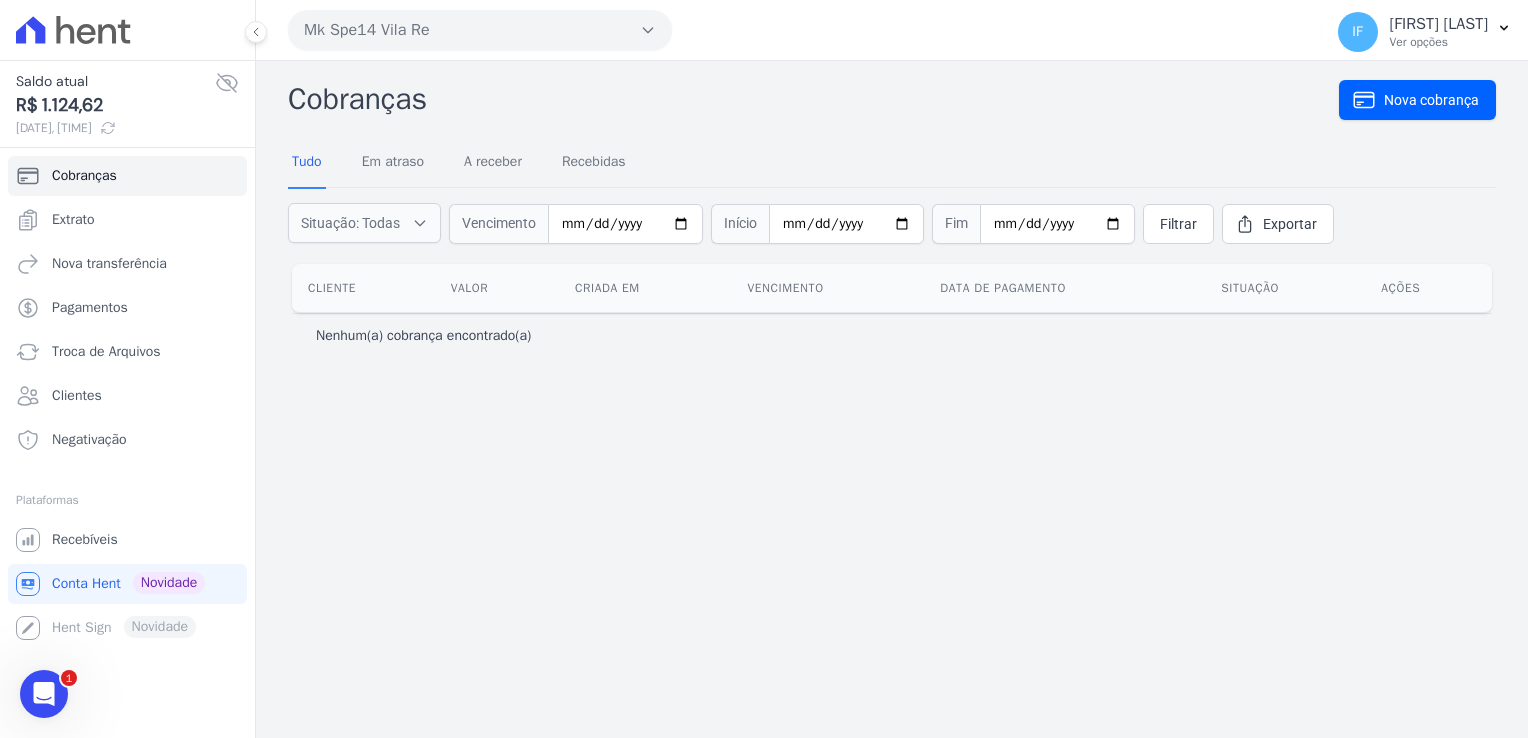 scroll, scrollTop: 0, scrollLeft: 0, axis: both 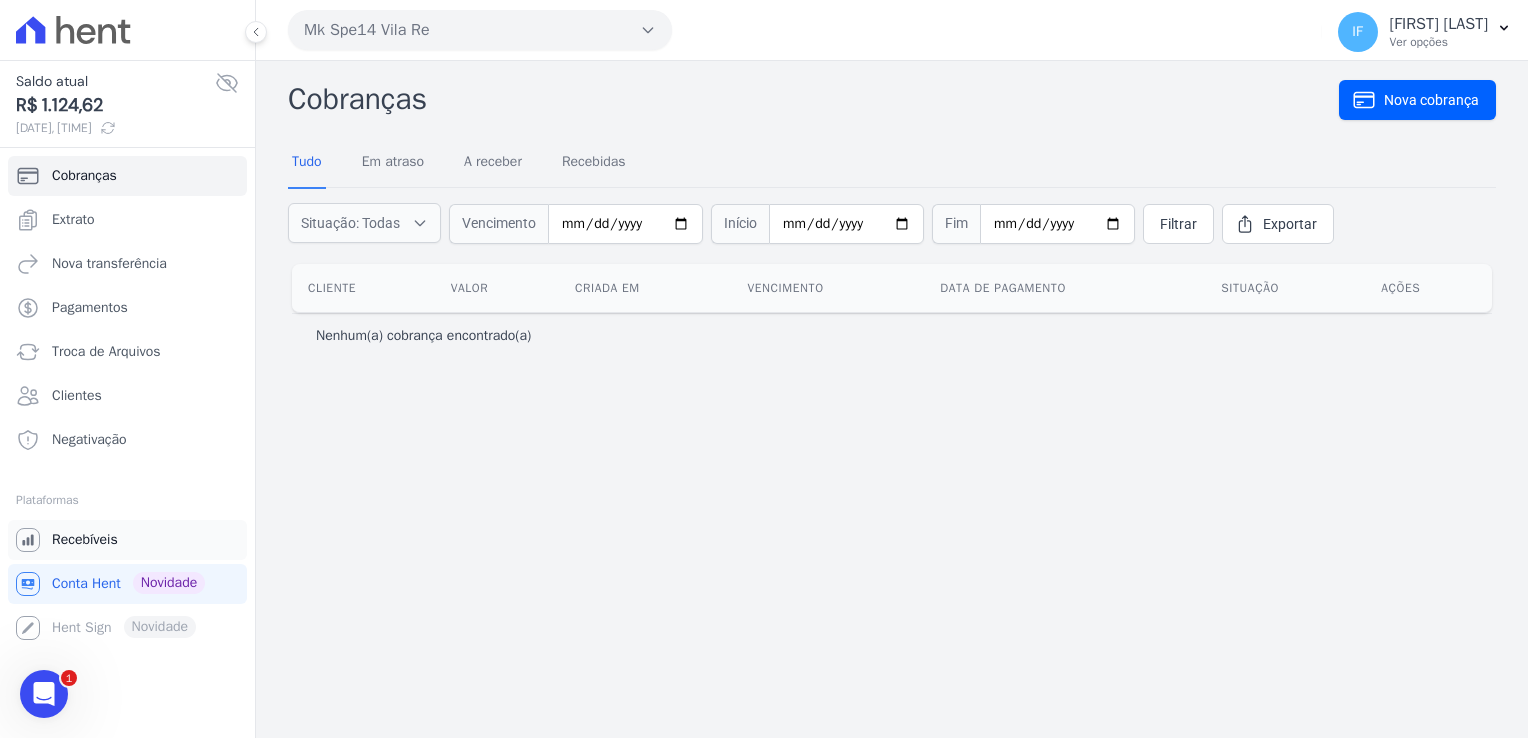click on "Recebíveis" at bounding box center [85, 540] 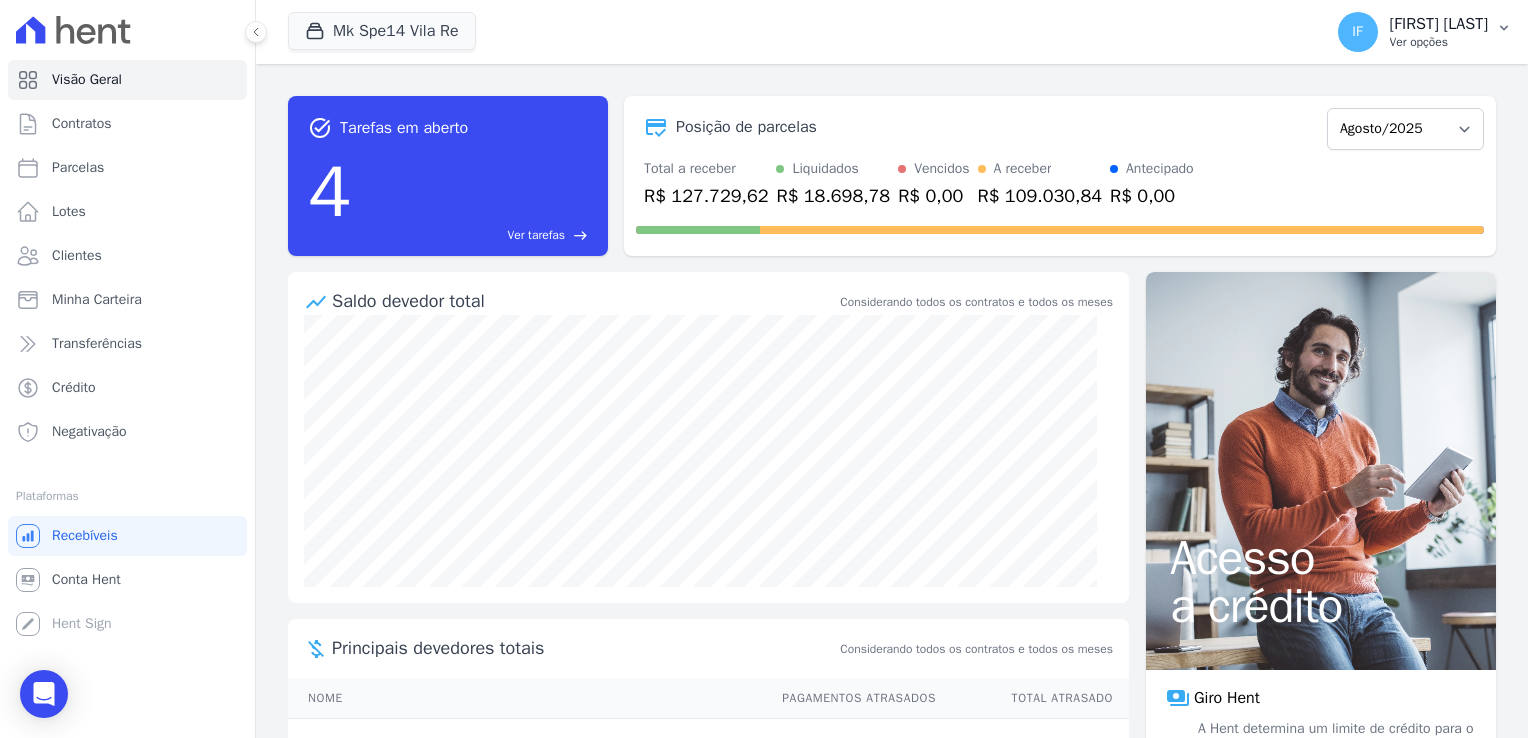 click on "Ver opções" at bounding box center [1439, 42] 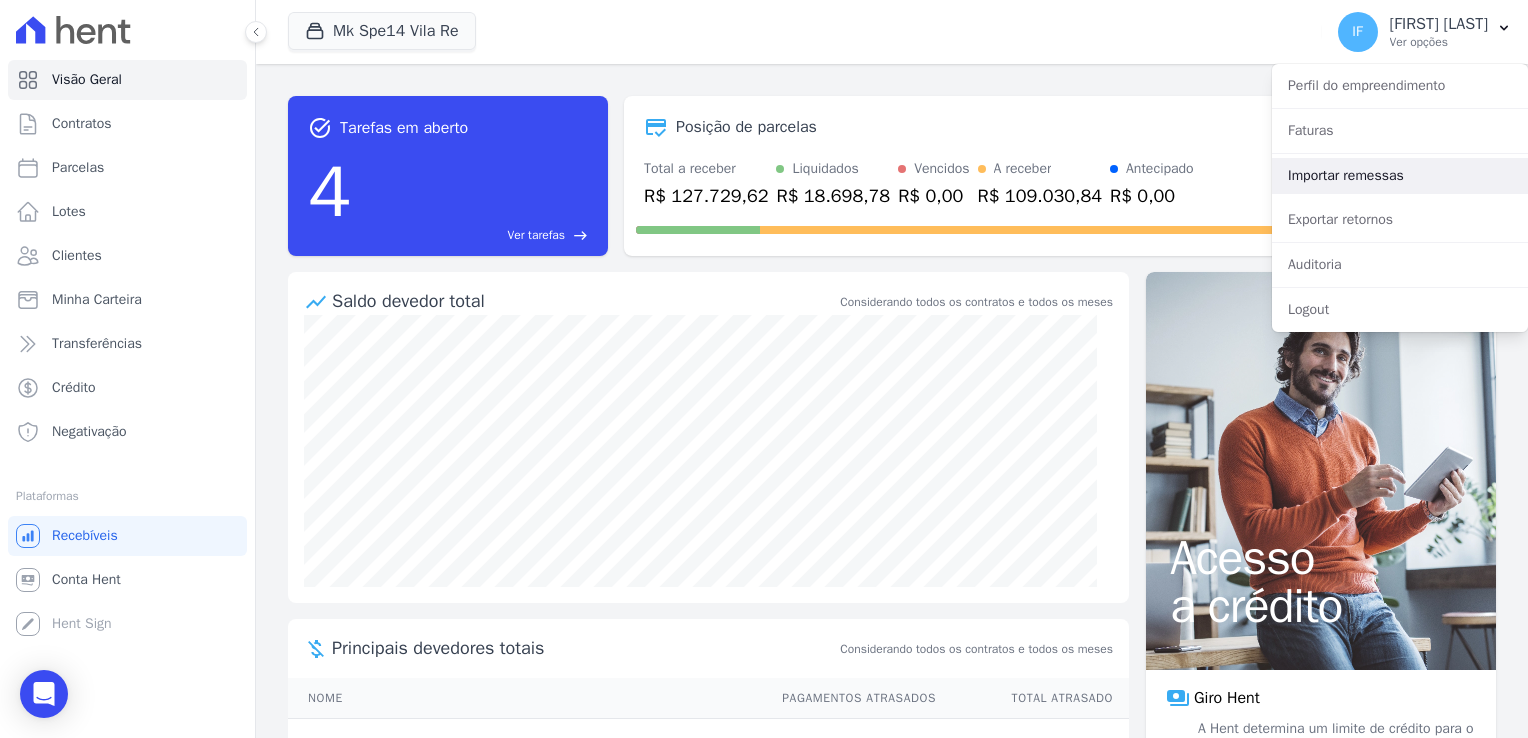 click on "Importar remessas" at bounding box center [1400, 176] 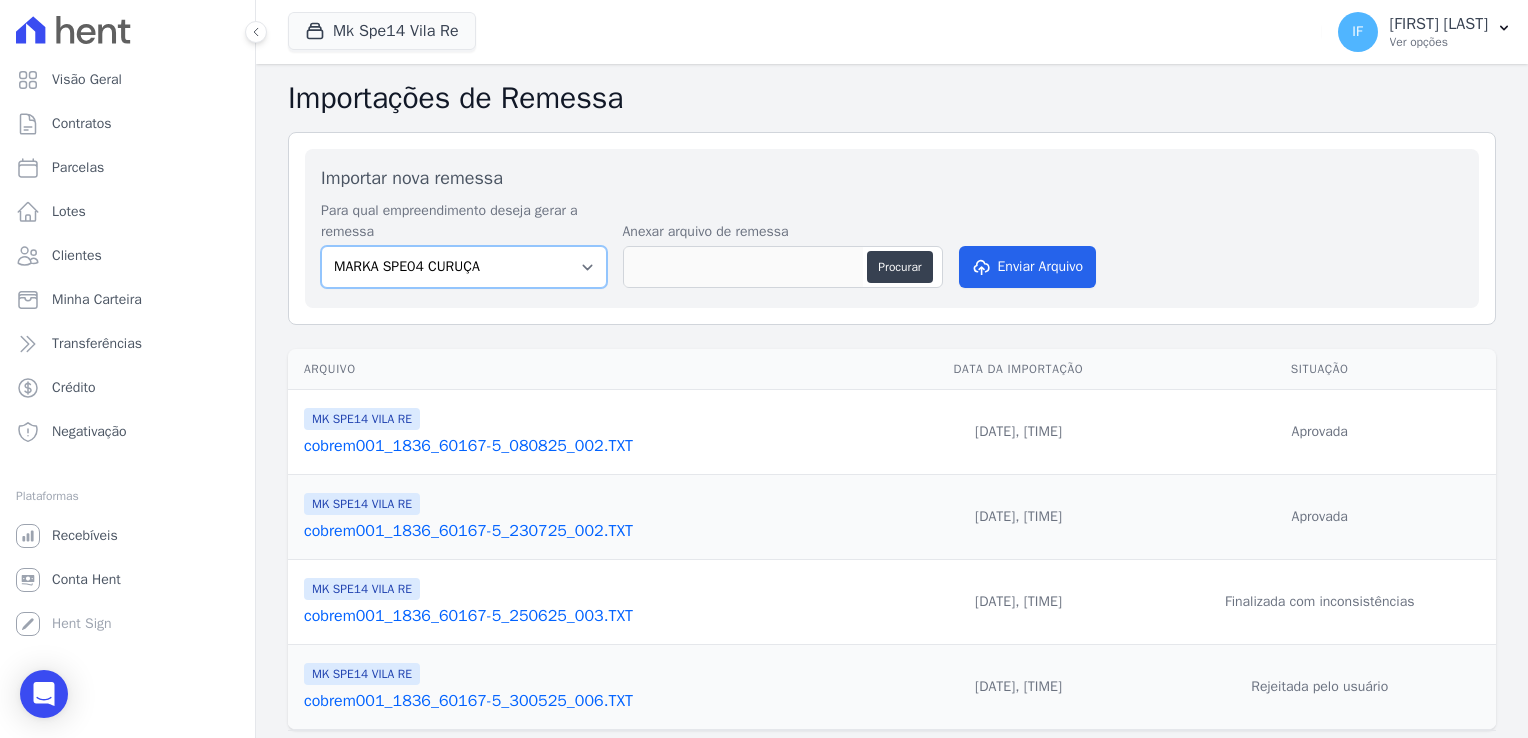 click on "MARKA SPE04 CURUÇA
MARKA SPE06 EMPREENDIMENTOS E PARTICIPACOES LTDA
MK SPE01 PERDIZES EMPREENDIMENTOS IMOBILIARIOS LTDA
MK SPE08 TUCURUVI EMPREENDIMENTOS IMOBILIARIOS LTDA
MK SPE09 CASA VERDE
MK SPE14 VILA RE
MK SPE20 CANTIDIO" at bounding box center [464, 267] 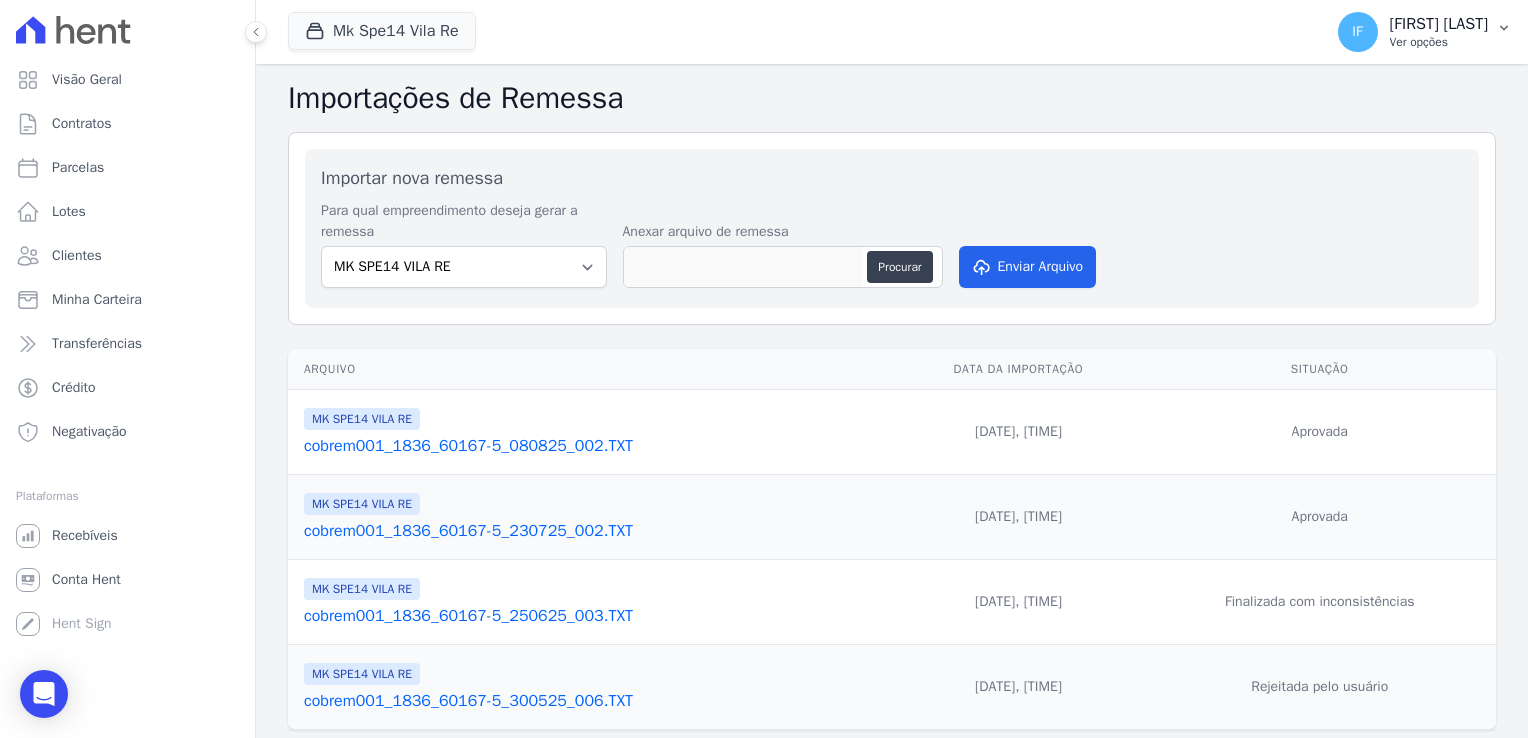 click on "[FIRST] [LAST]" at bounding box center (1439, 24) 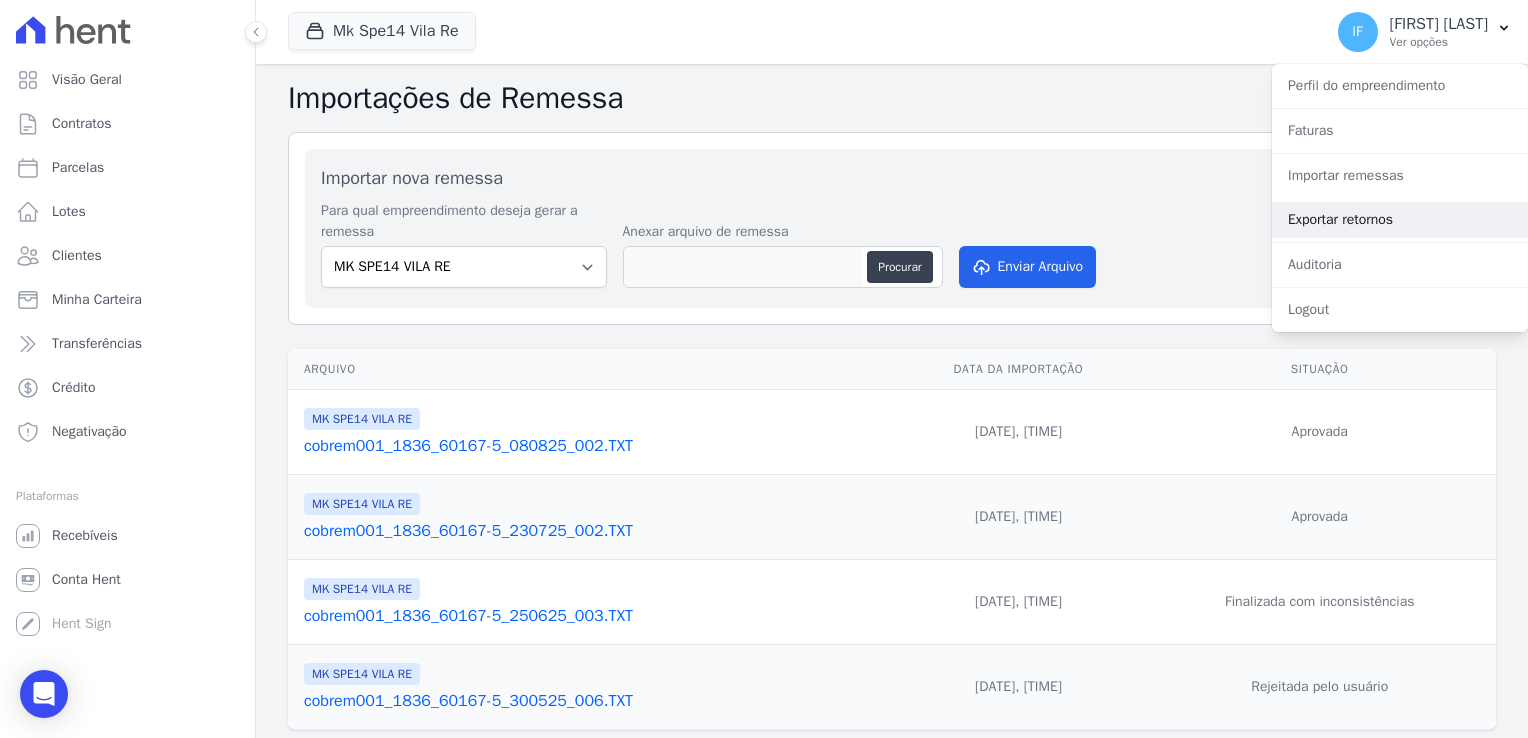 click on "Exportar retornos" at bounding box center [1400, 220] 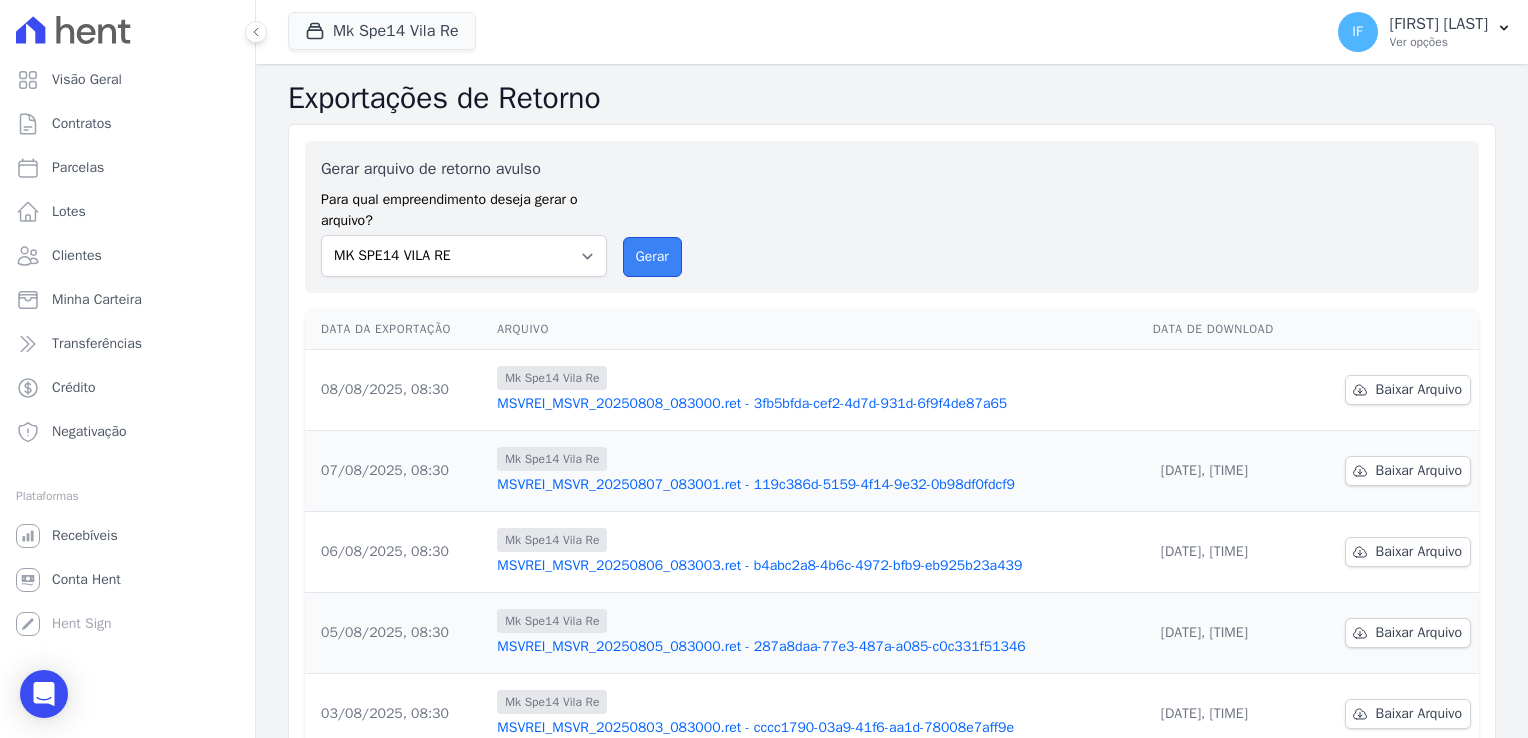click on "Gerar" at bounding box center (652, 257) 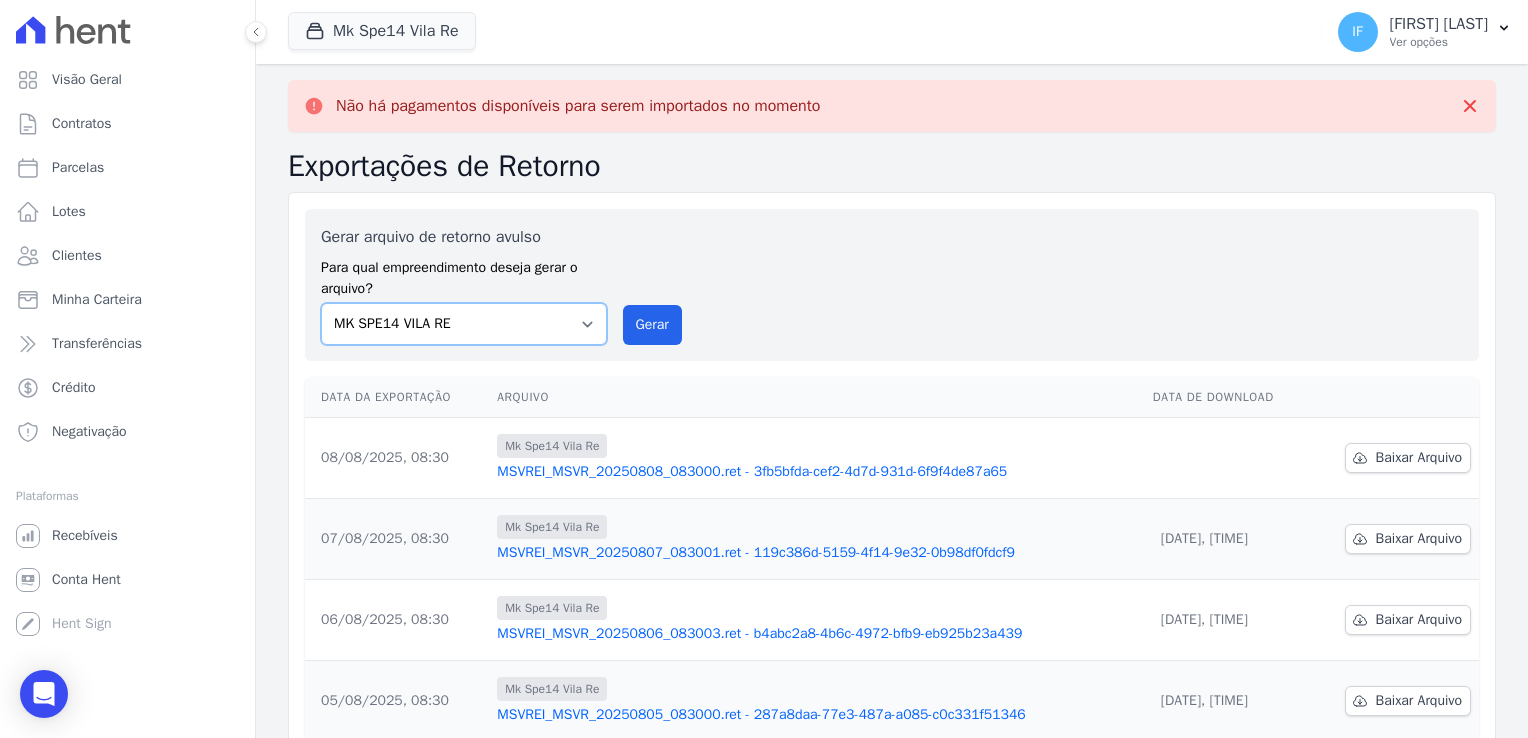 click on "MARKA SPE04 CURUÇA
MARKA SPE06 EMPREENDIMENTOS E PARTICIPACOES LTDA
MK SPE01 PERDIZES EMPREENDIMENTOS IMOBILIARIOS LTDA
MK SPE08 TUCURUVI EMPREENDIMENTOS IMOBILIARIOS LTDA
MK SPE09 CASA VERDE
MK SPE14 VILA RE
MK SPE20 CANTIDIO" at bounding box center [464, 324] 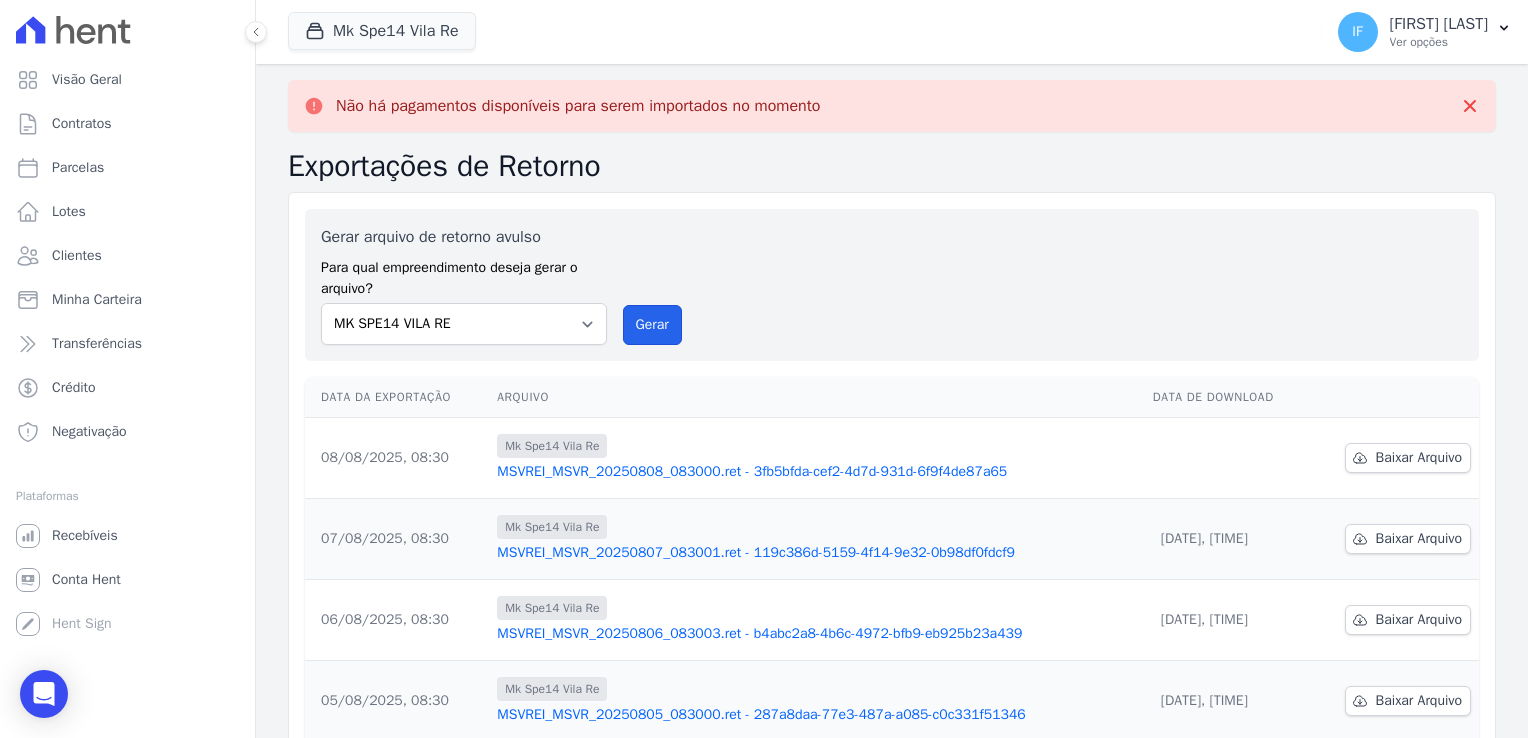 drag, startPoint x: 648, startPoint y: 322, endPoint x: 848, endPoint y: 154, distance: 261.19724 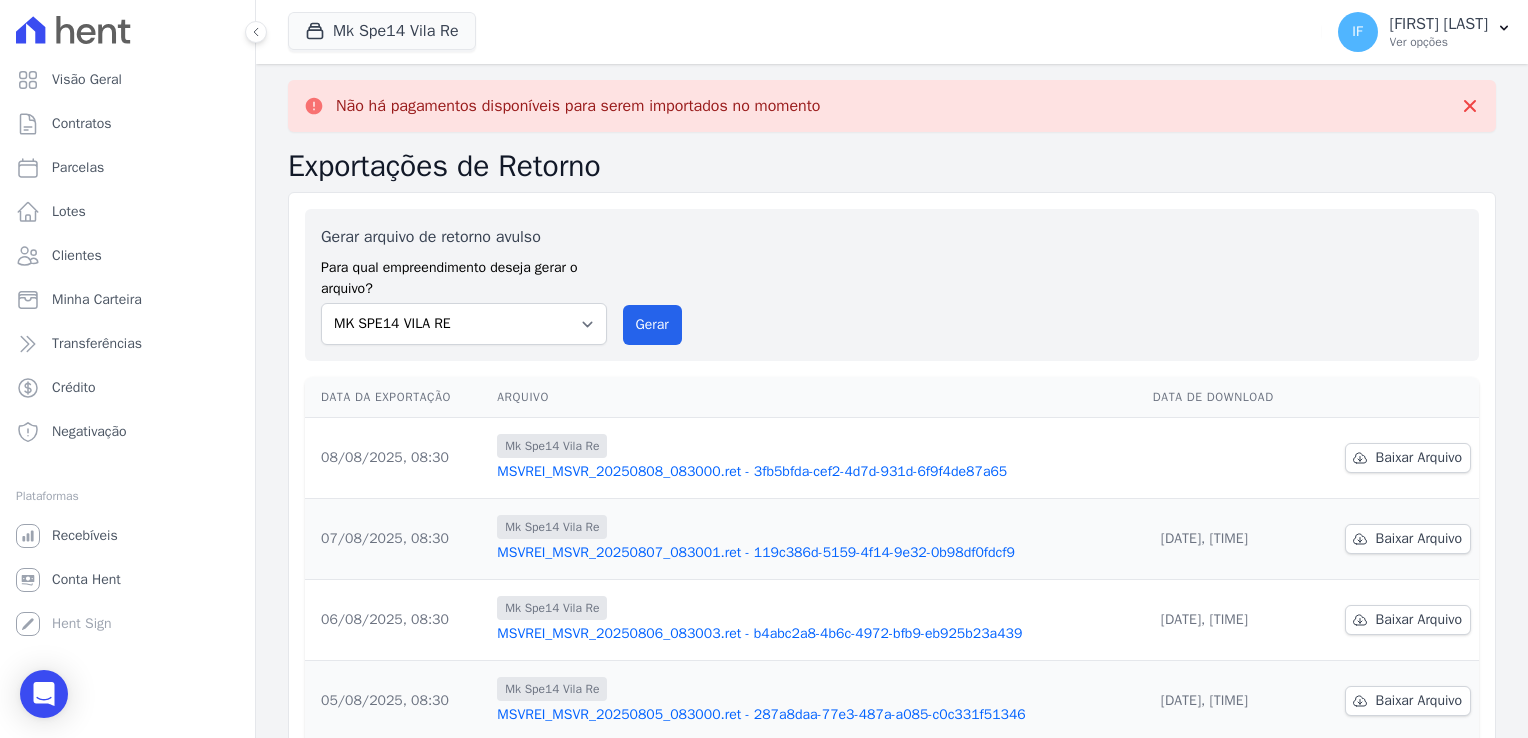 click on "Ver opções" at bounding box center [1439, 42] 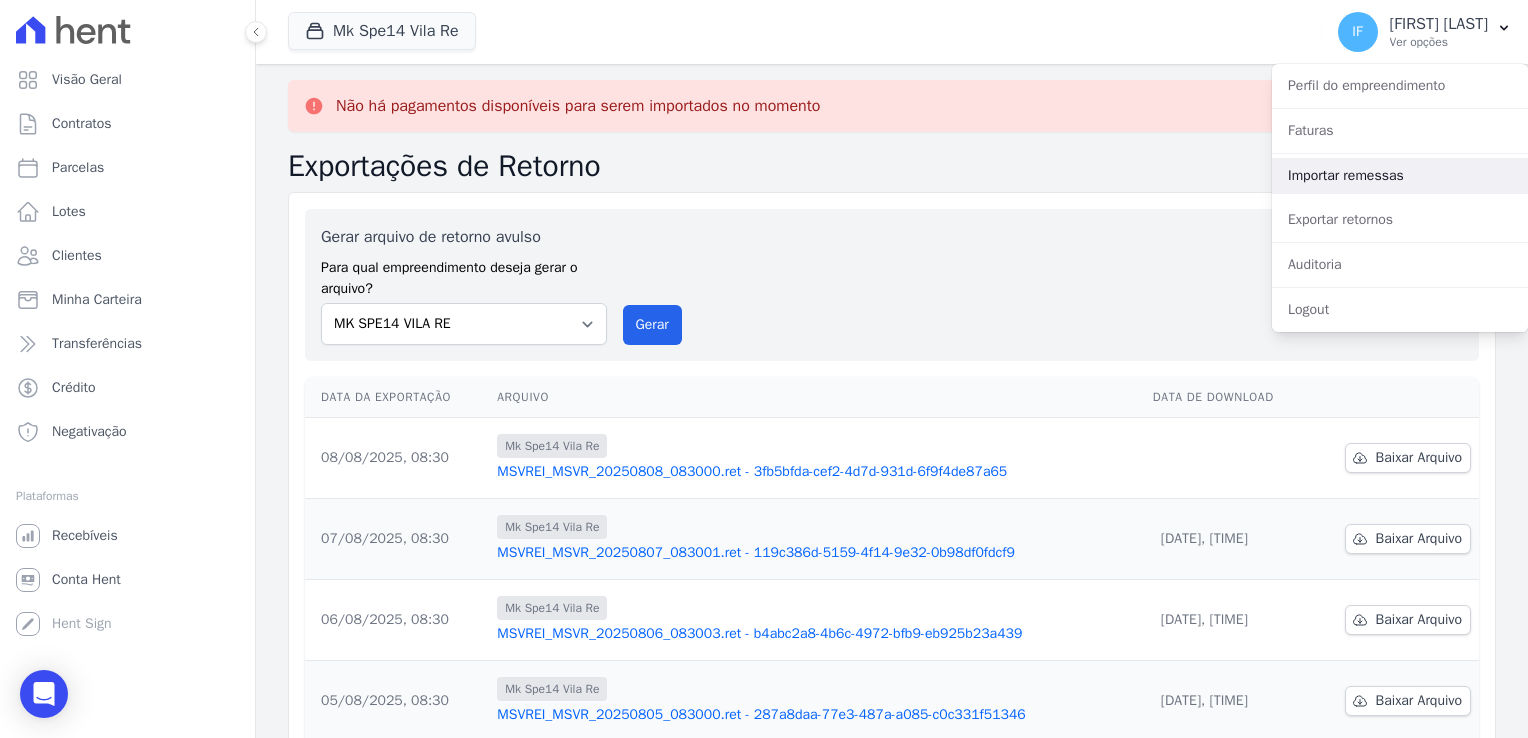 click on "Importar remessas" at bounding box center (1400, 176) 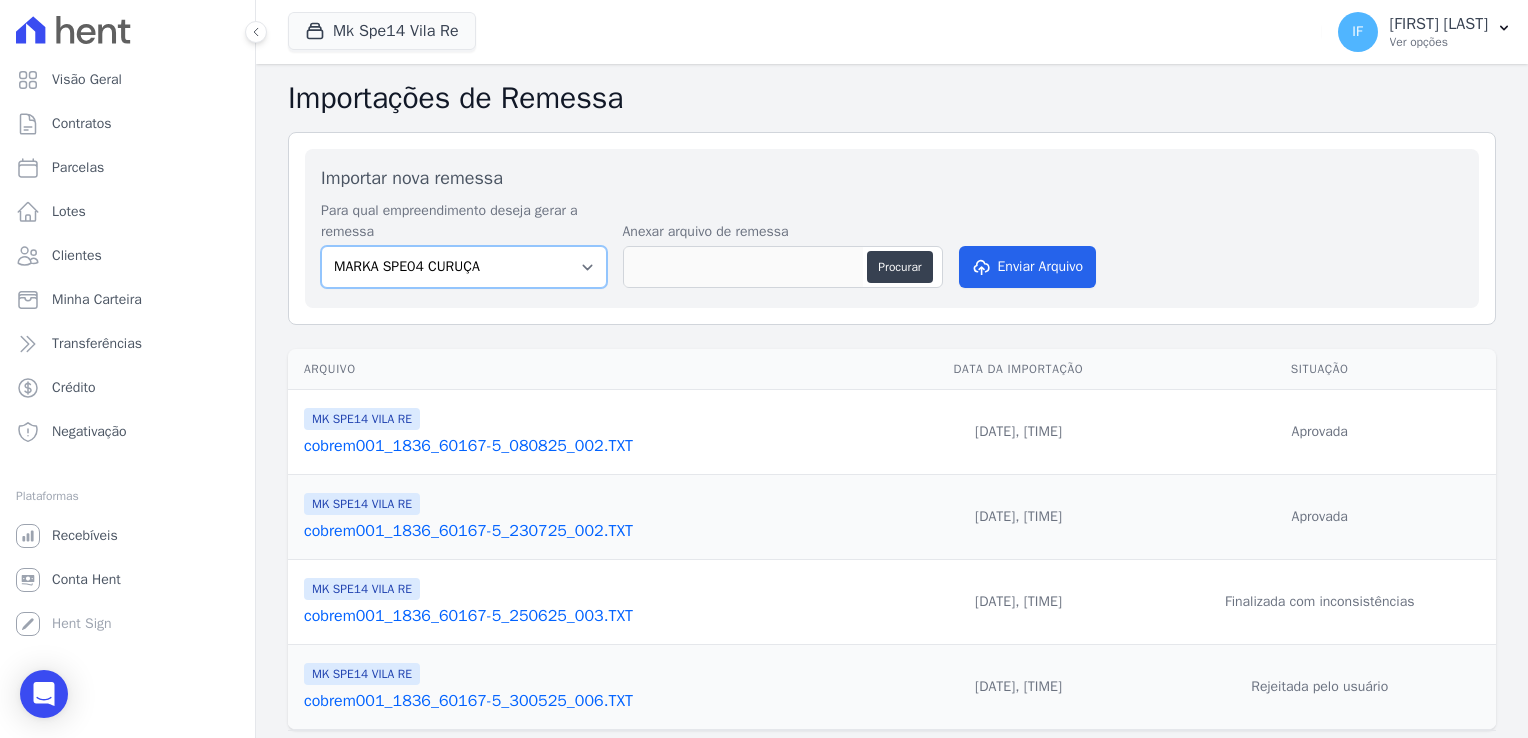 click on "MARKA SPE04 CURUÇA
MARKA SPE06 EMPREENDIMENTOS E PARTICIPACOES LTDA
MK SPE01 PERDIZES EMPREENDIMENTOS IMOBILIARIOS LTDA
MK SPE08 TUCURUVI EMPREENDIMENTOS IMOBILIARIOS LTDA
MK SPE09 CASA VERDE
MK SPE14 VILA RE
MK SPE20 CANTIDIO" at bounding box center [464, 267] 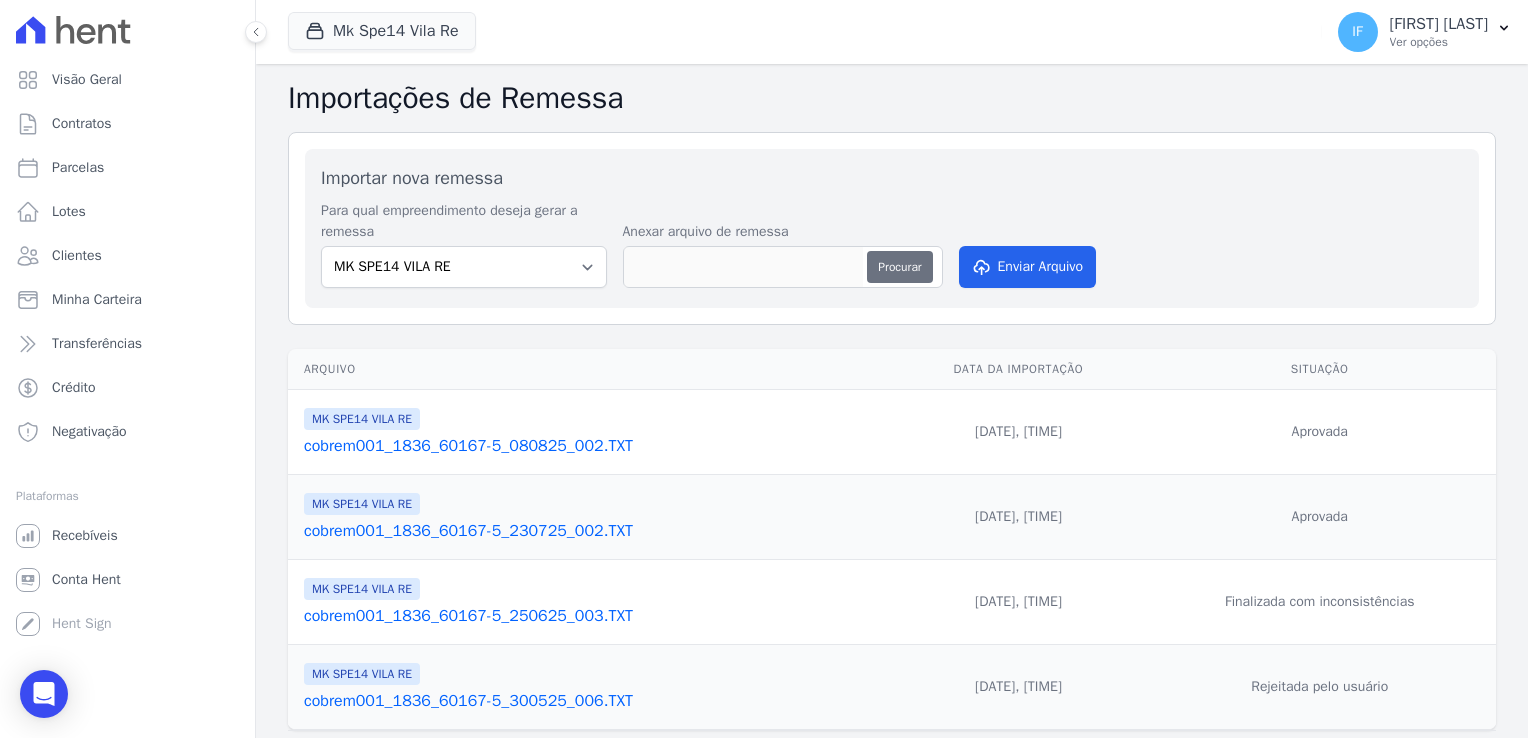 click on "Procurar" at bounding box center [899, 267] 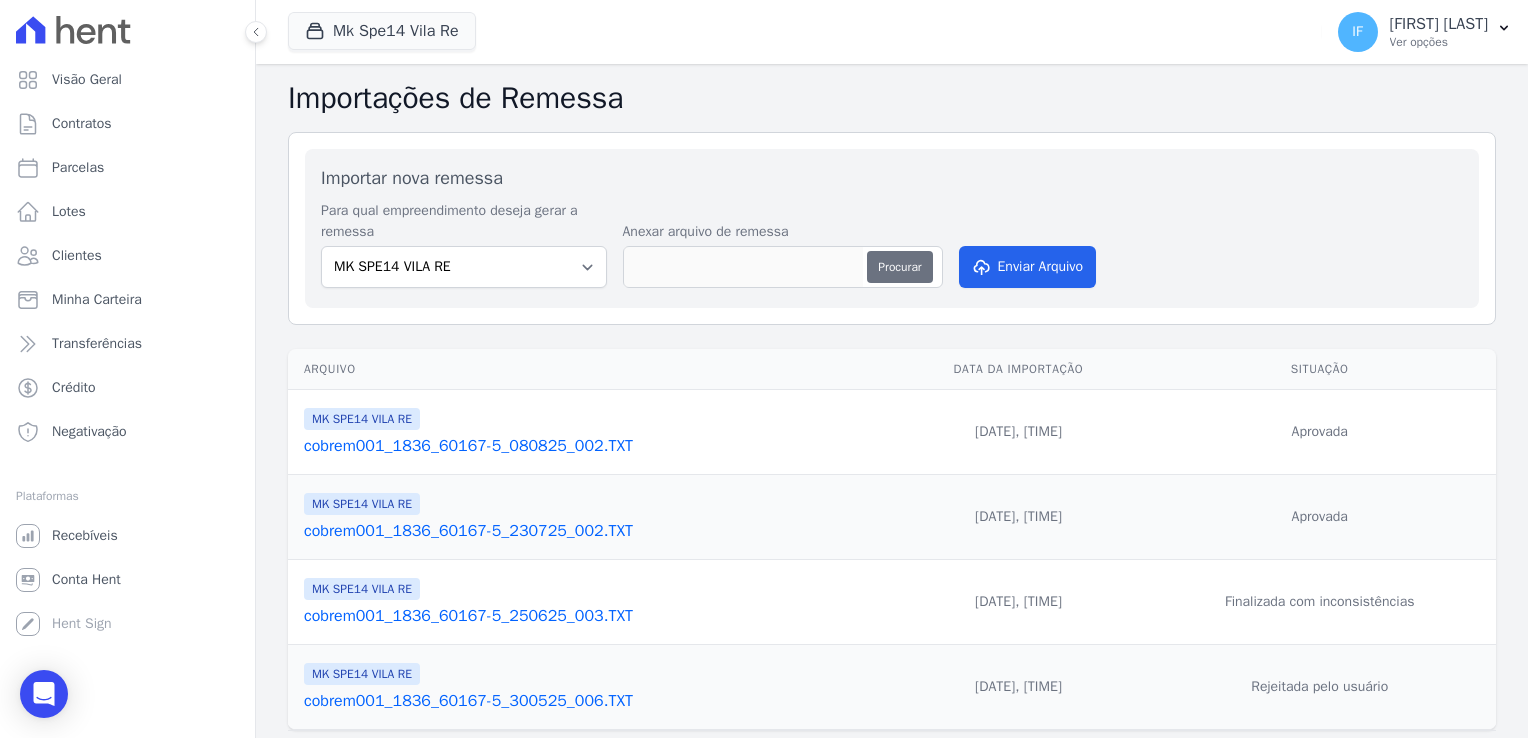 type on "cobrem001_1836_60167-5_[DATE].TXT" 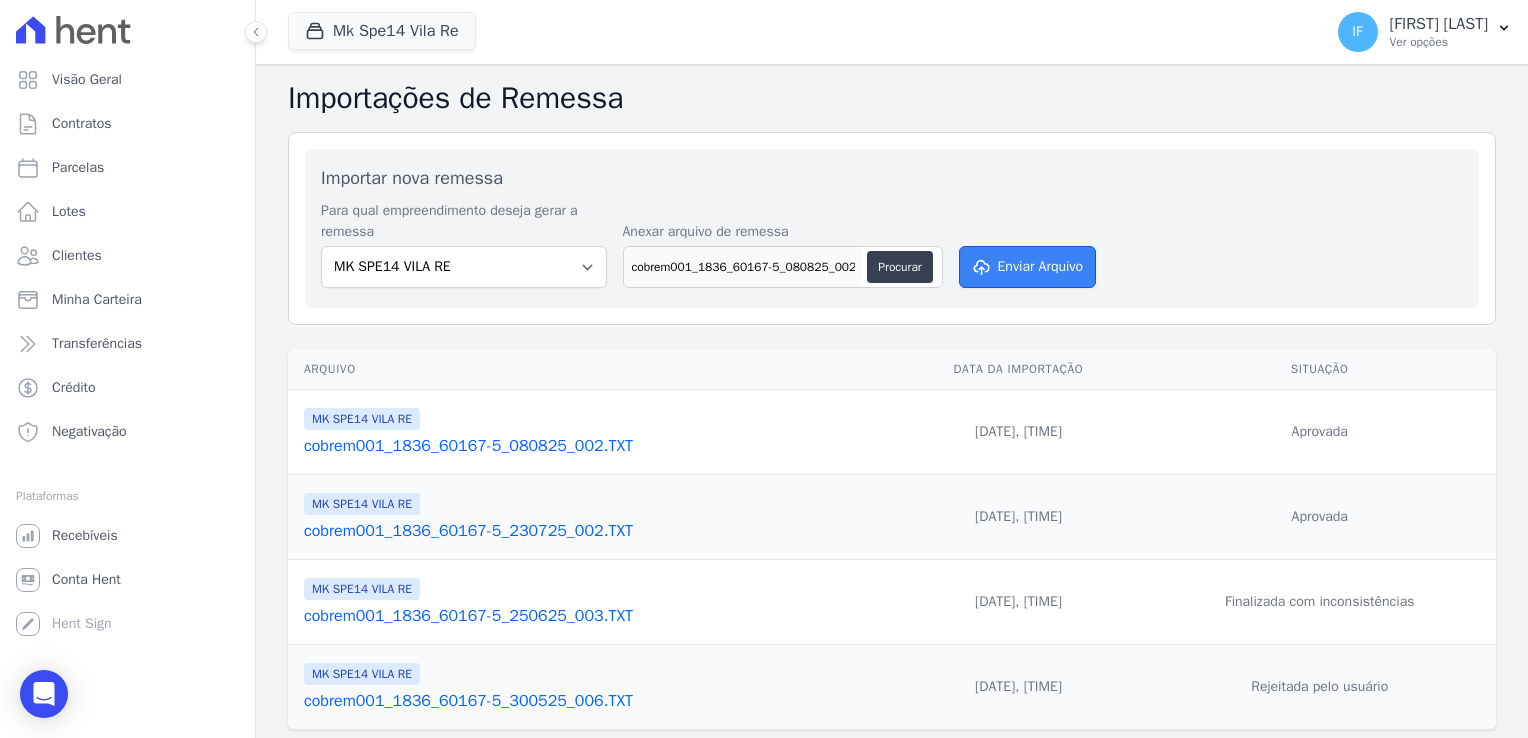 click on "Enviar Arquivo" at bounding box center [1028, 267] 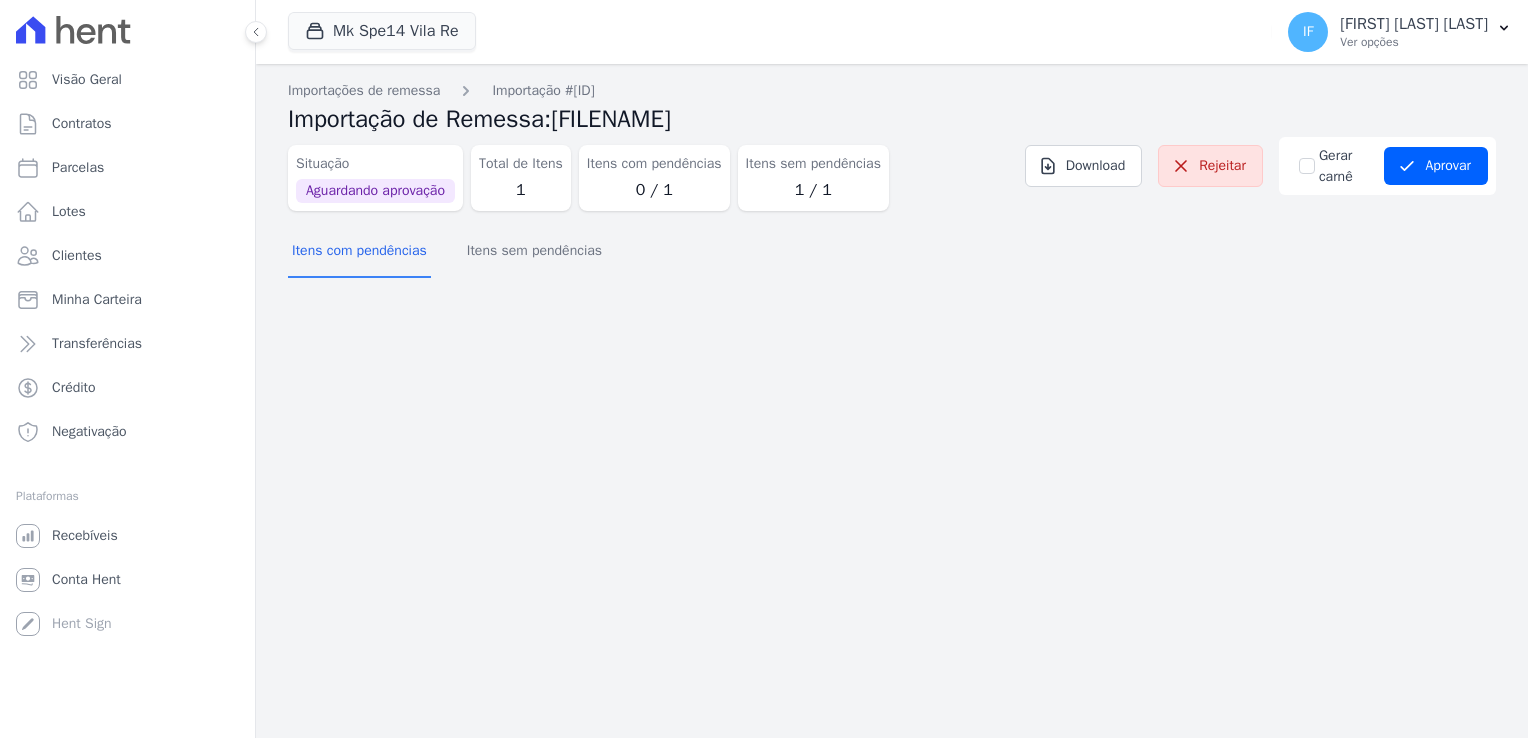 scroll, scrollTop: 0, scrollLeft: 0, axis: both 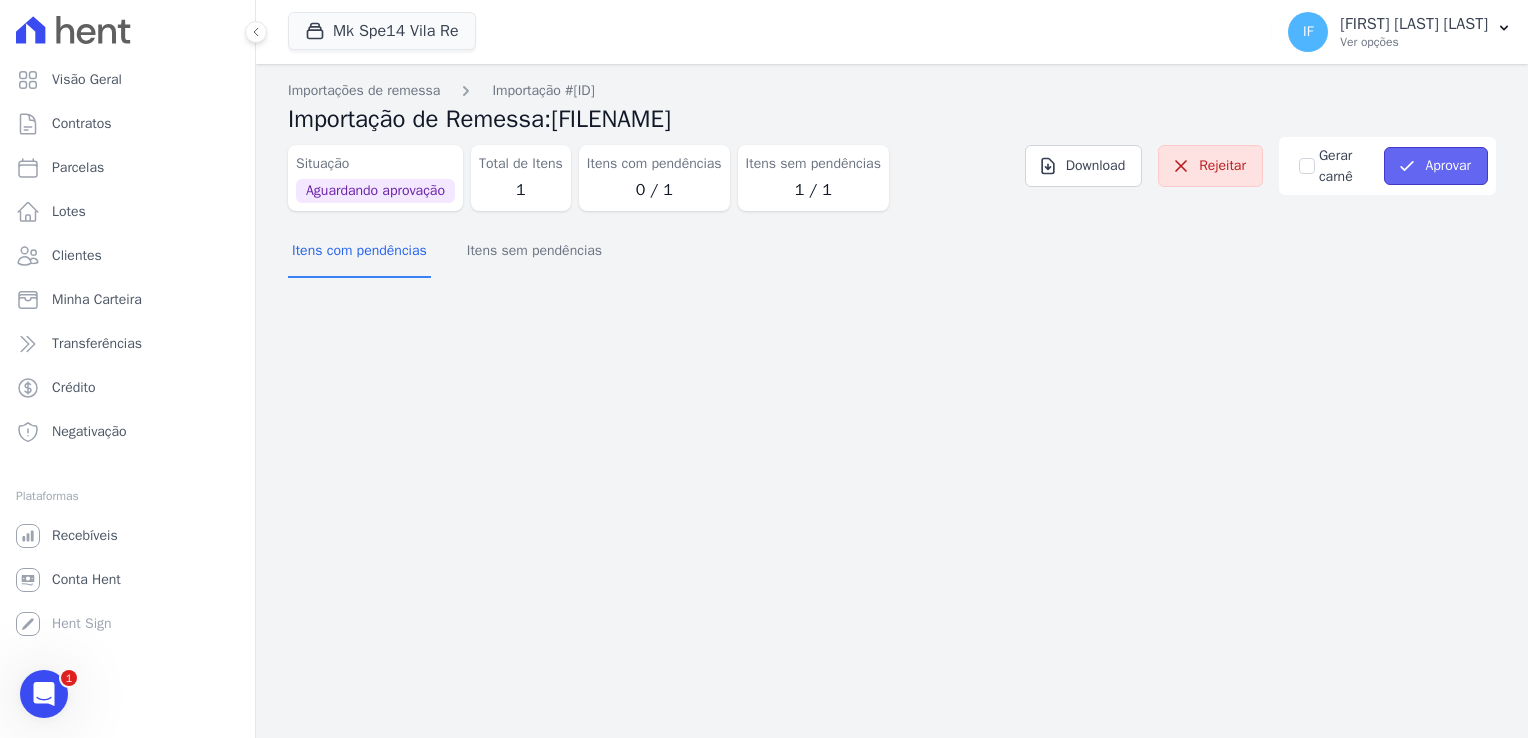 click on "Aprovar" at bounding box center [1436, 166] 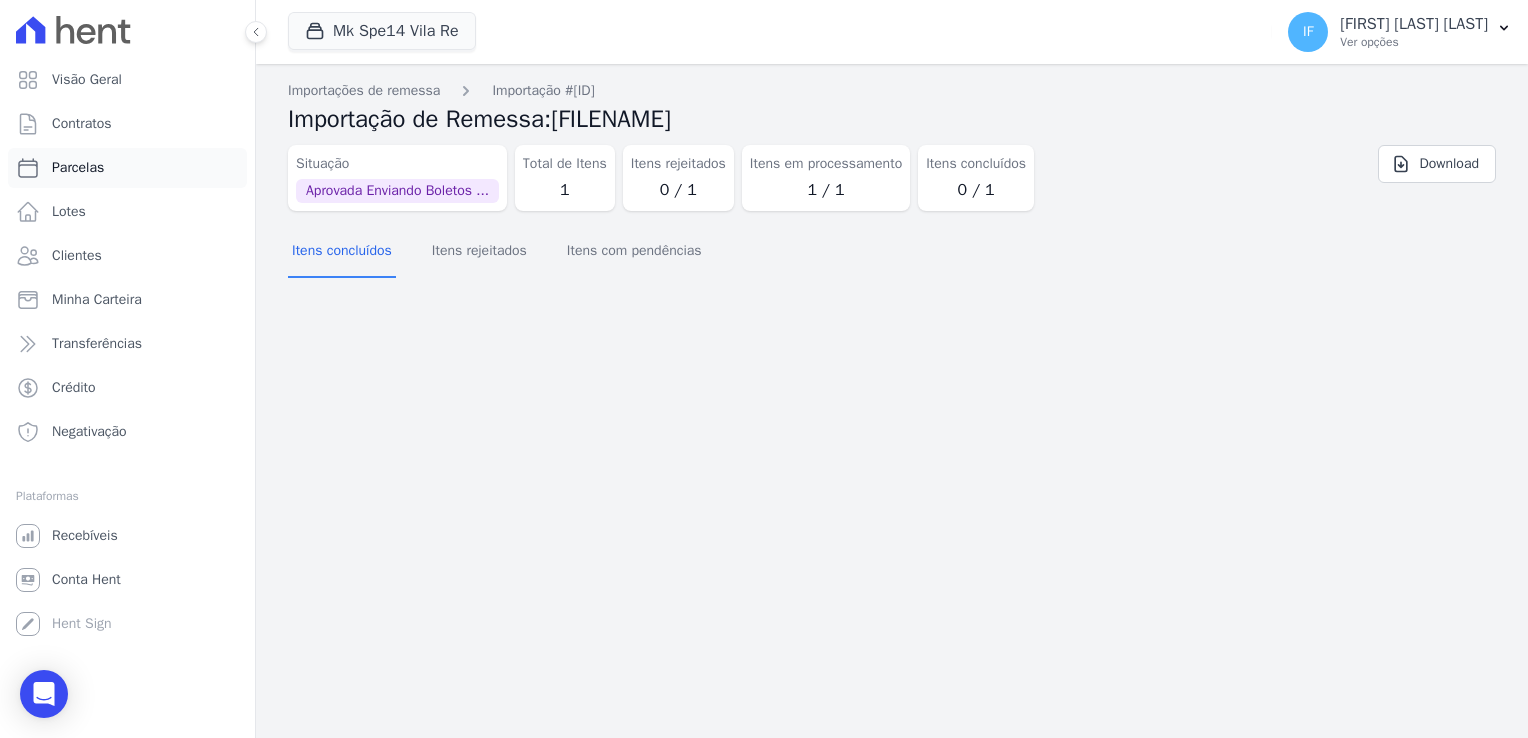 click on "Parcelas" at bounding box center [78, 168] 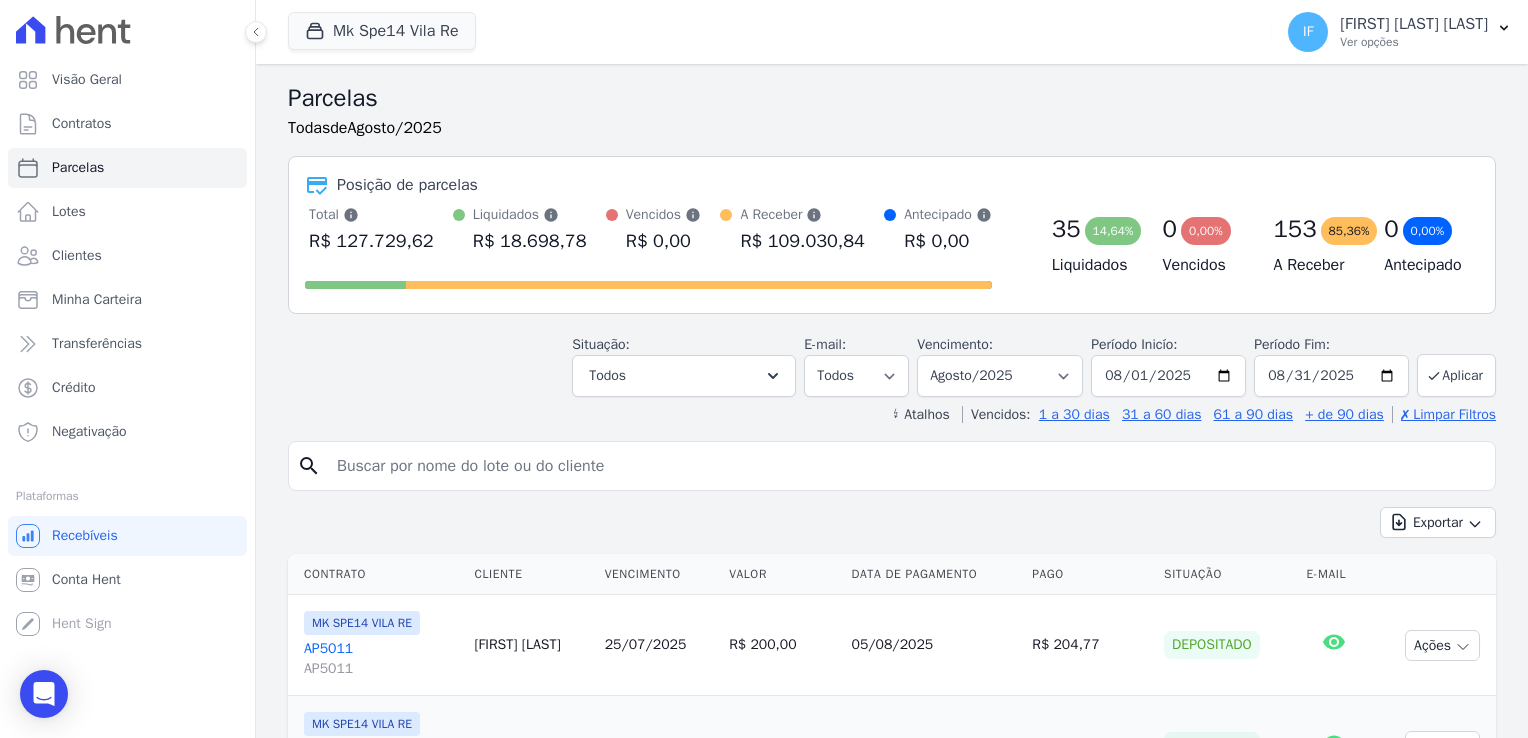 click at bounding box center (906, 466) 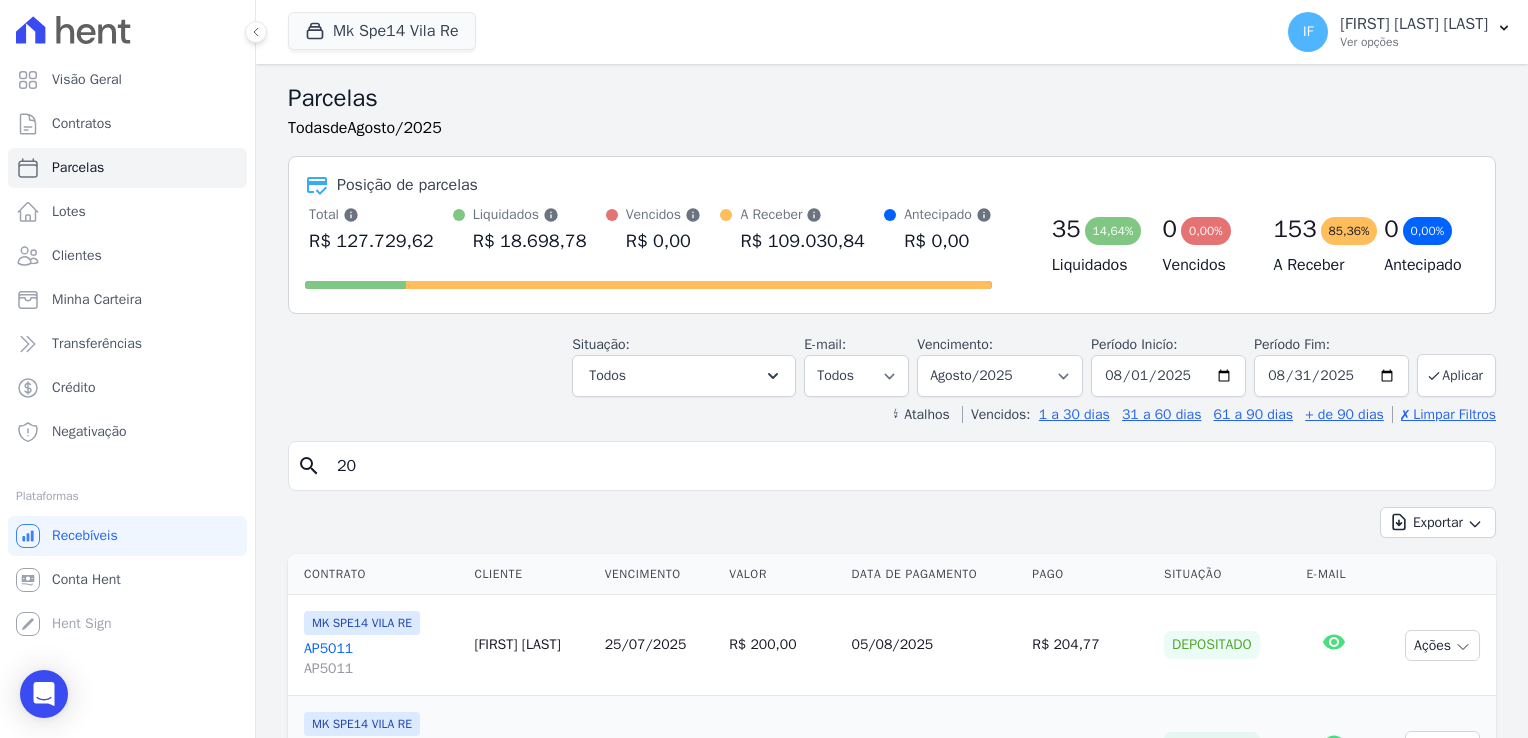 type on "2" 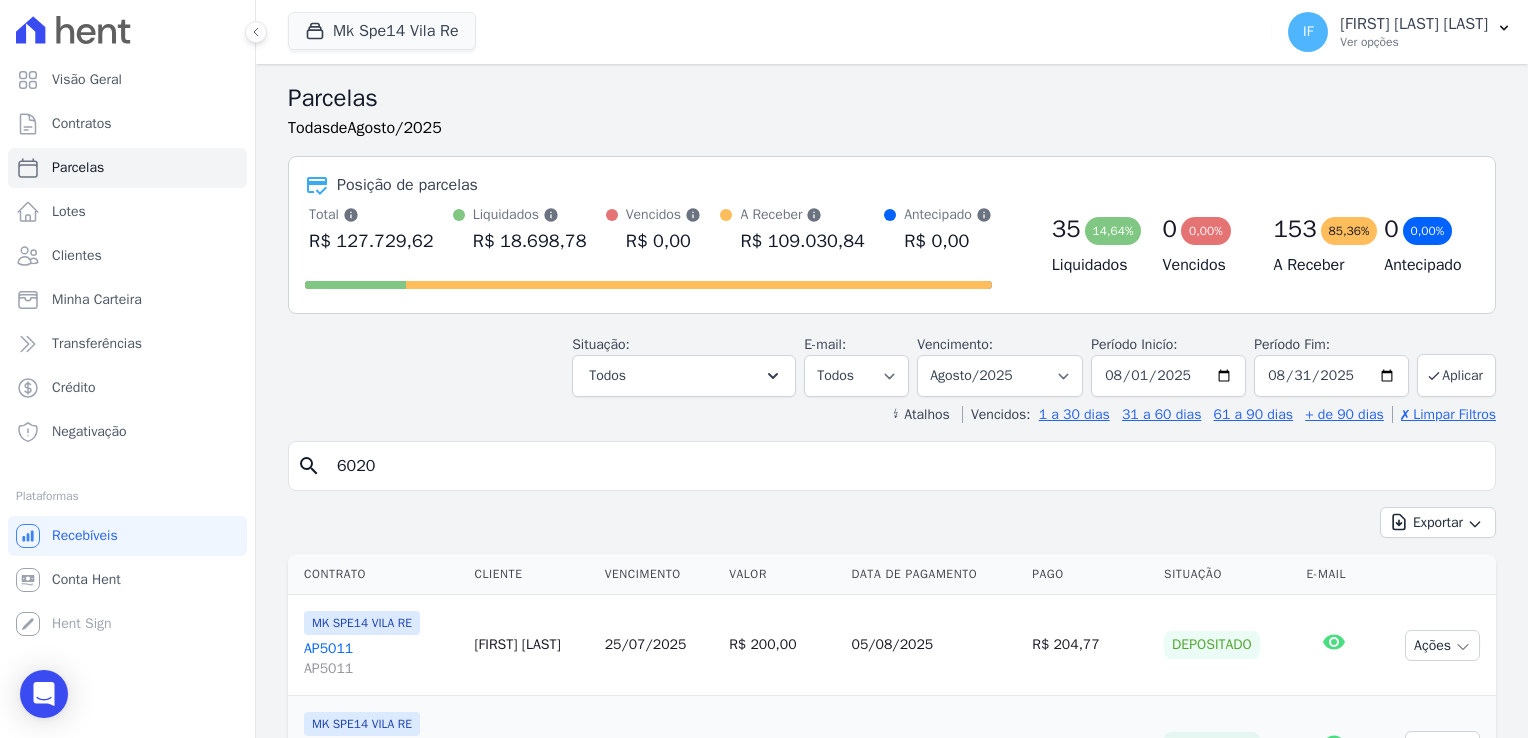 type on "6020" 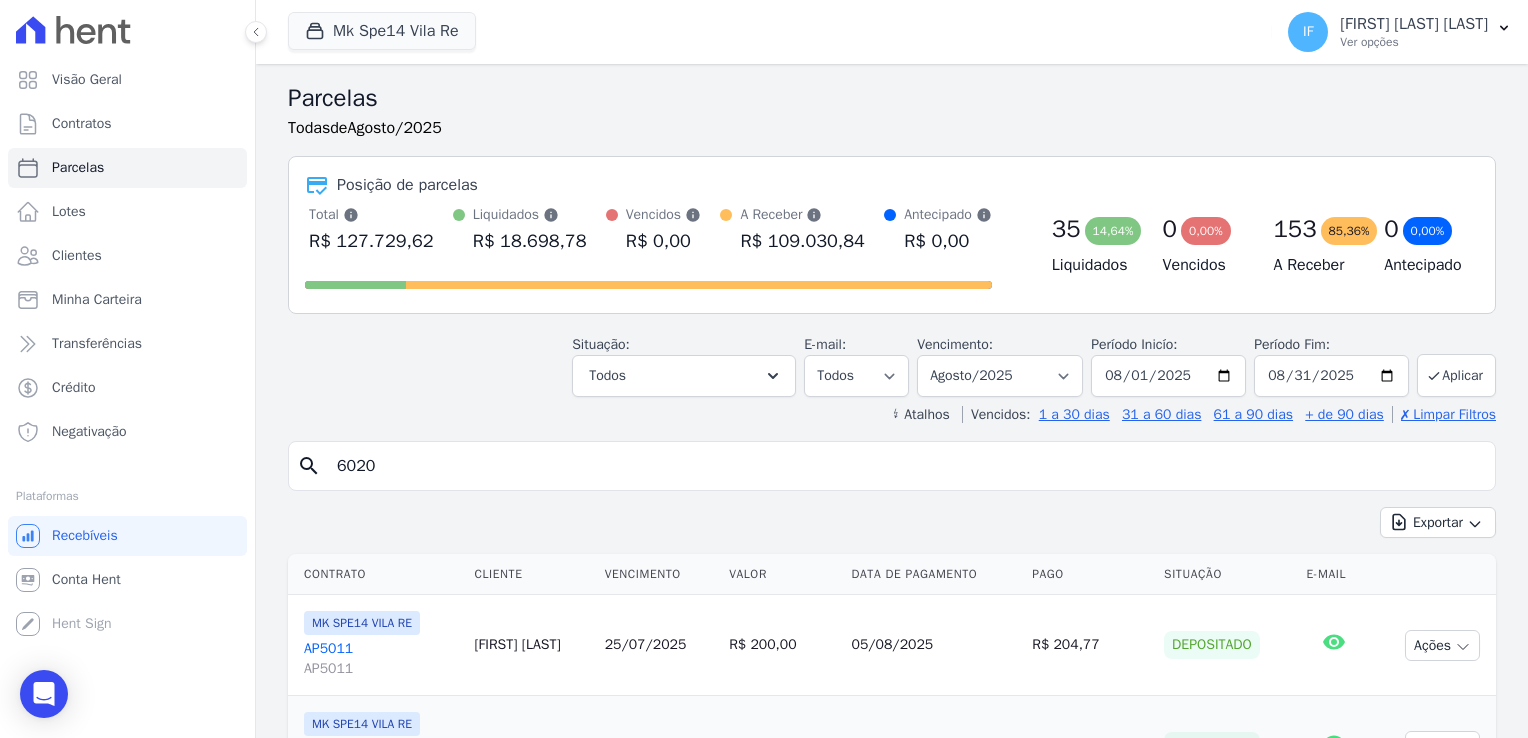 select 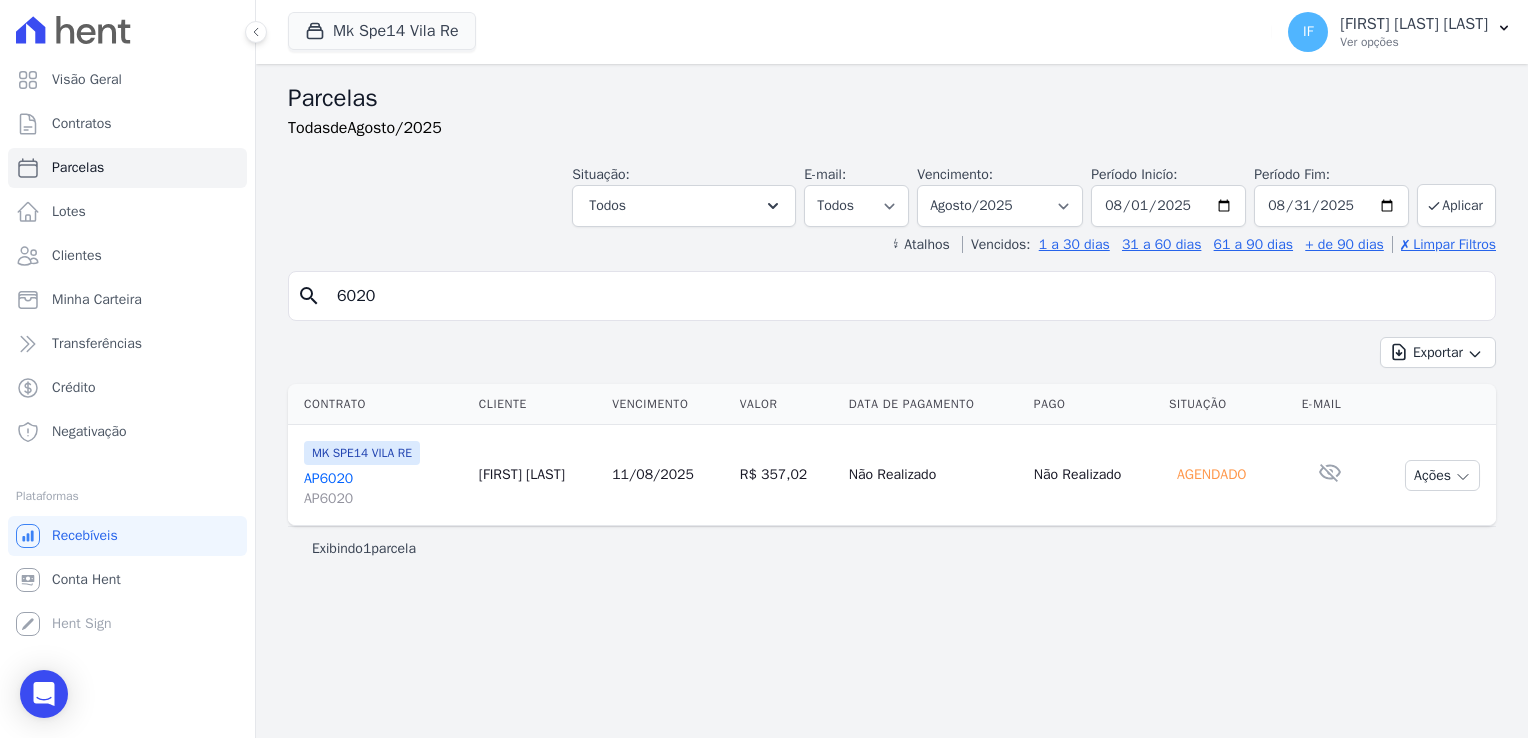 click on "AP6020" at bounding box center (383, 499) 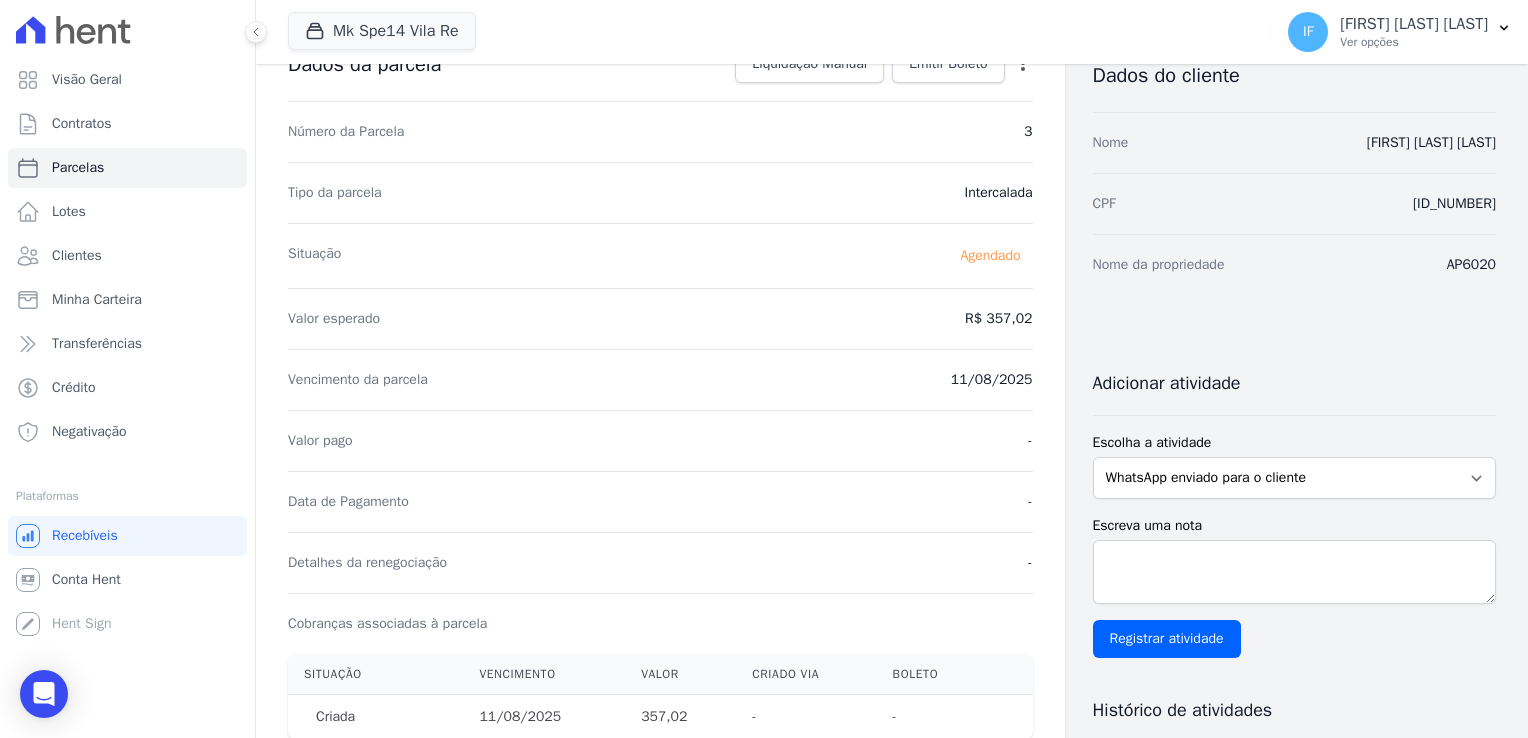 scroll, scrollTop: 100, scrollLeft: 0, axis: vertical 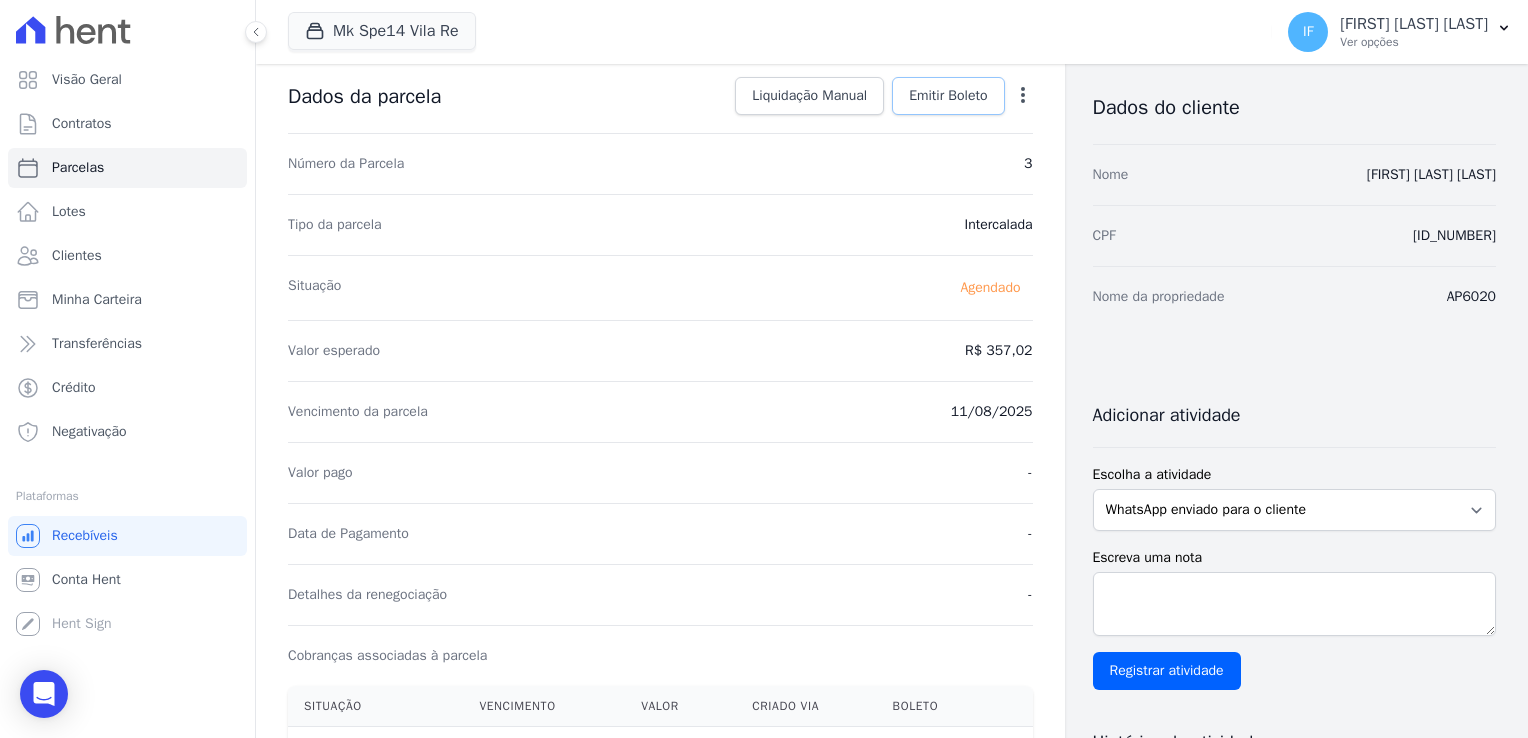 click on "Emitir Boleto" at bounding box center [948, 96] 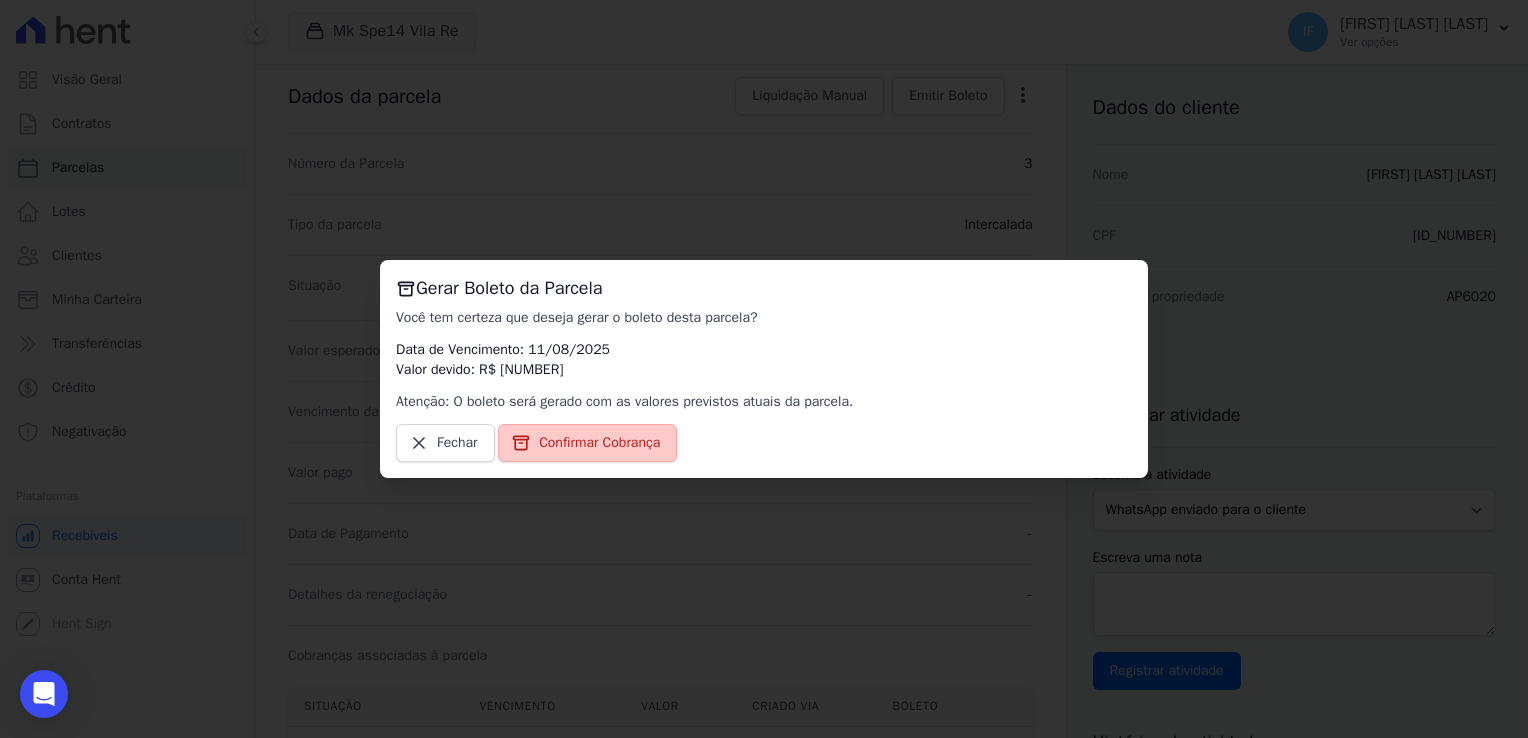 click on "Confirmar Cobrança" at bounding box center [587, 443] 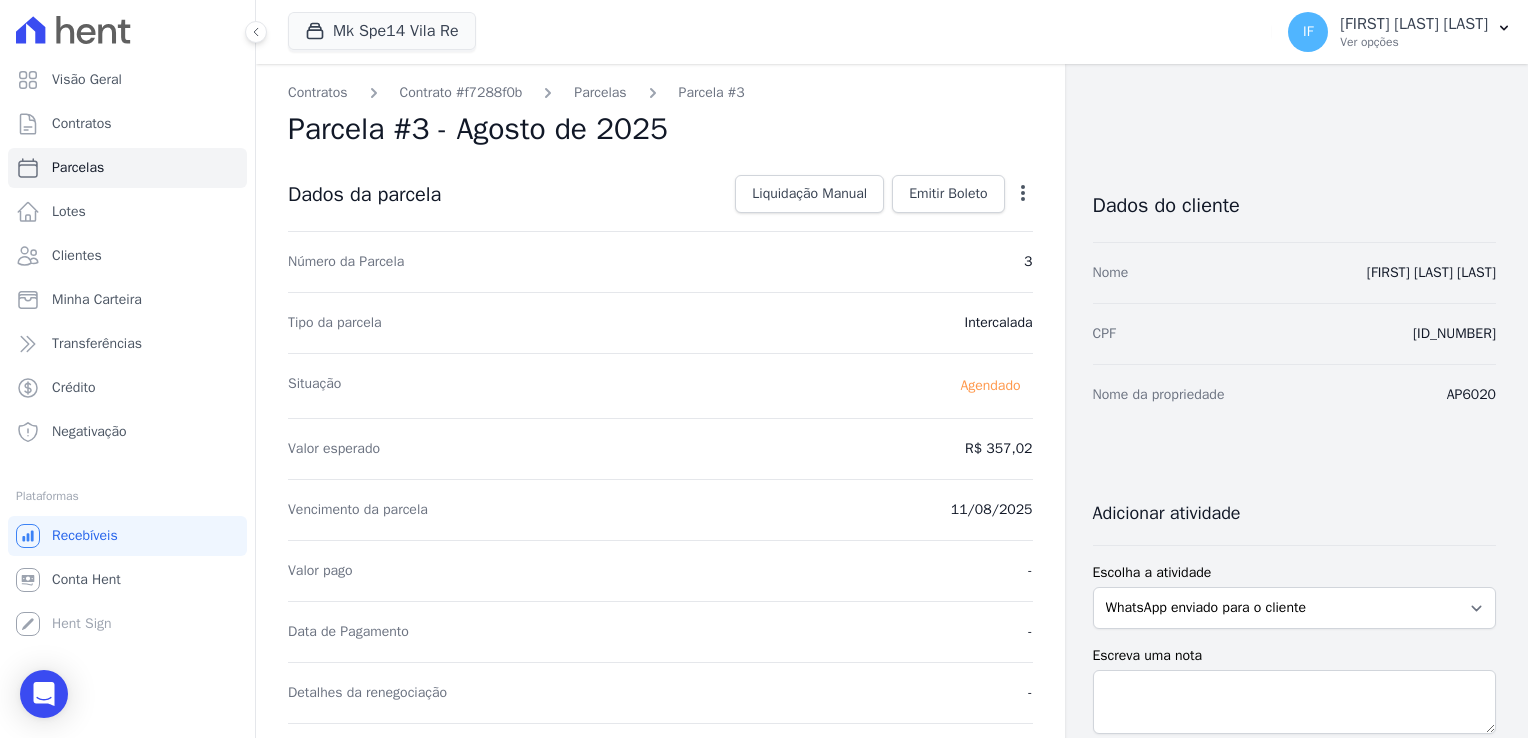 scroll, scrollTop: 0, scrollLeft: 0, axis: both 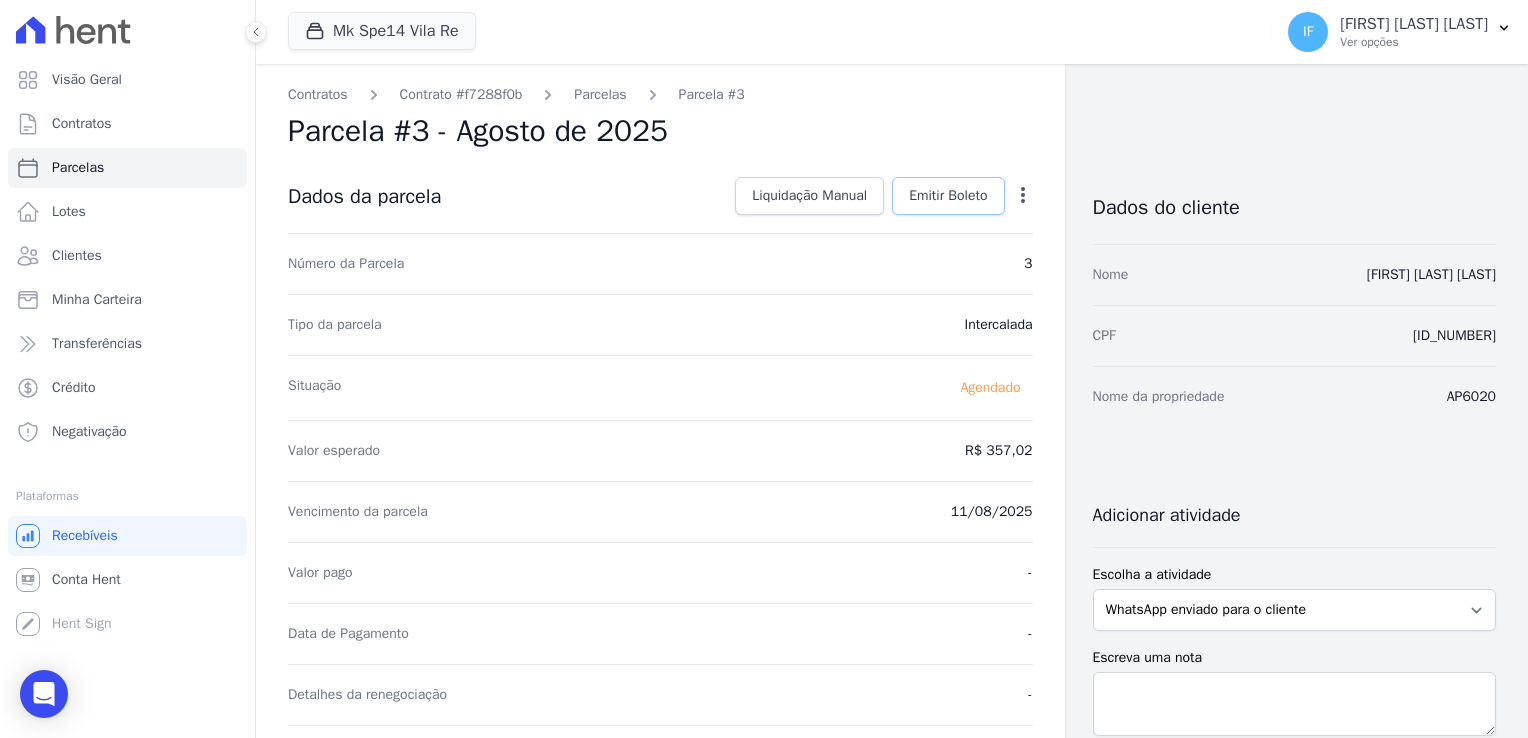 click on "Emitir Boleto" at bounding box center [948, 196] 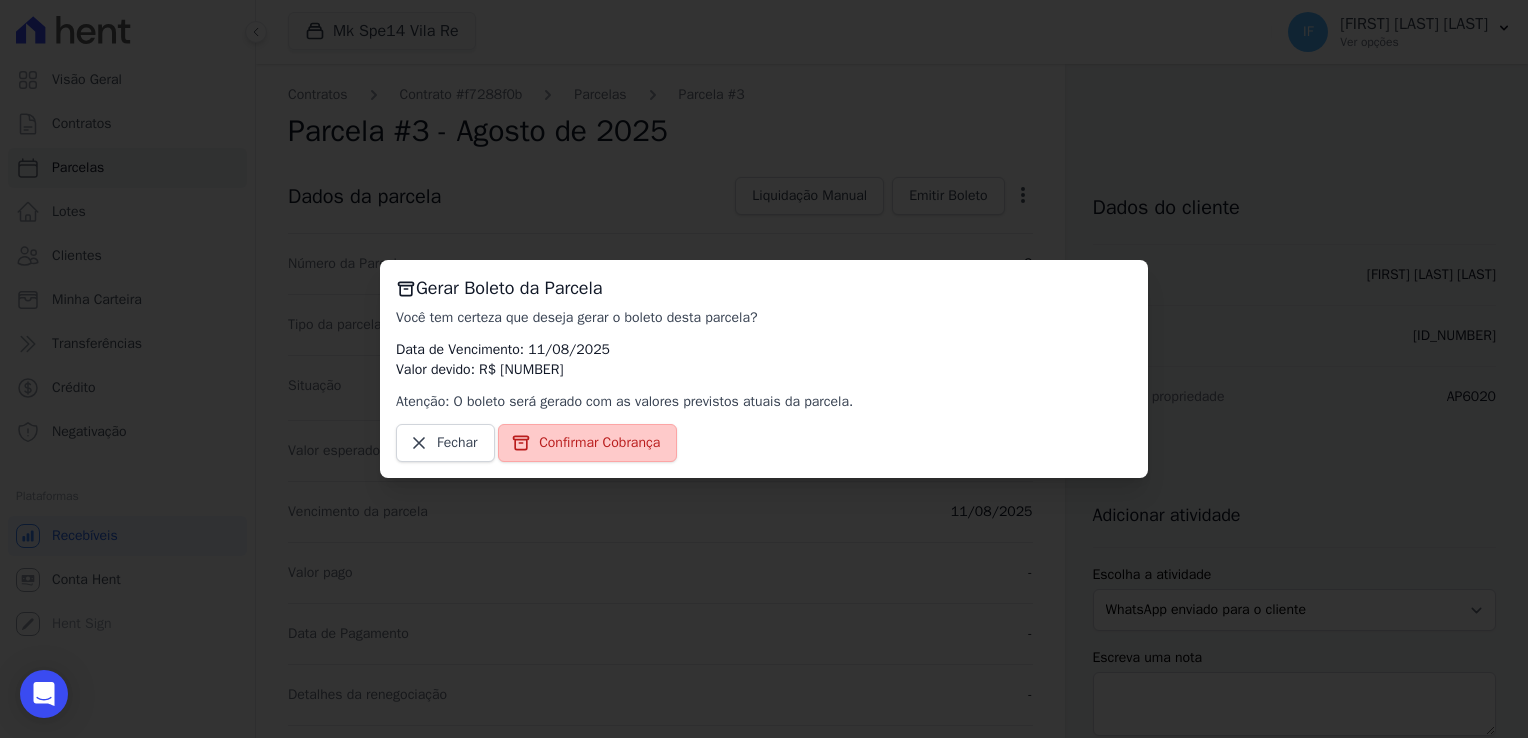 click on "Confirmar Cobrança" at bounding box center [587, 443] 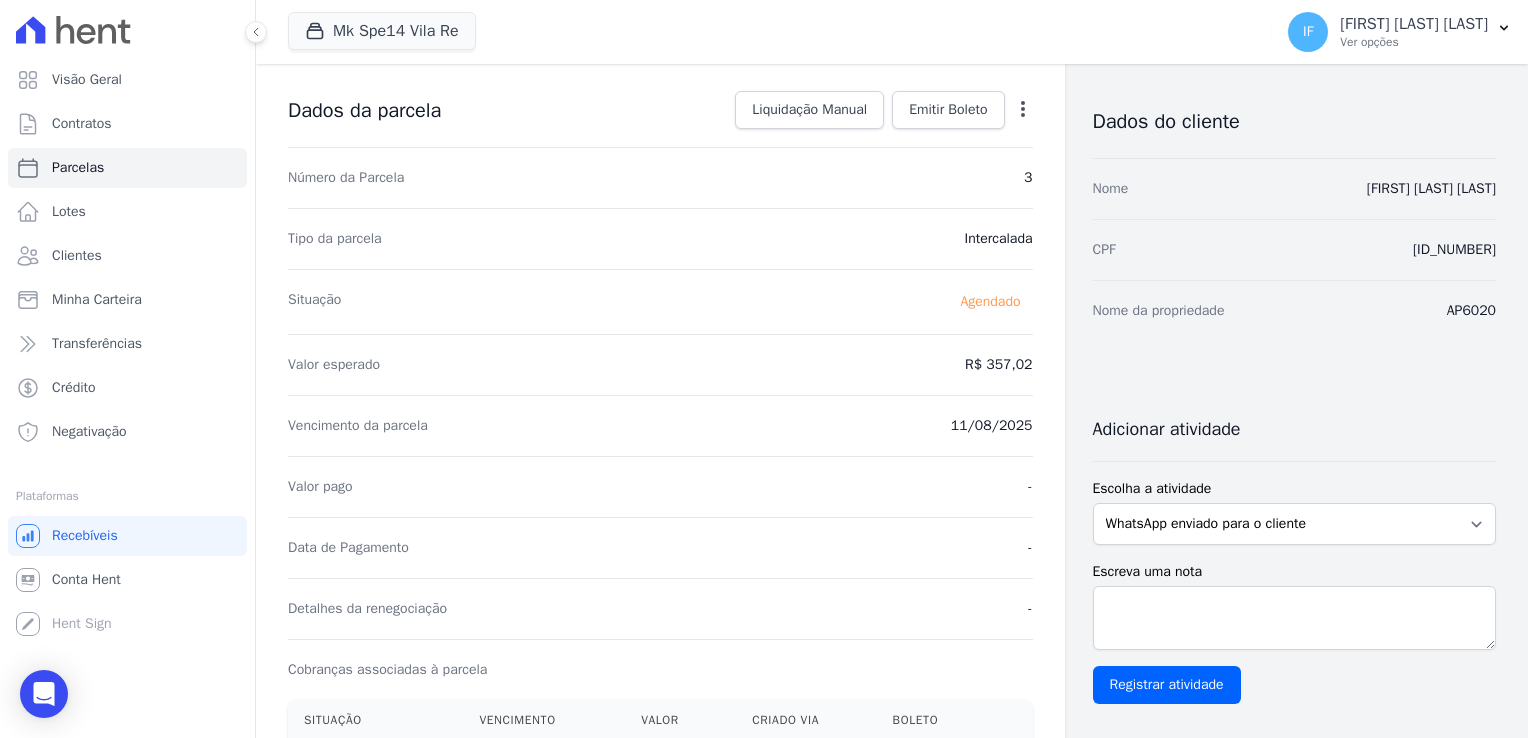 scroll, scrollTop: 64, scrollLeft: 0, axis: vertical 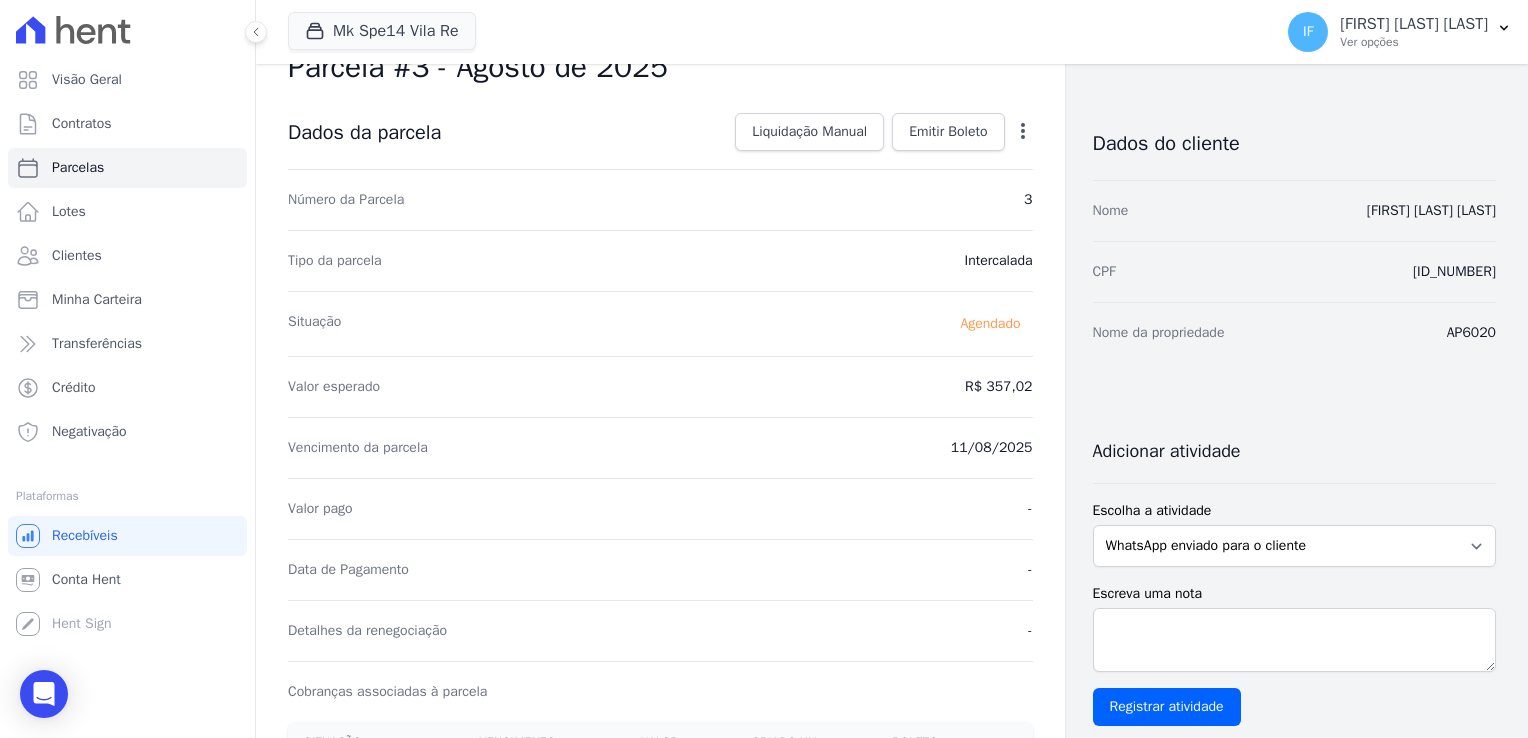 click 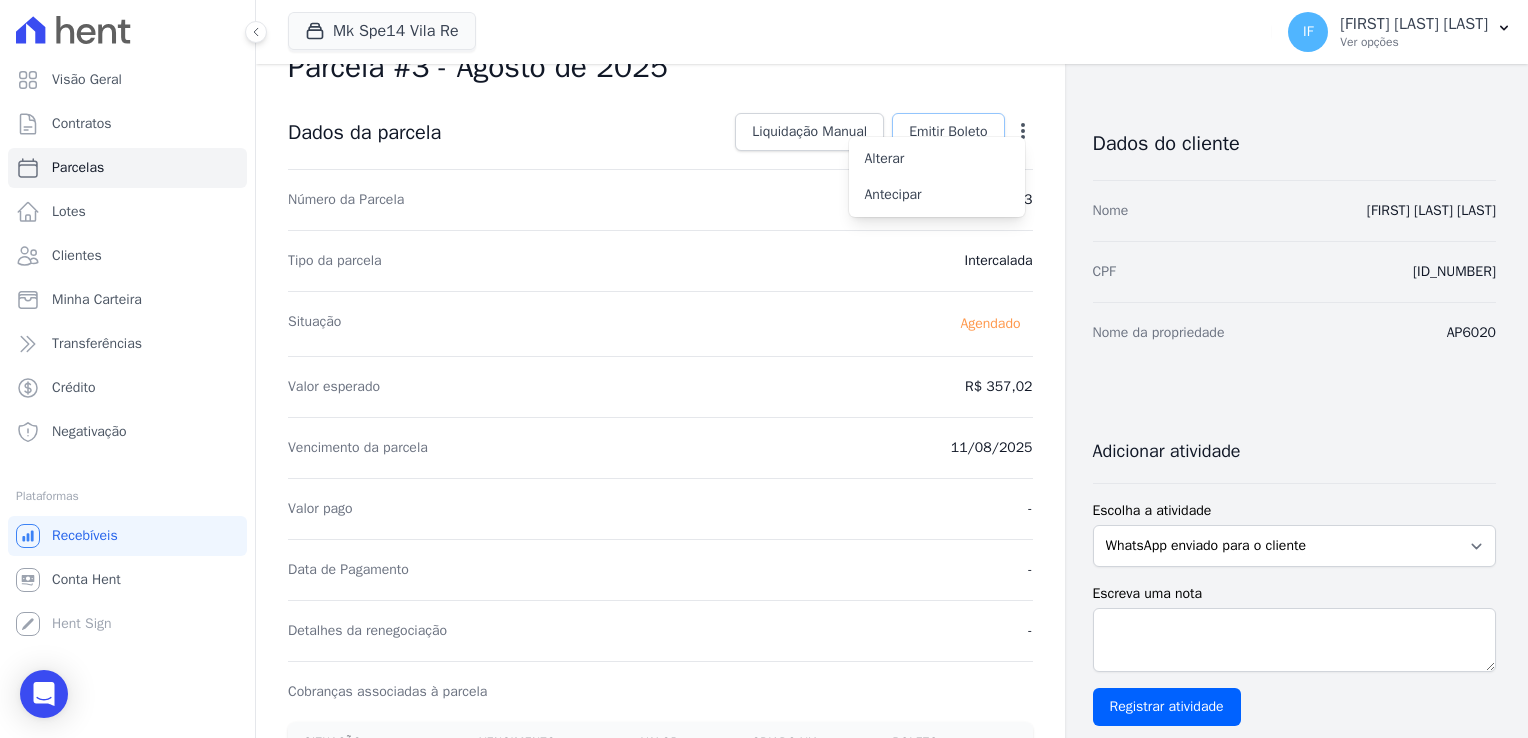 click on "Emitir Boleto" at bounding box center (948, 132) 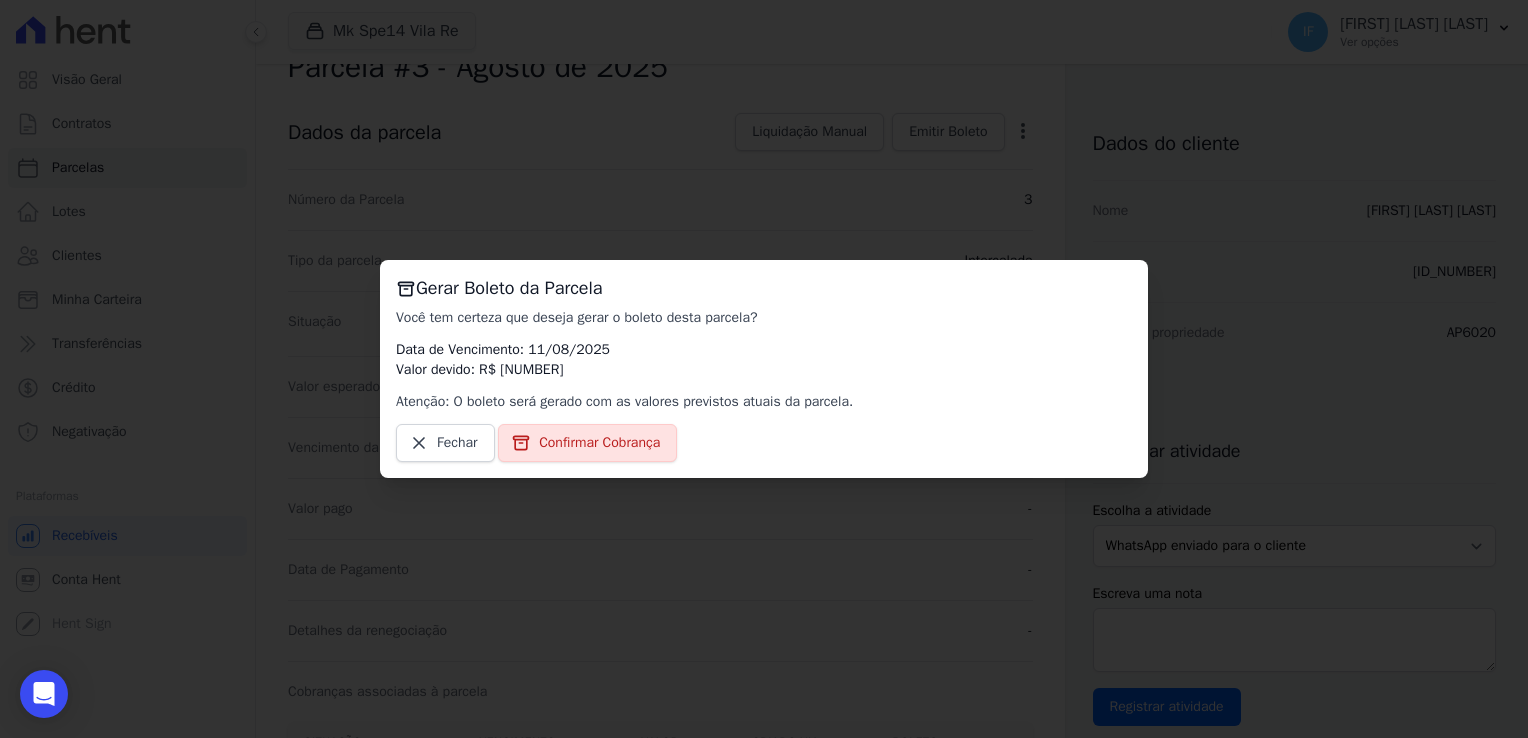 drag, startPoint x: 469, startPoint y: 411, endPoint x: 868, endPoint y: 401, distance: 399.1253 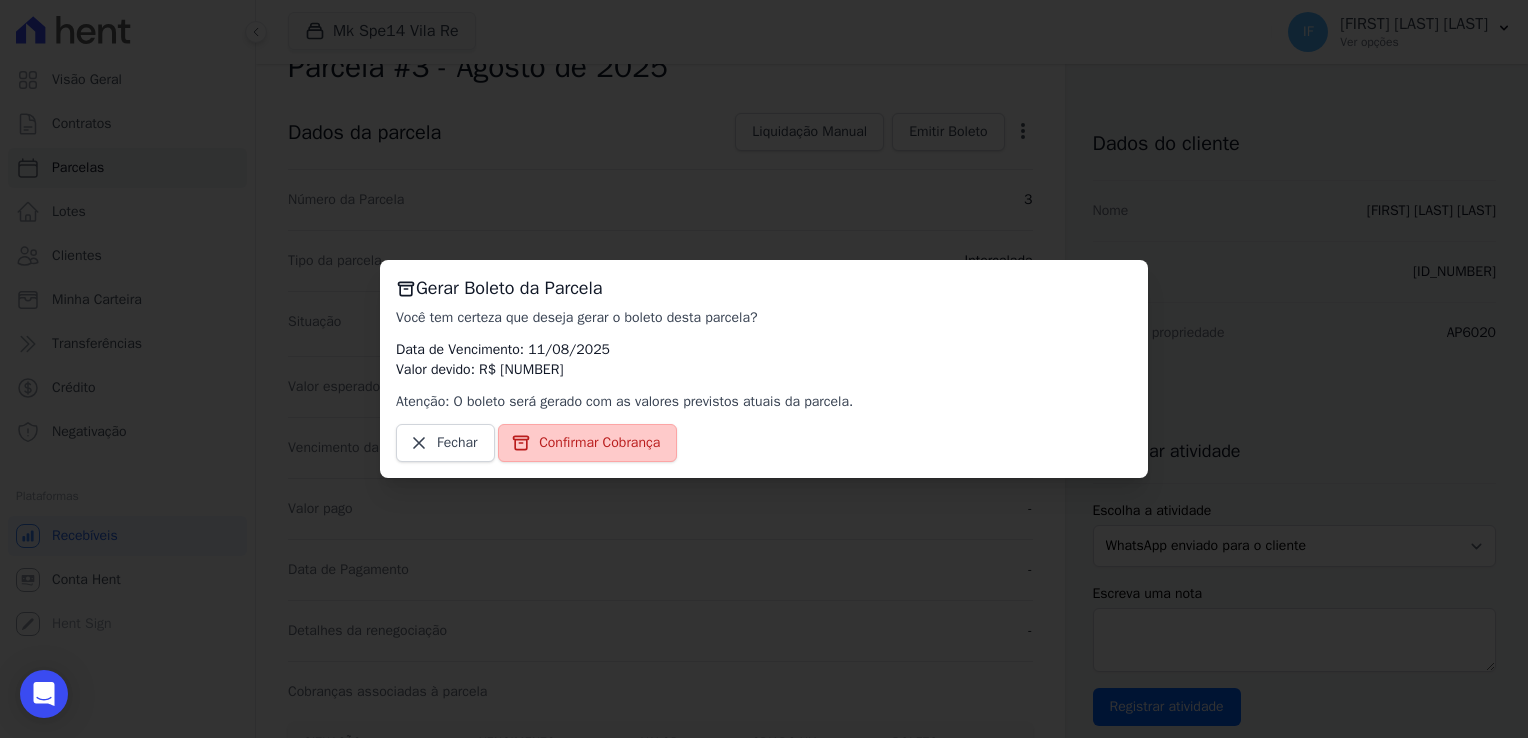 click on "Confirmar Cobrança" at bounding box center (599, 443) 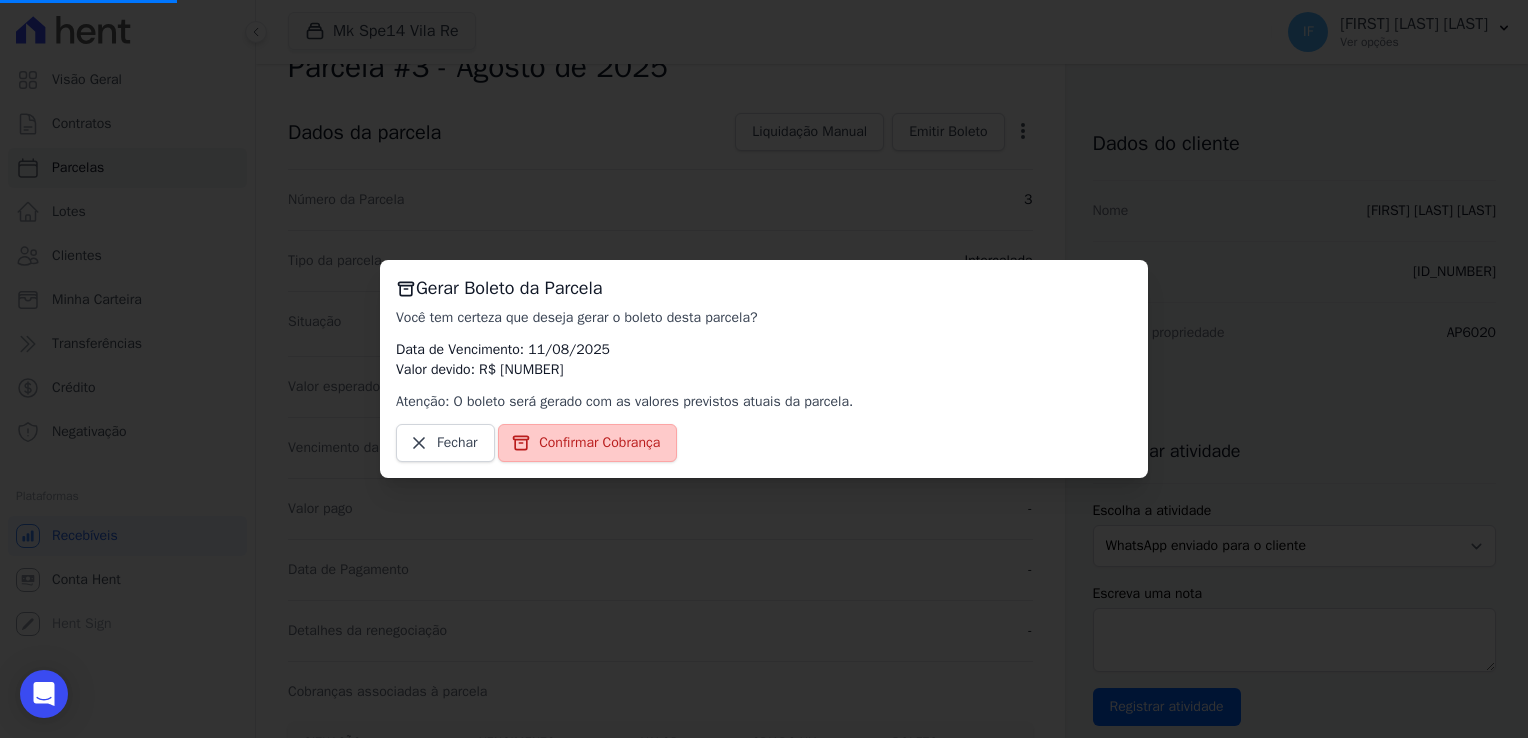 click on "Confirmar Cobrança" at bounding box center (599, 443) 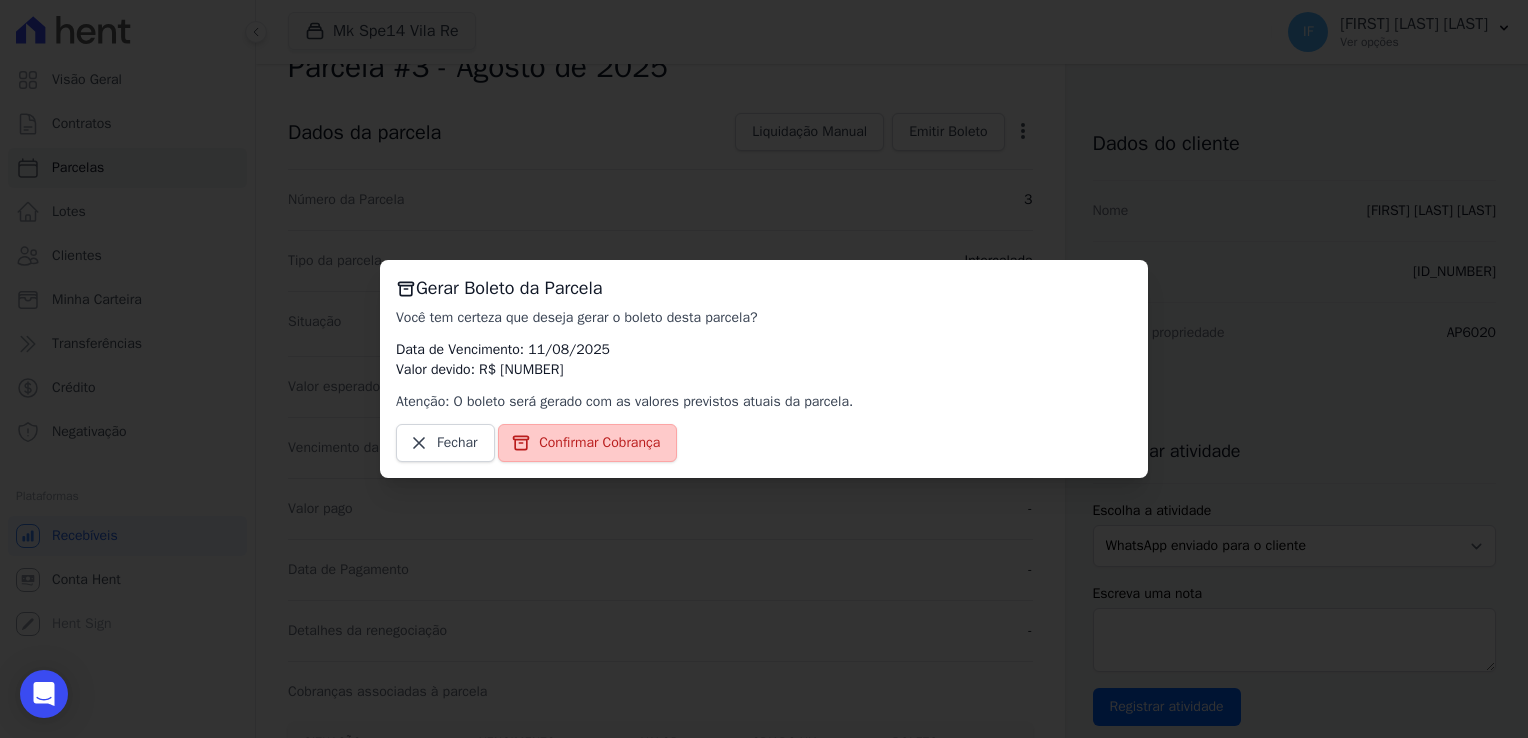 click on "Confirmar Cobrança" at bounding box center (587, 443) 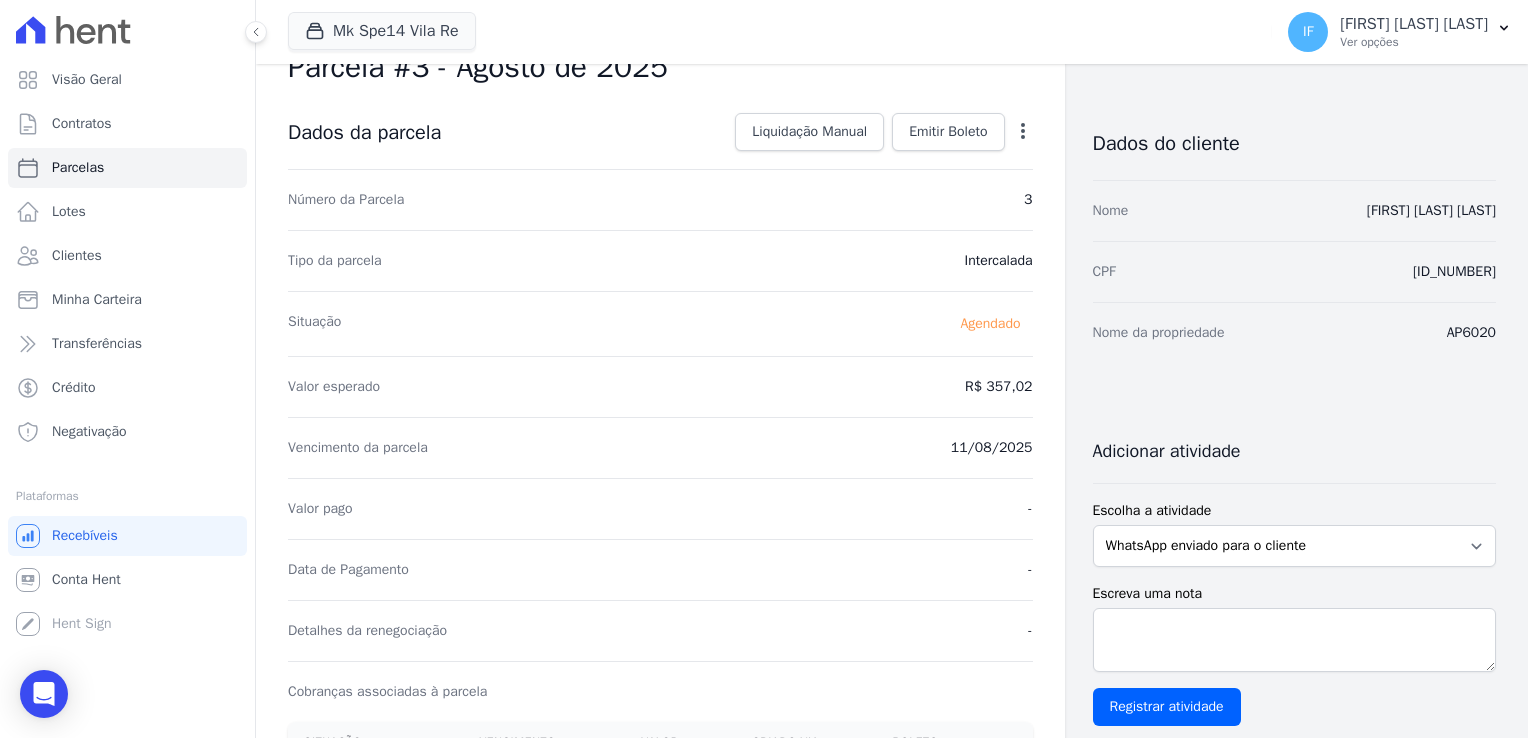 scroll, scrollTop: 0, scrollLeft: 0, axis: both 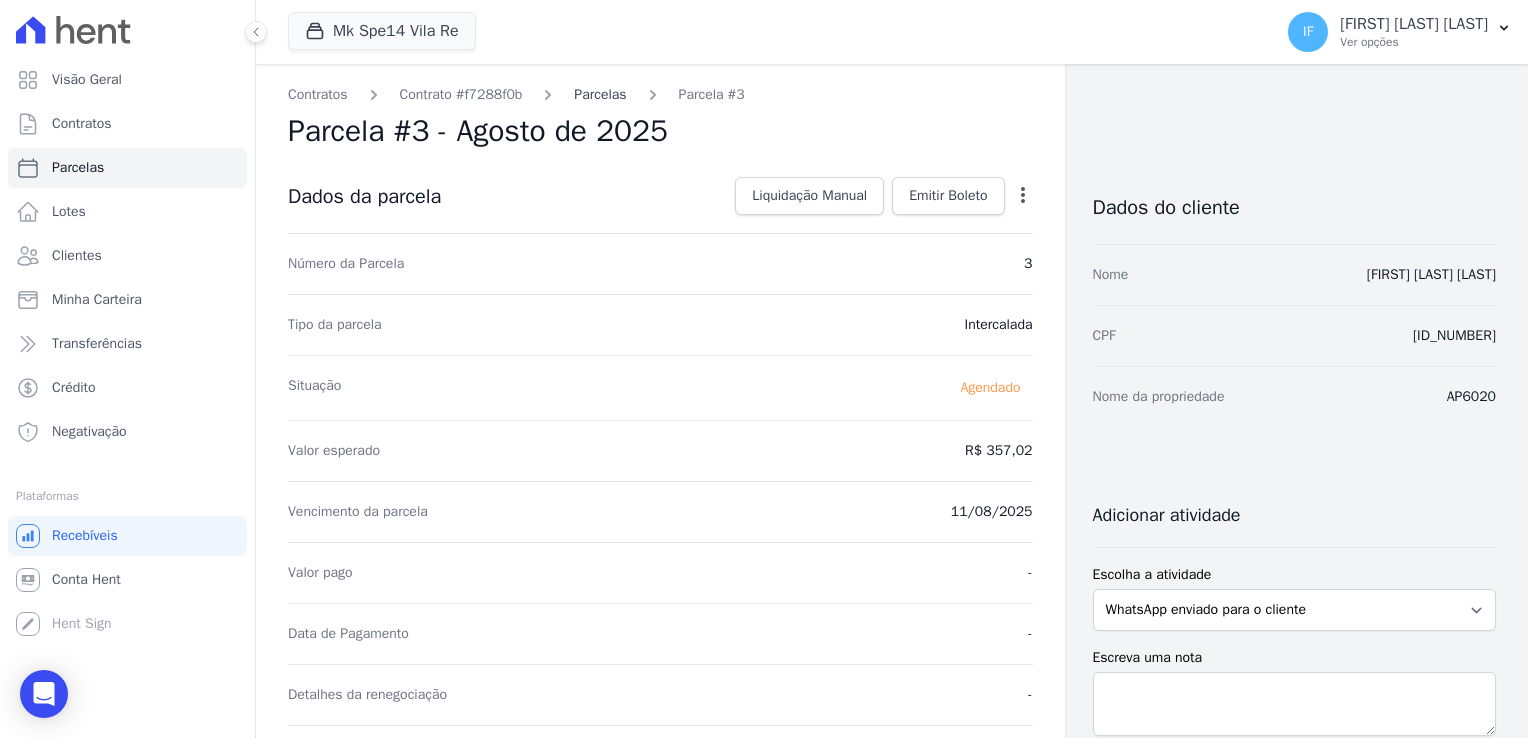click on "Parcelas" at bounding box center (600, 94) 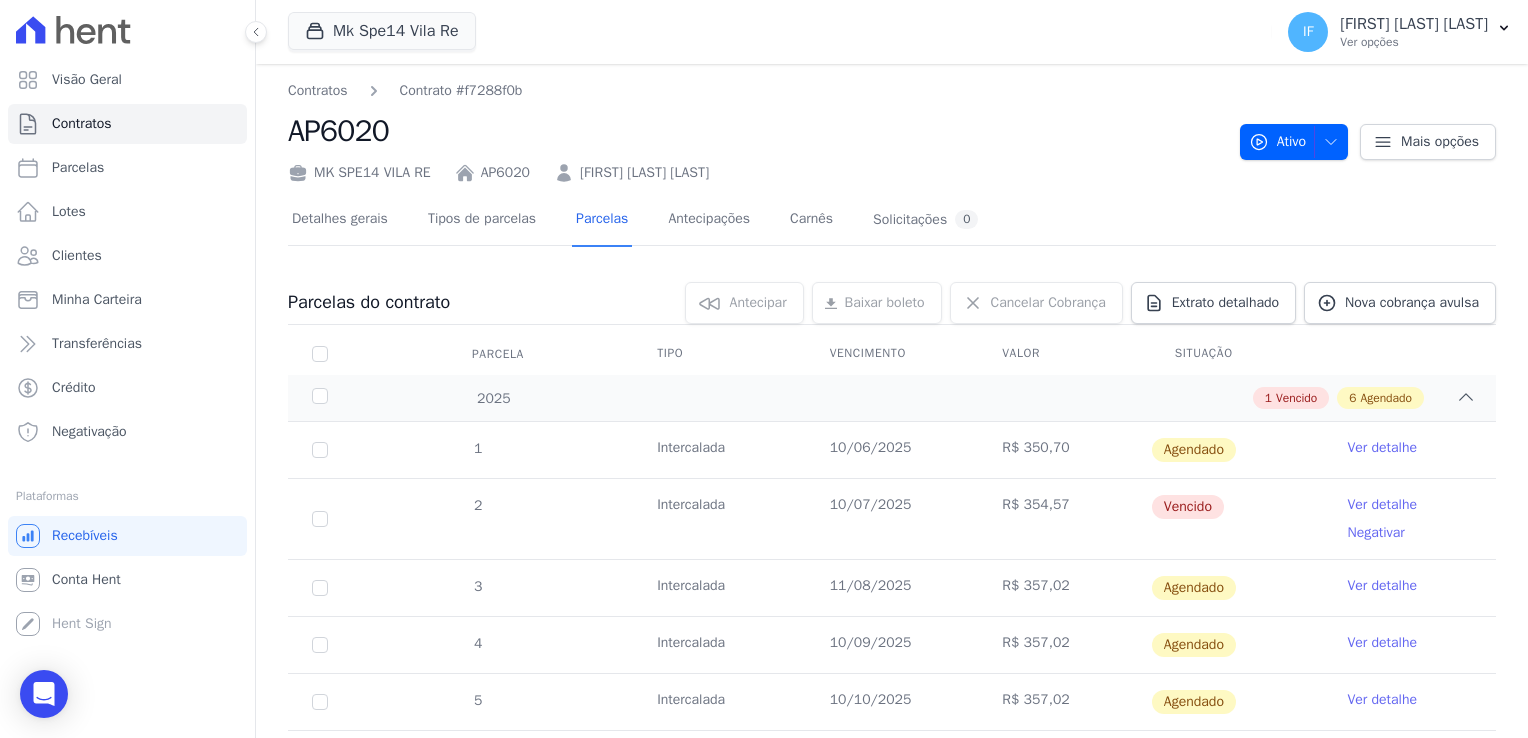 click on "Ver detalhe" at bounding box center (1382, 448) 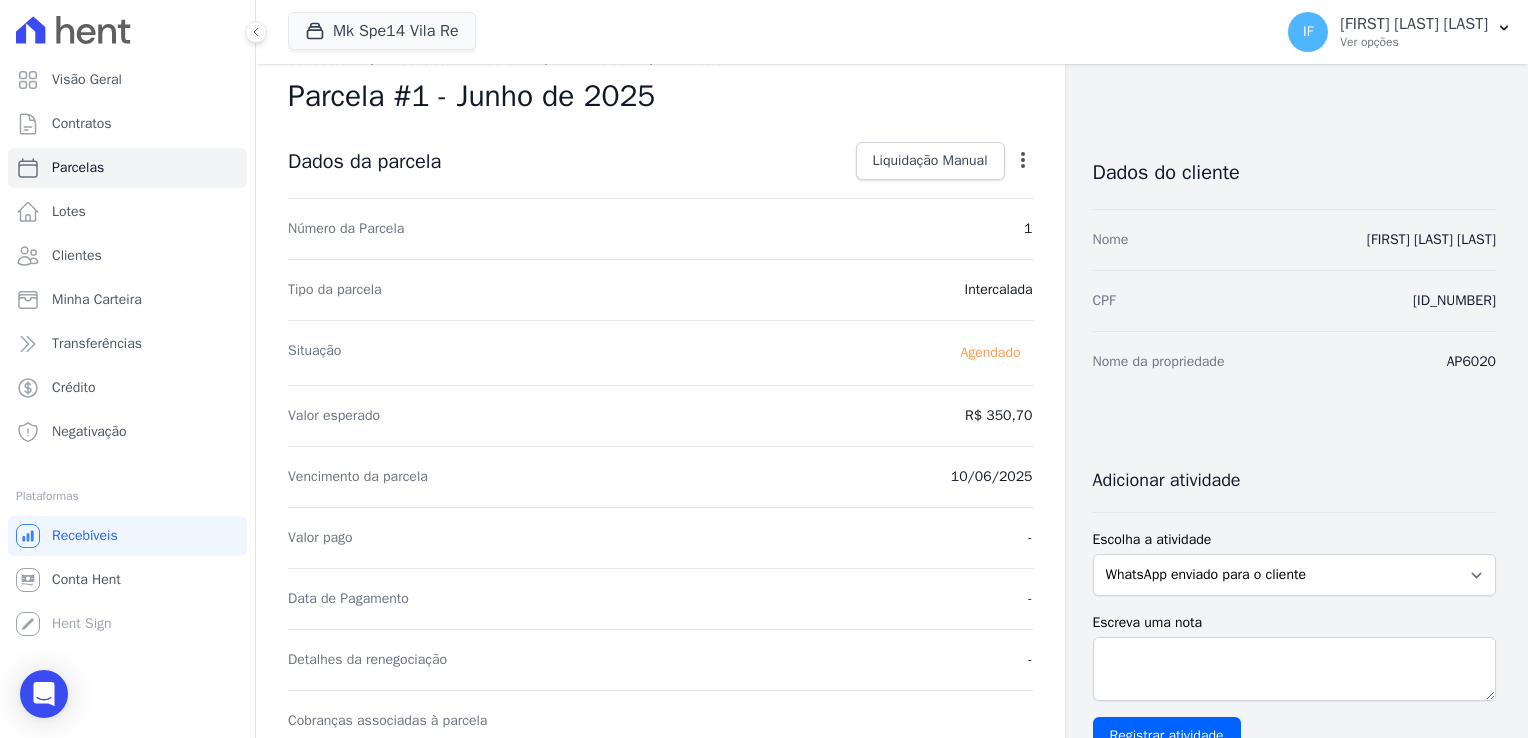 scroll, scrollTop: 24, scrollLeft: 0, axis: vertical 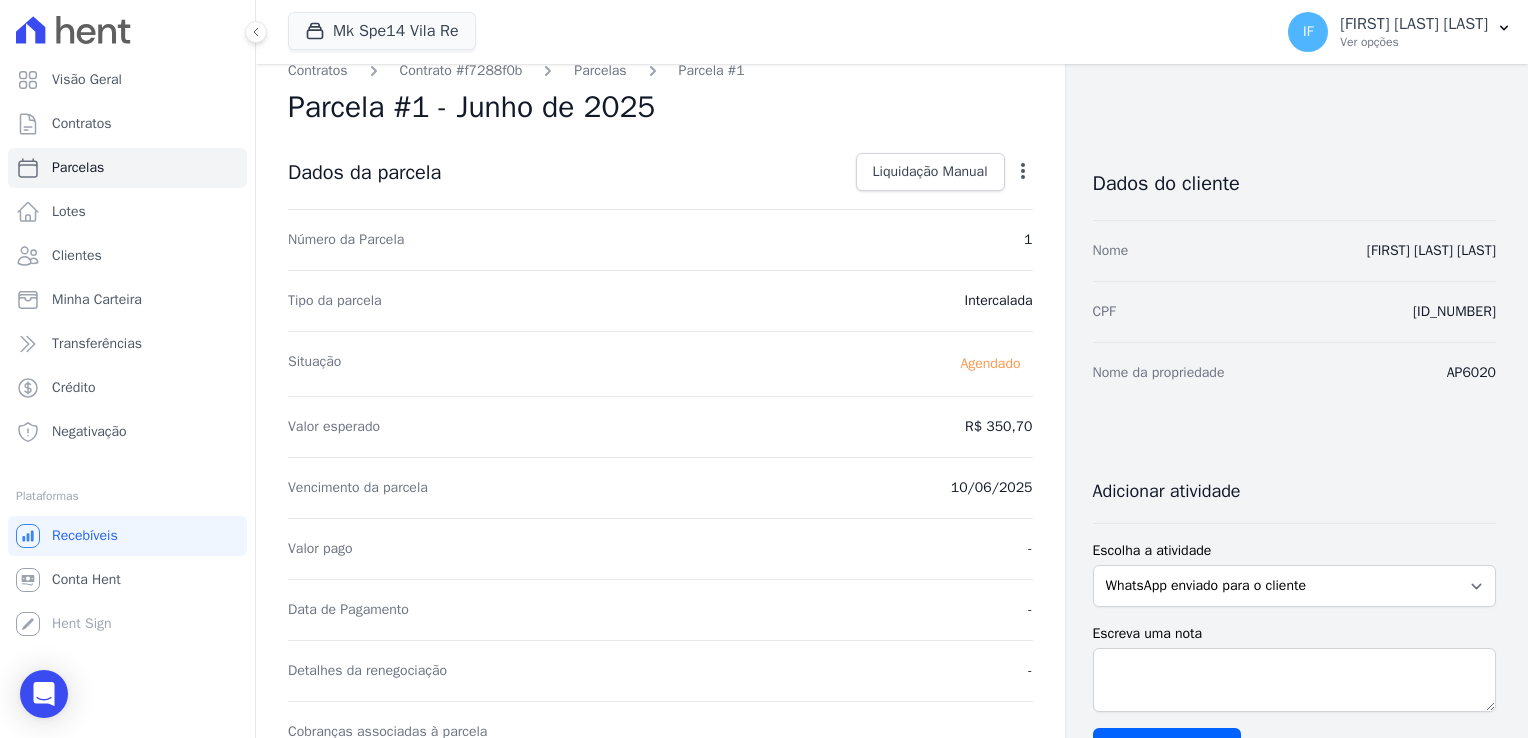 click 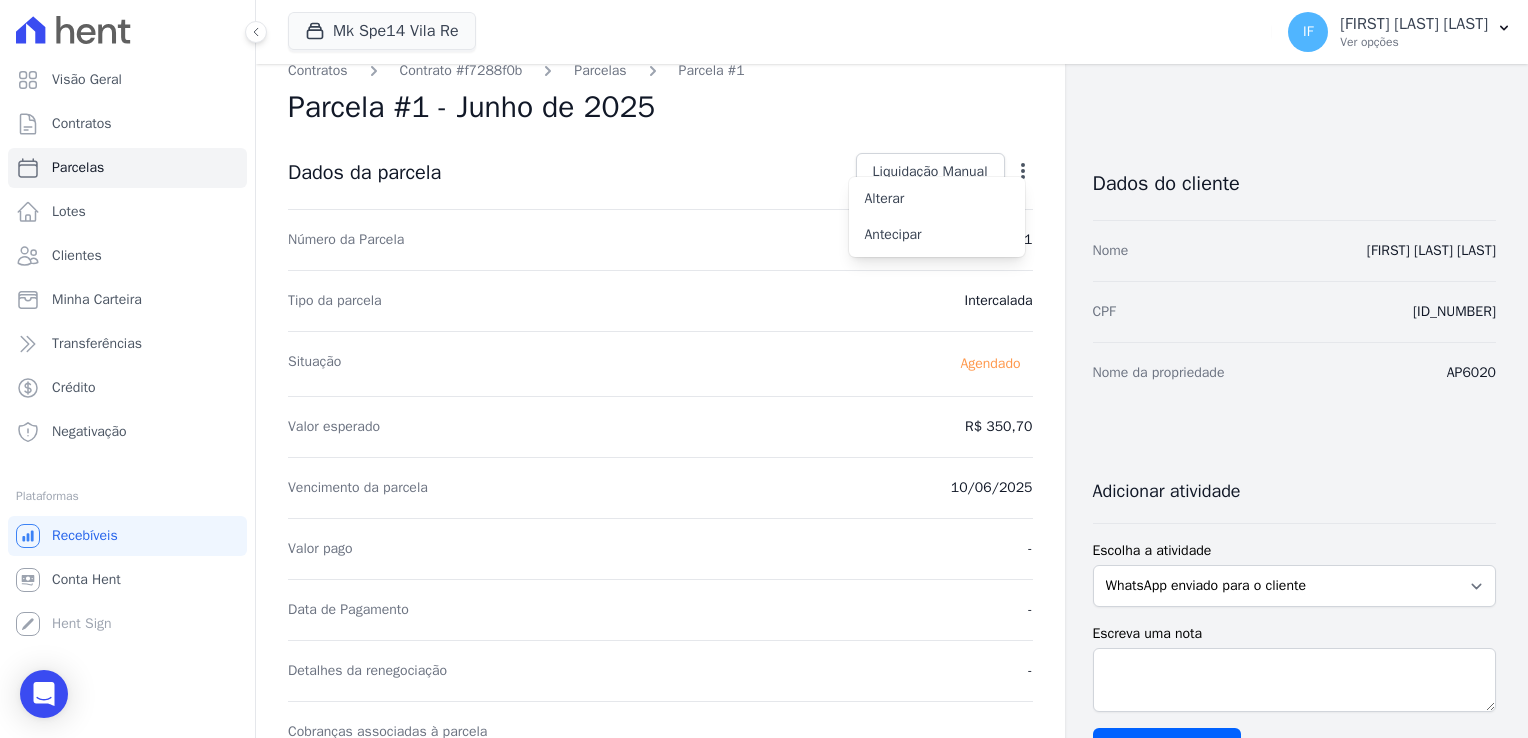 click on "Tipo da parcela
Intercalada" at bounding box center (660, 300) 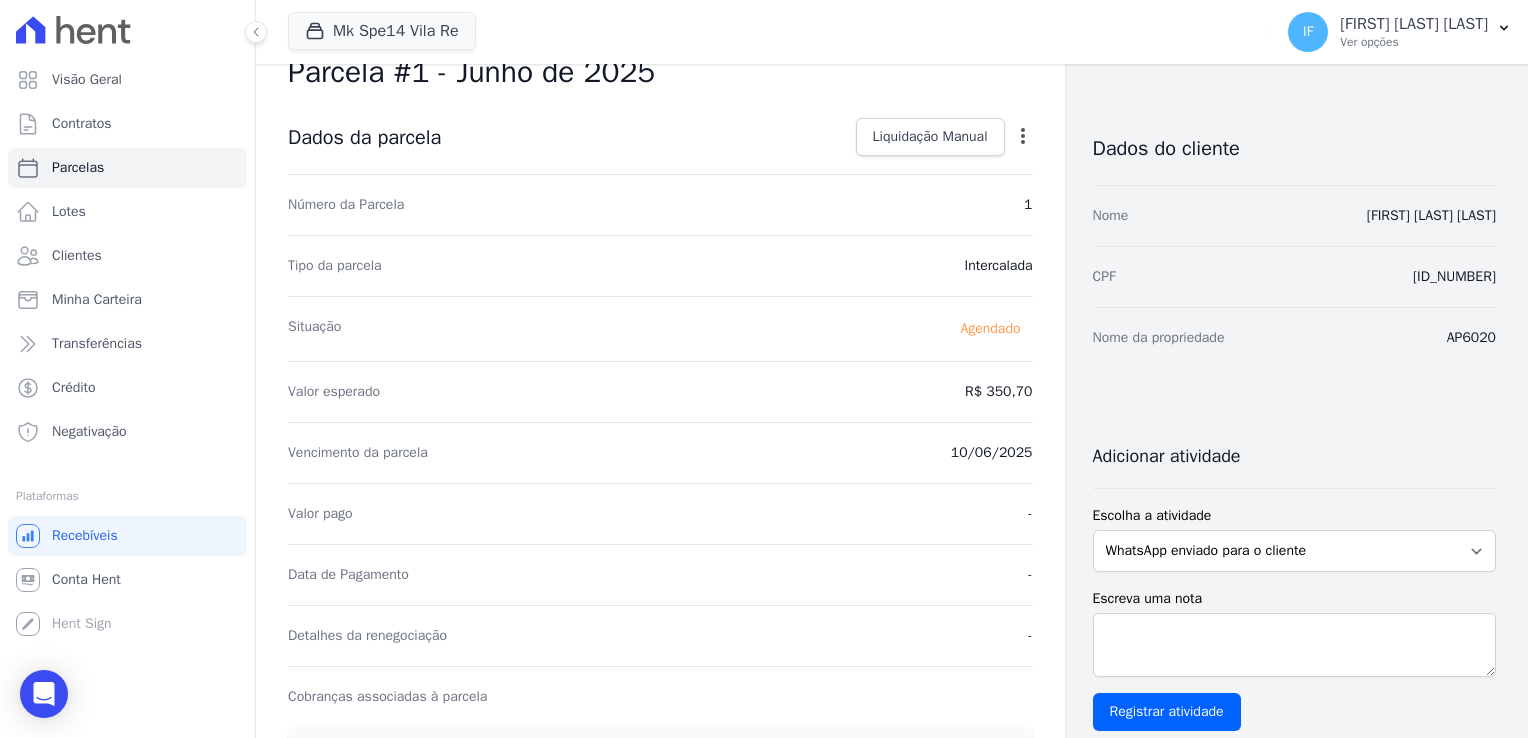 scroll, scrollTop: 24, scrollLeft: 0, axis: vertical 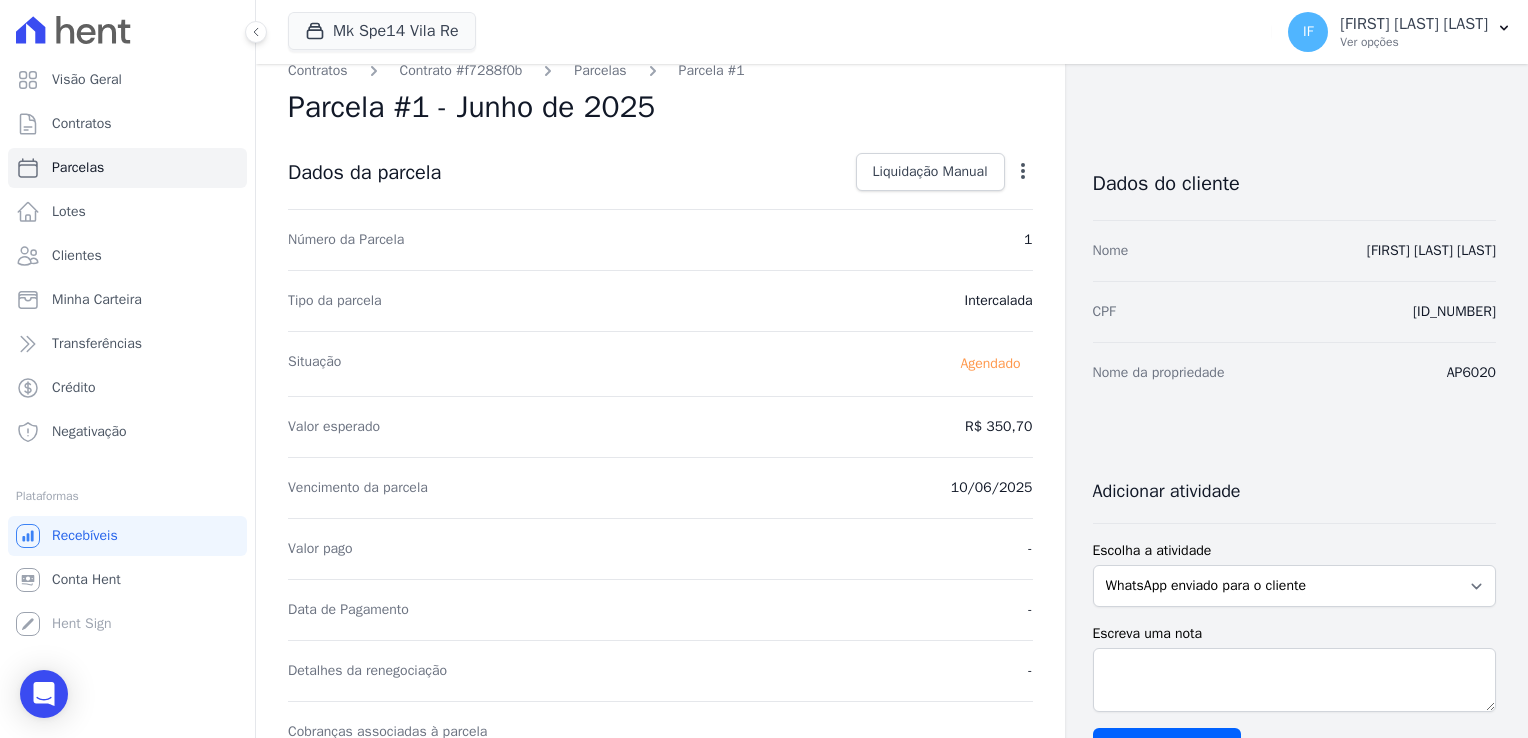 click on "Vencimento da parcela
10/06/2025" at bounding box center [660, 487] 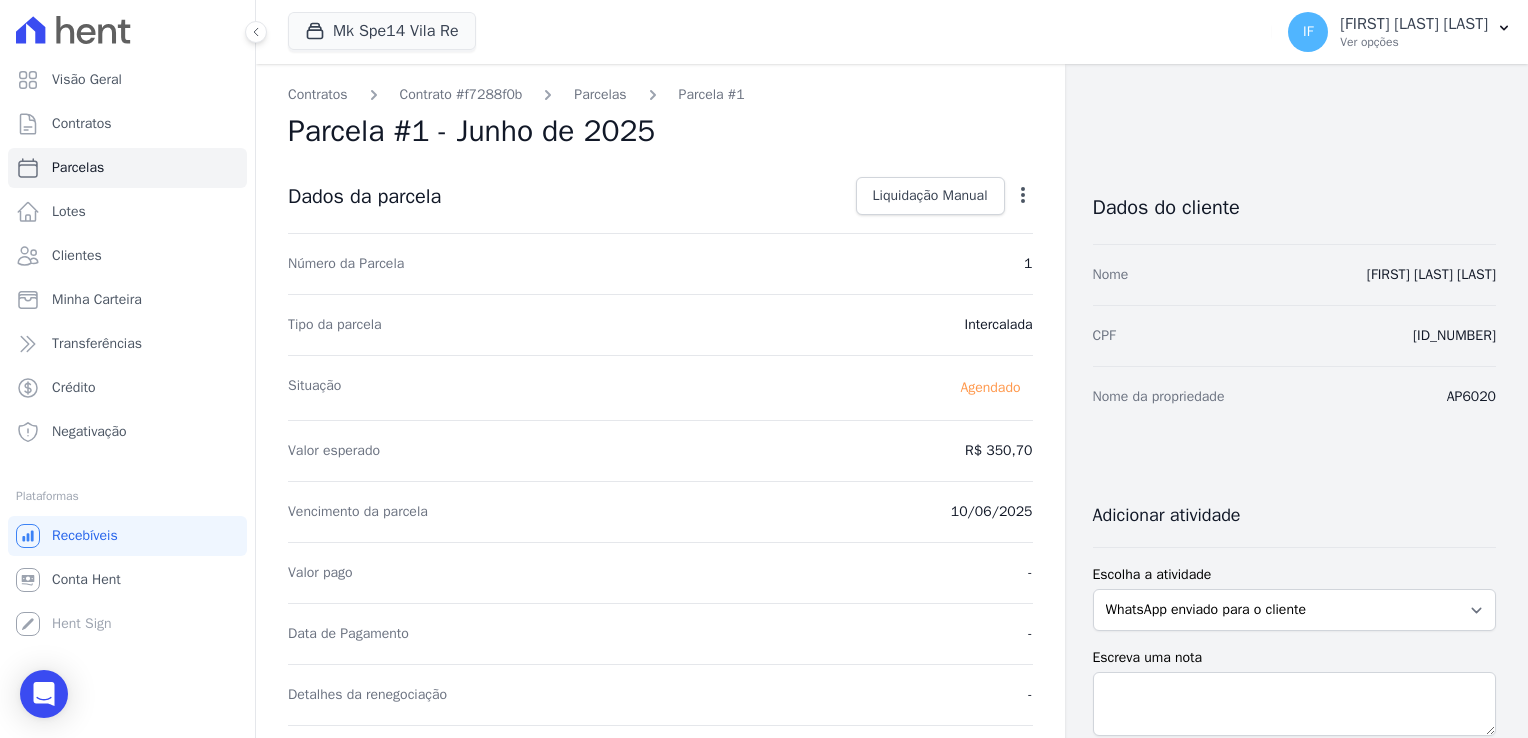 click on "Open options
Alterar
Antecipar" at bounding box center [1019, 198] 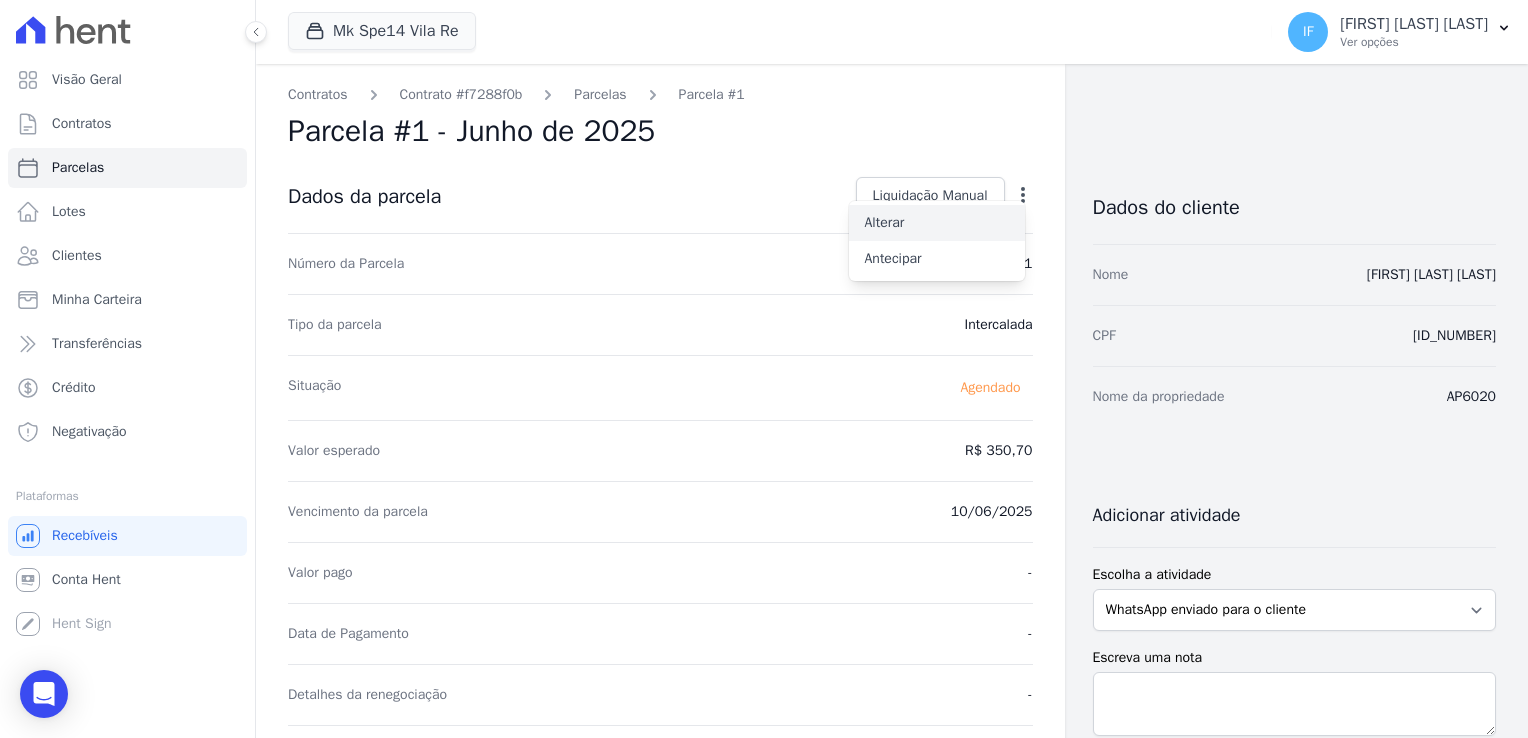 click on "Alterar" at bounding box center [937, 223] 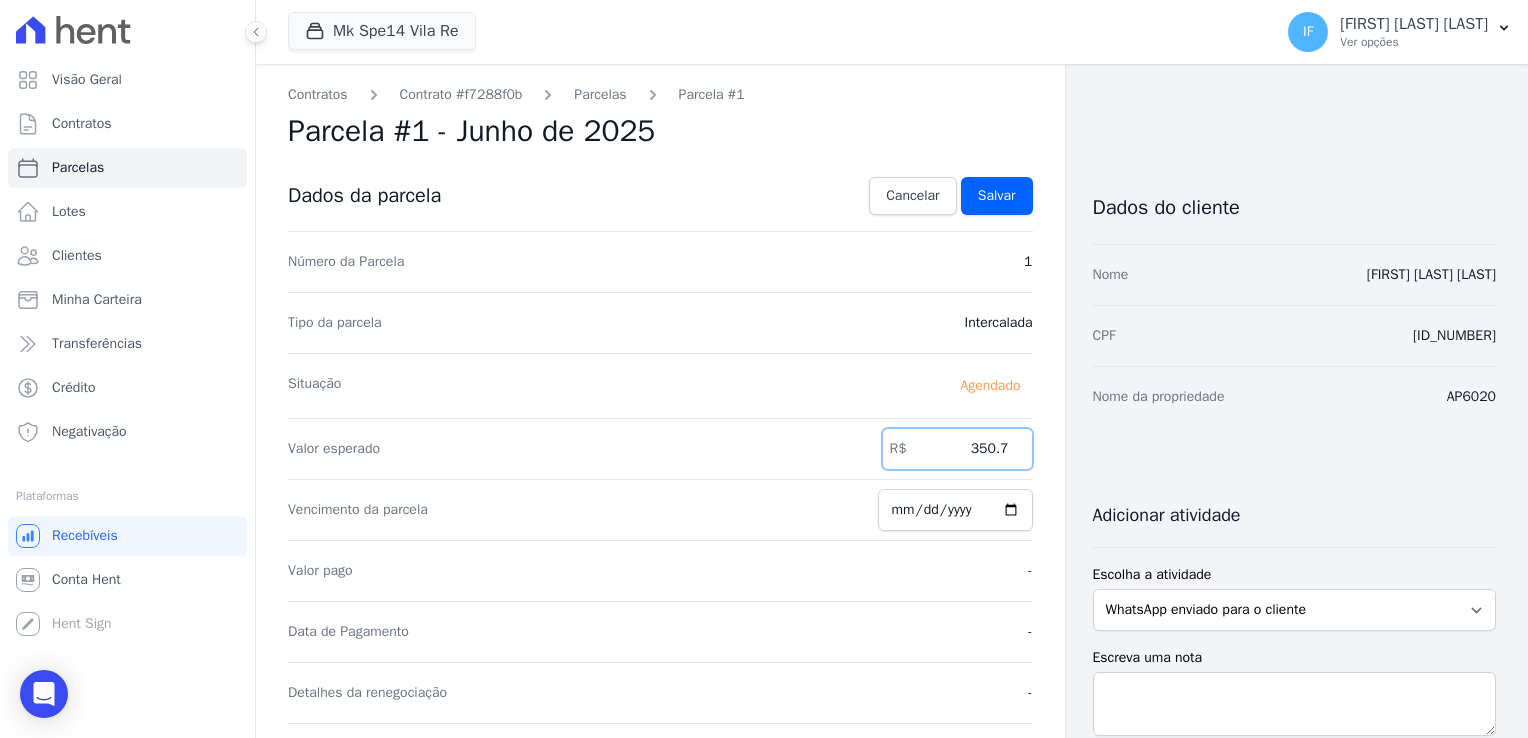 click on "350.7" at bounding box center [957, 449] 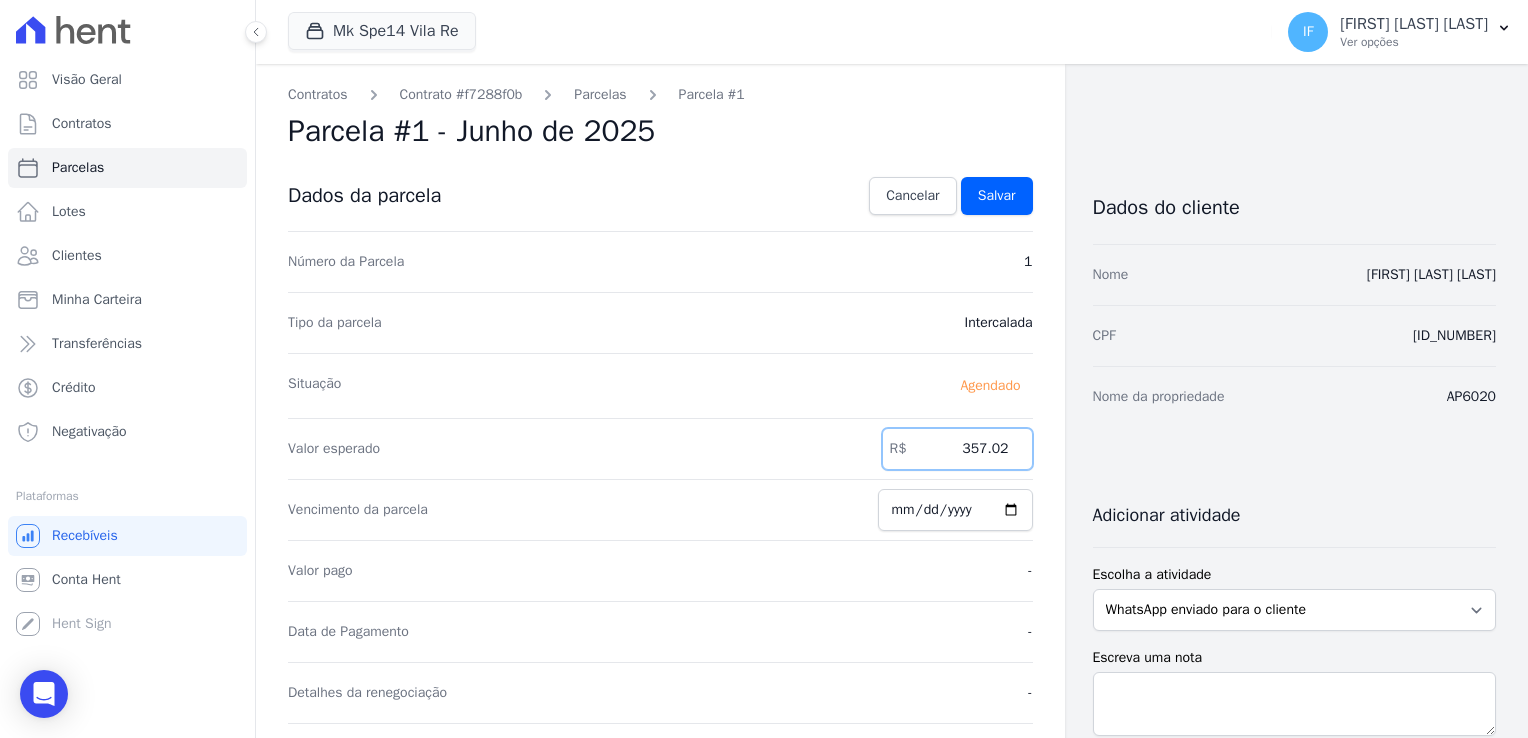 type on "357.02" 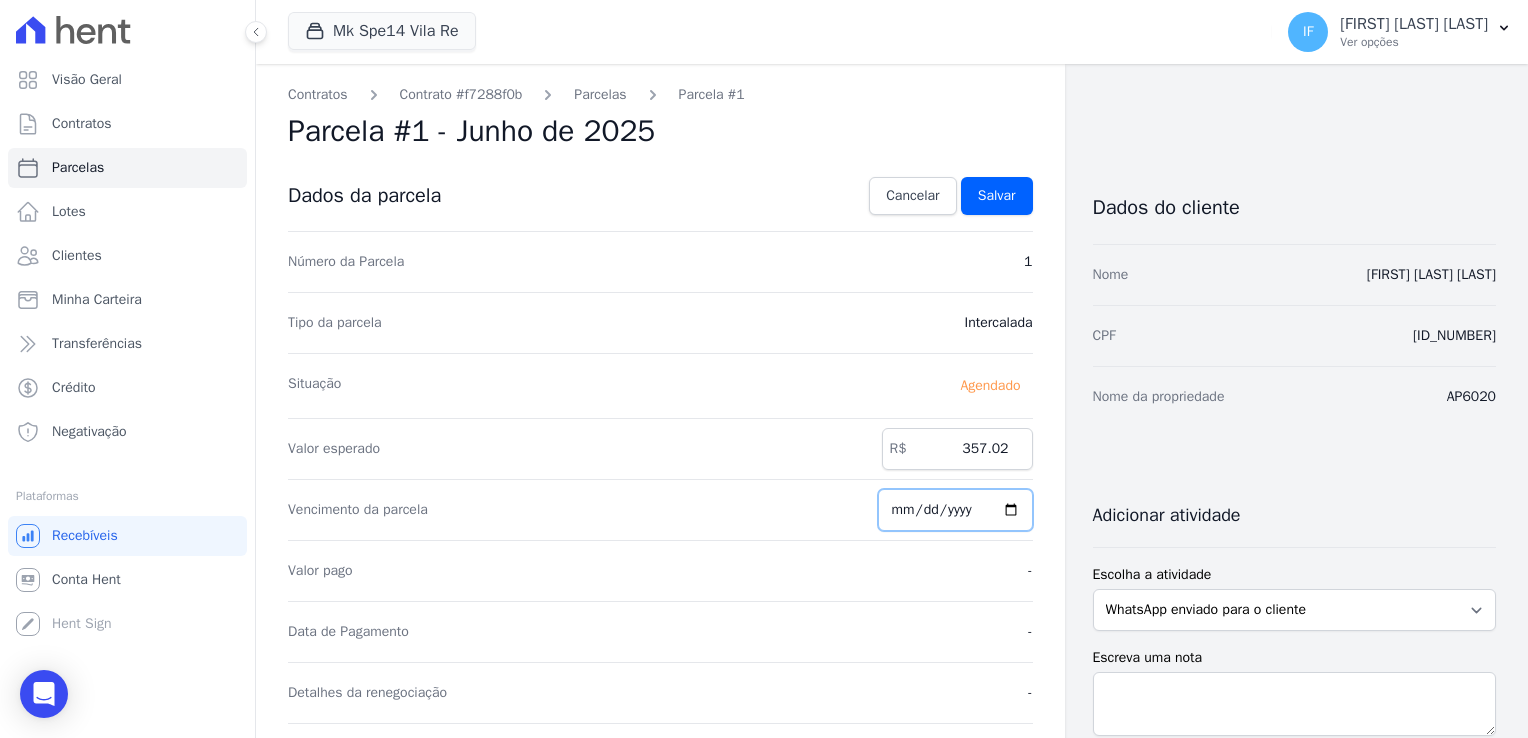 click on "2025-06-10" at bounding box center [955, 510] 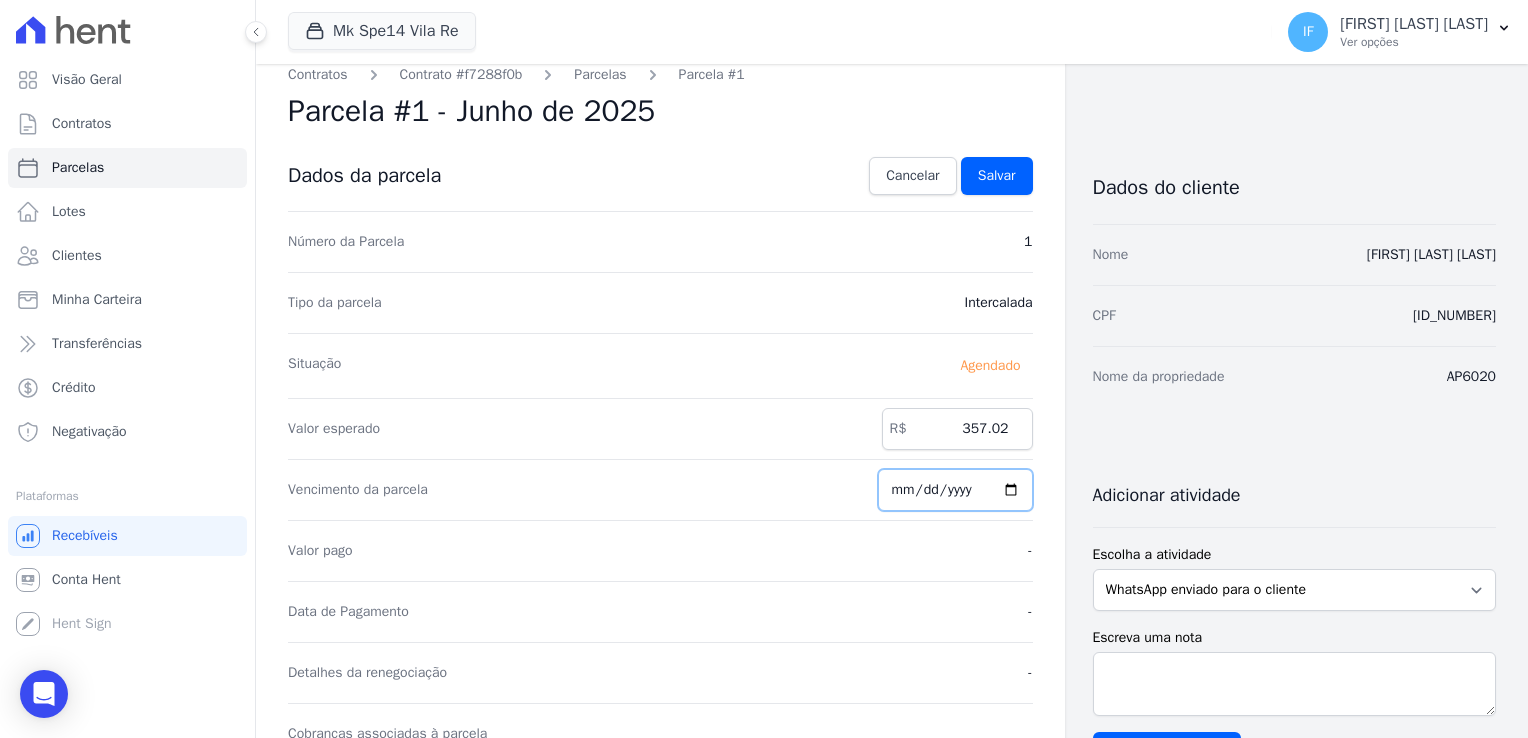 scroll, scrollTop: 0, scrollLeft: 0, axis: both 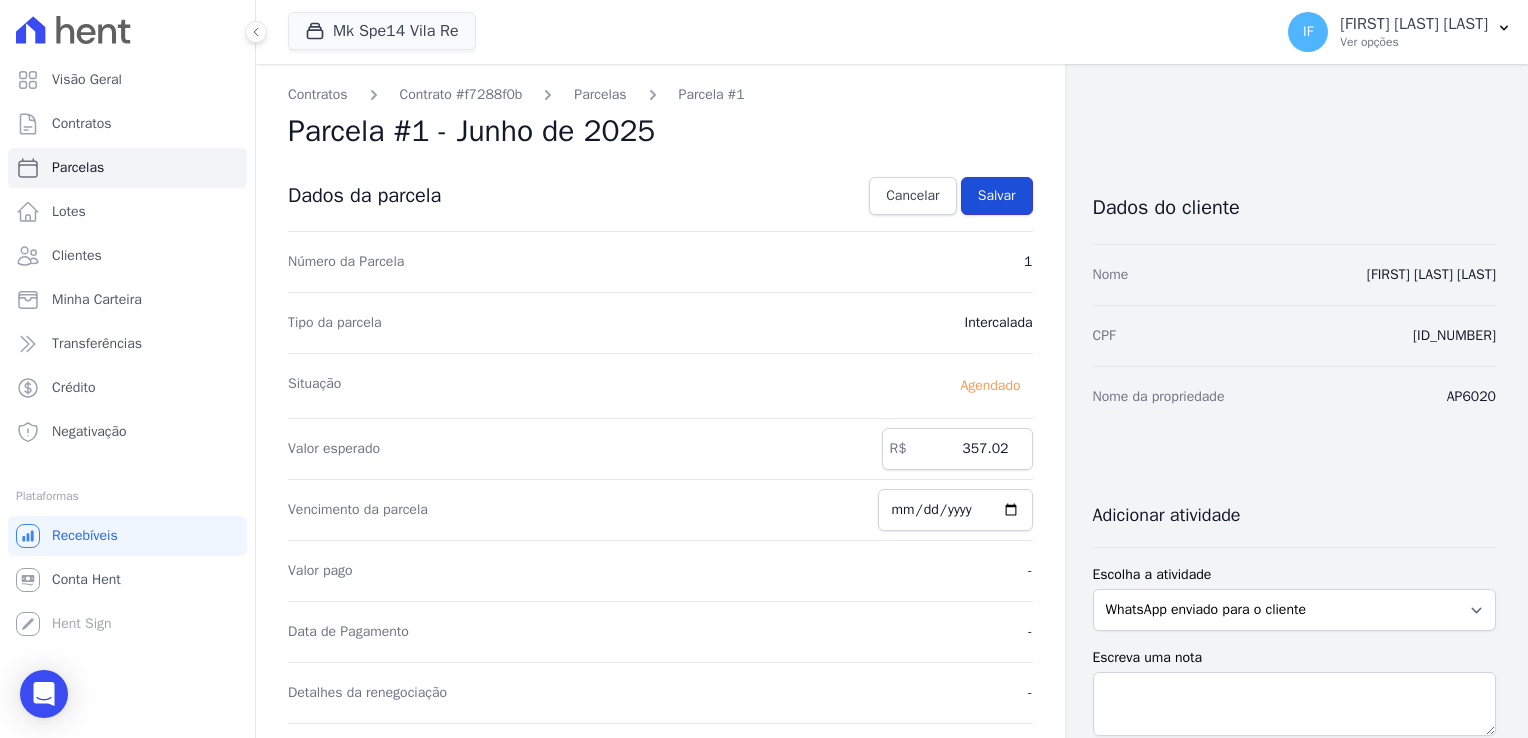 click on "Salvar" at bounding box center (997, 196) 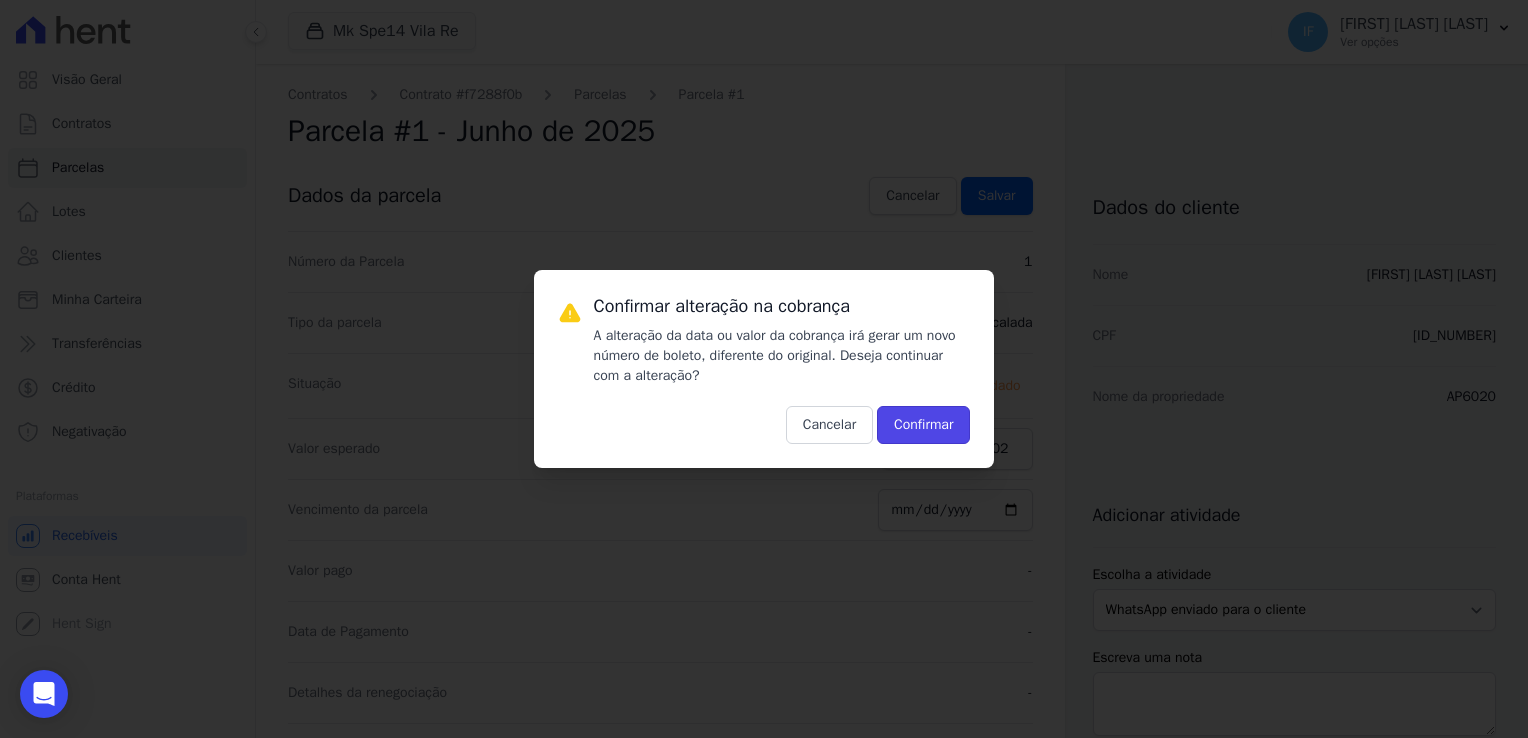 click on "Confirmar" at bounding box center [923, 425] 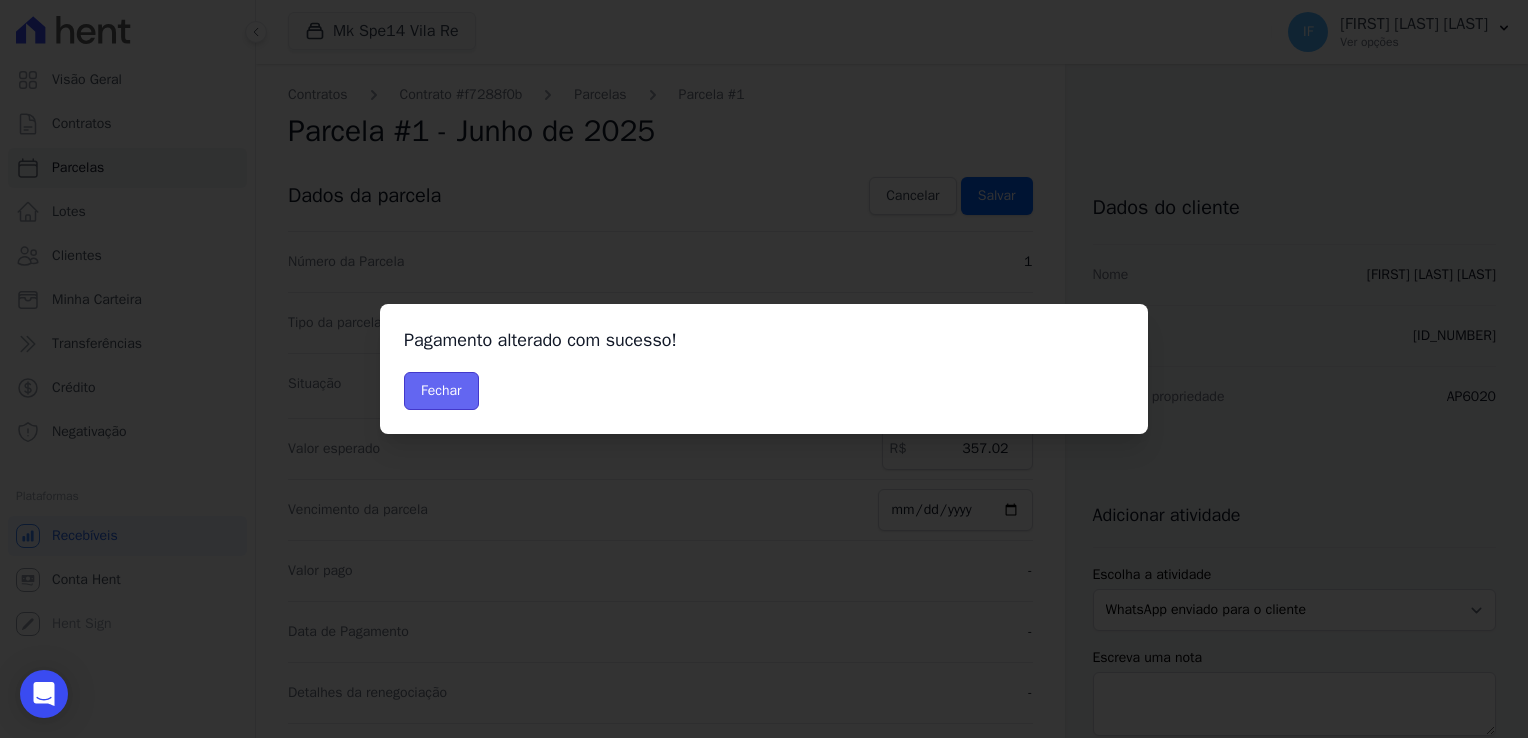 click on "Fechar" at bounding box center [441, 391] 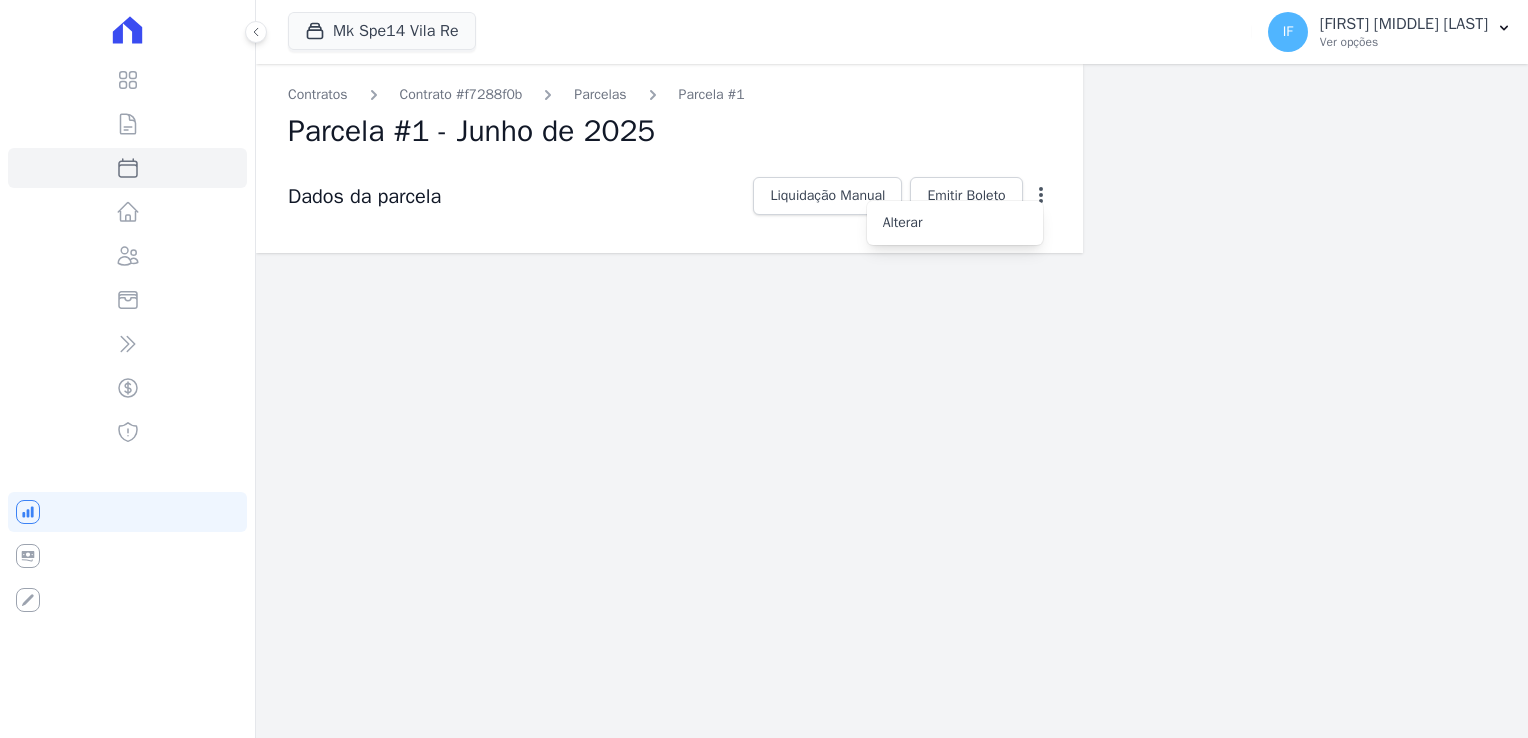 scroll, scrollTop: 0, scrollLeft: 0, axis: both 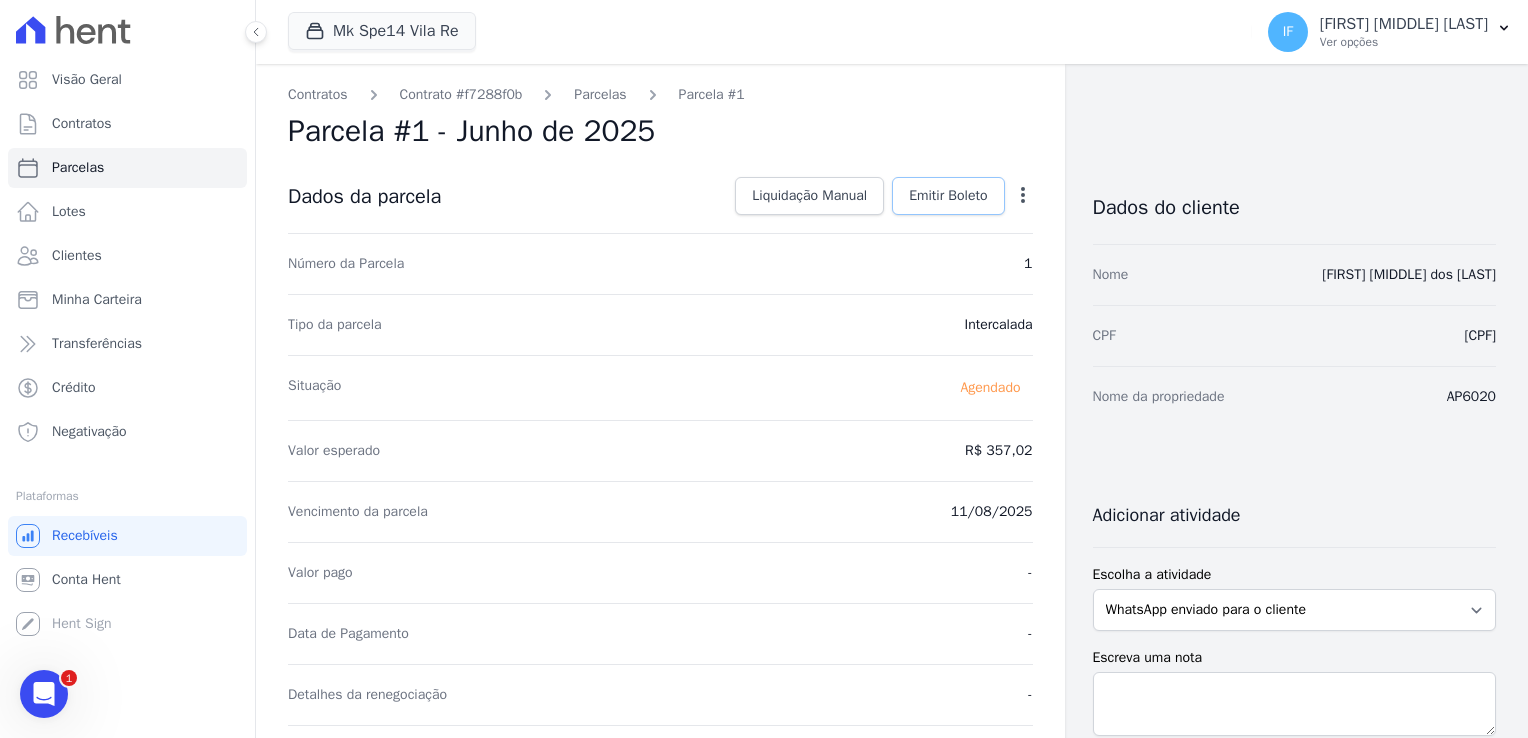click on "Emitir Boleto" at bounding box center [948, 196] 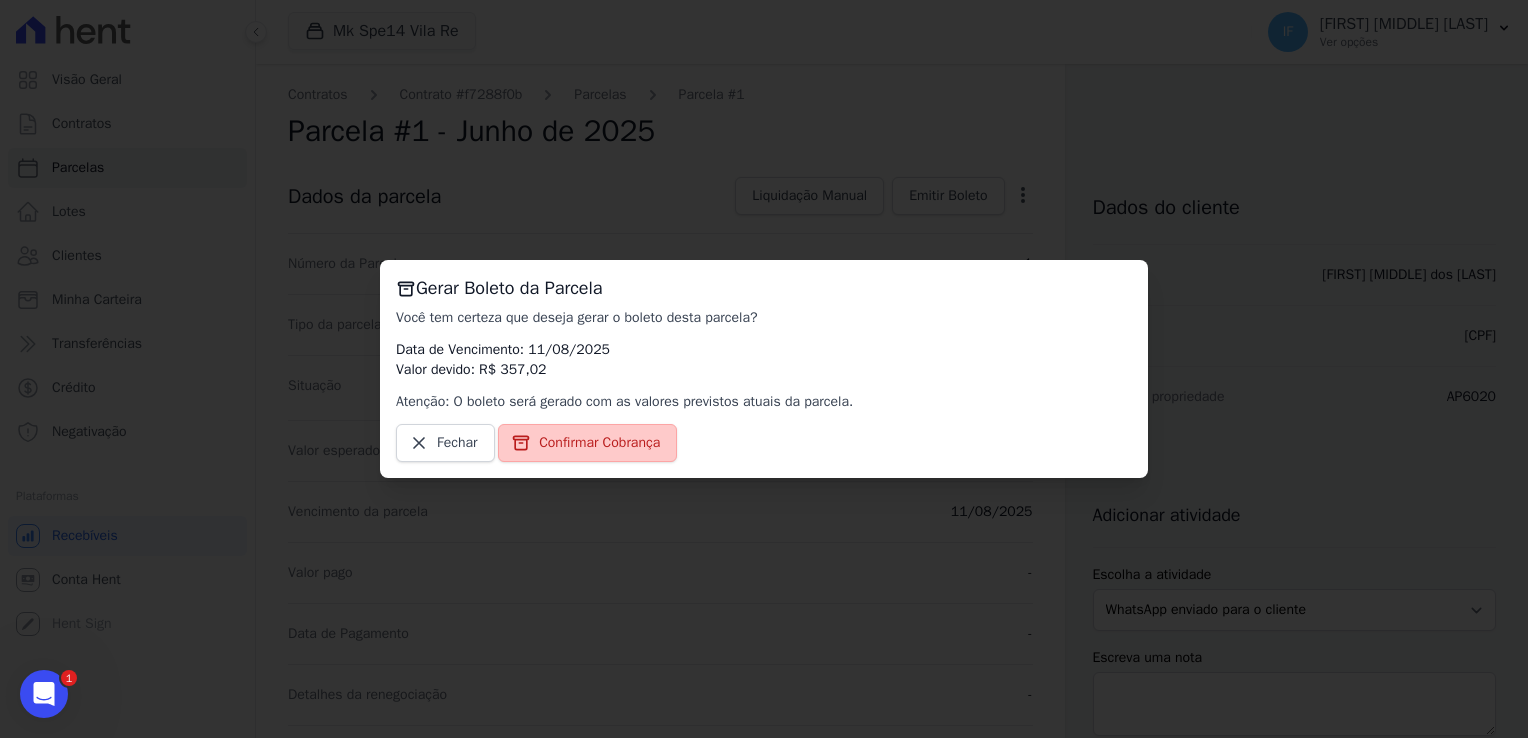 click on "Confirmar Cobrança" at bounding box center [599, 443] 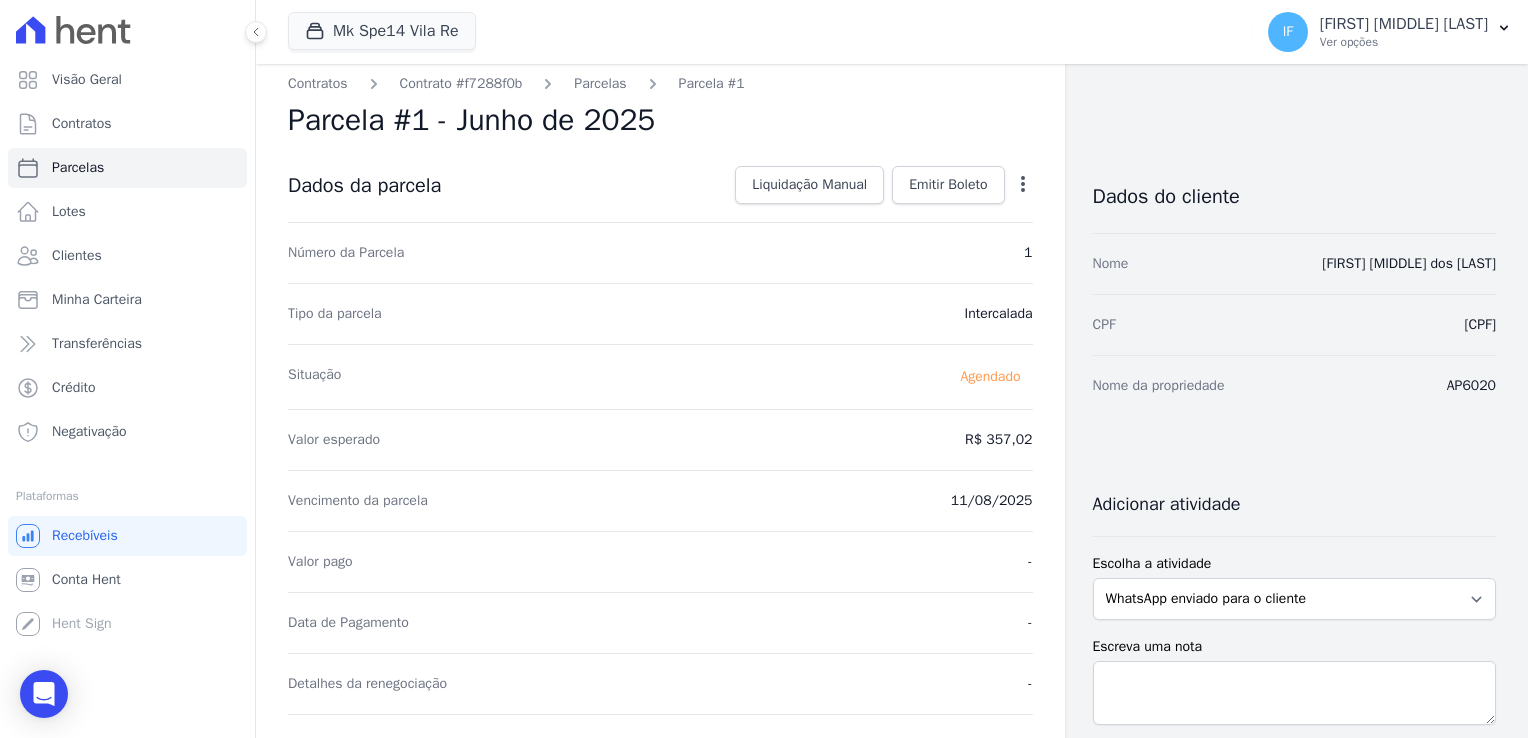 scroll, scrollTop: 0, scrollLeft: 0, axis: both 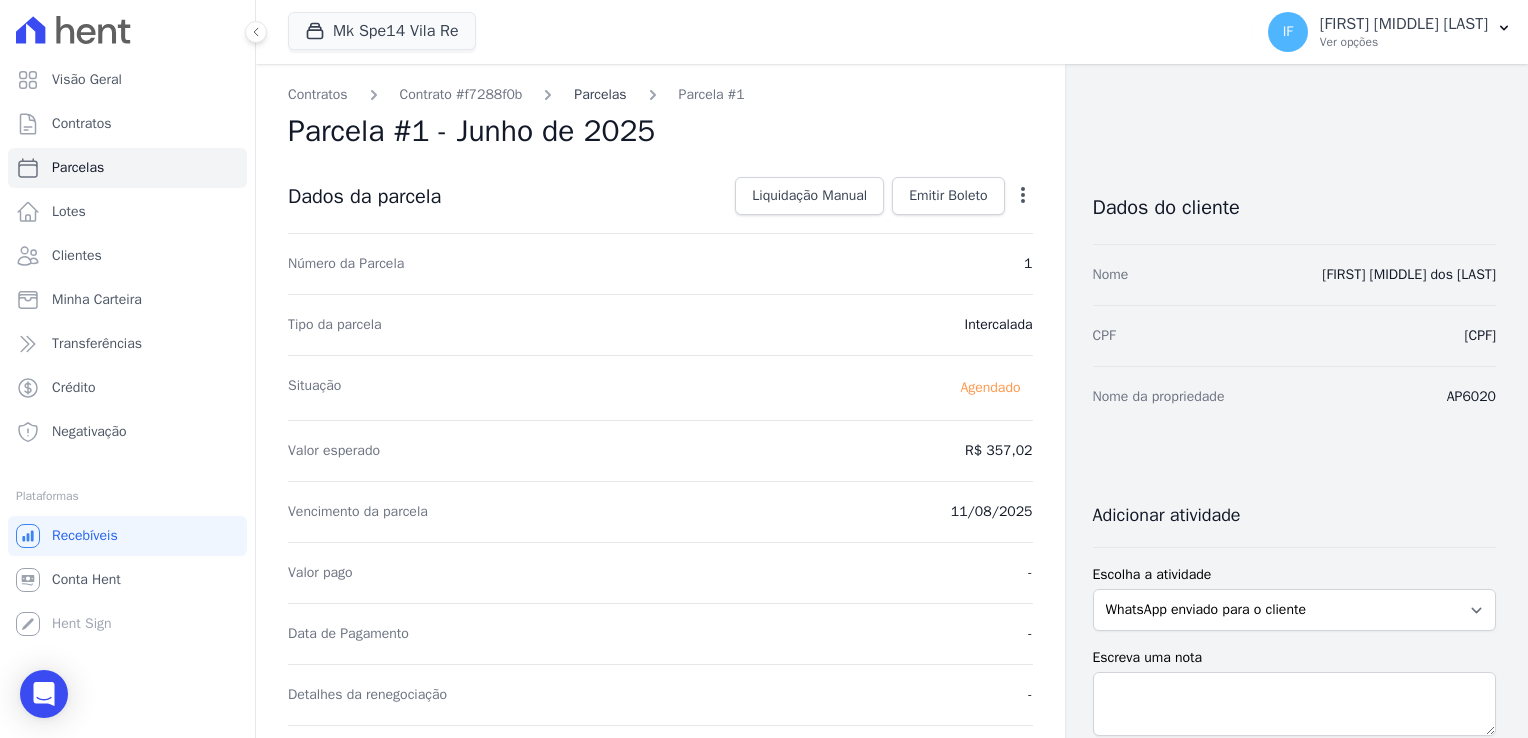 click on "Parcelas" at bounding box center (600, 94) 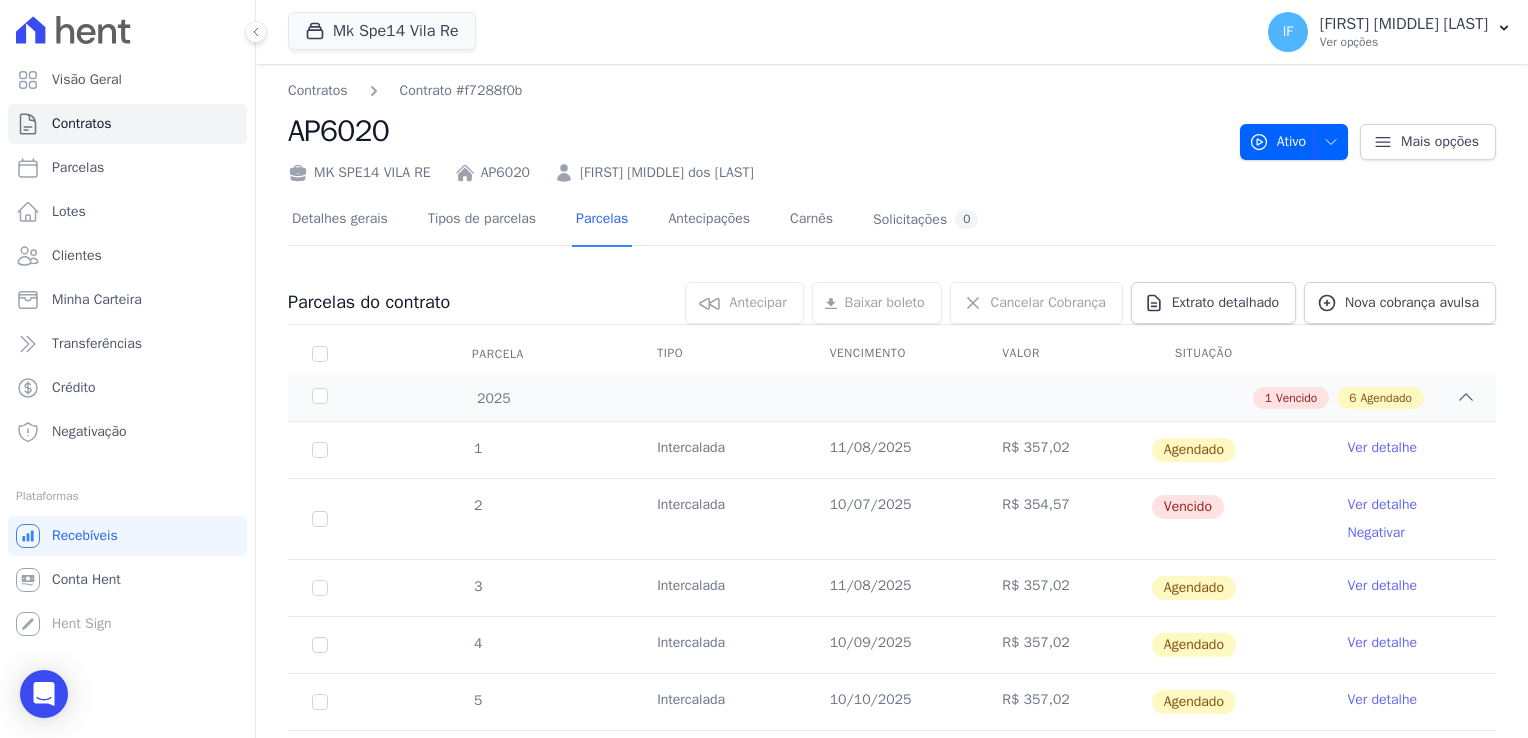 click on "Ver detalhe" at bounding box center [1409, 450] 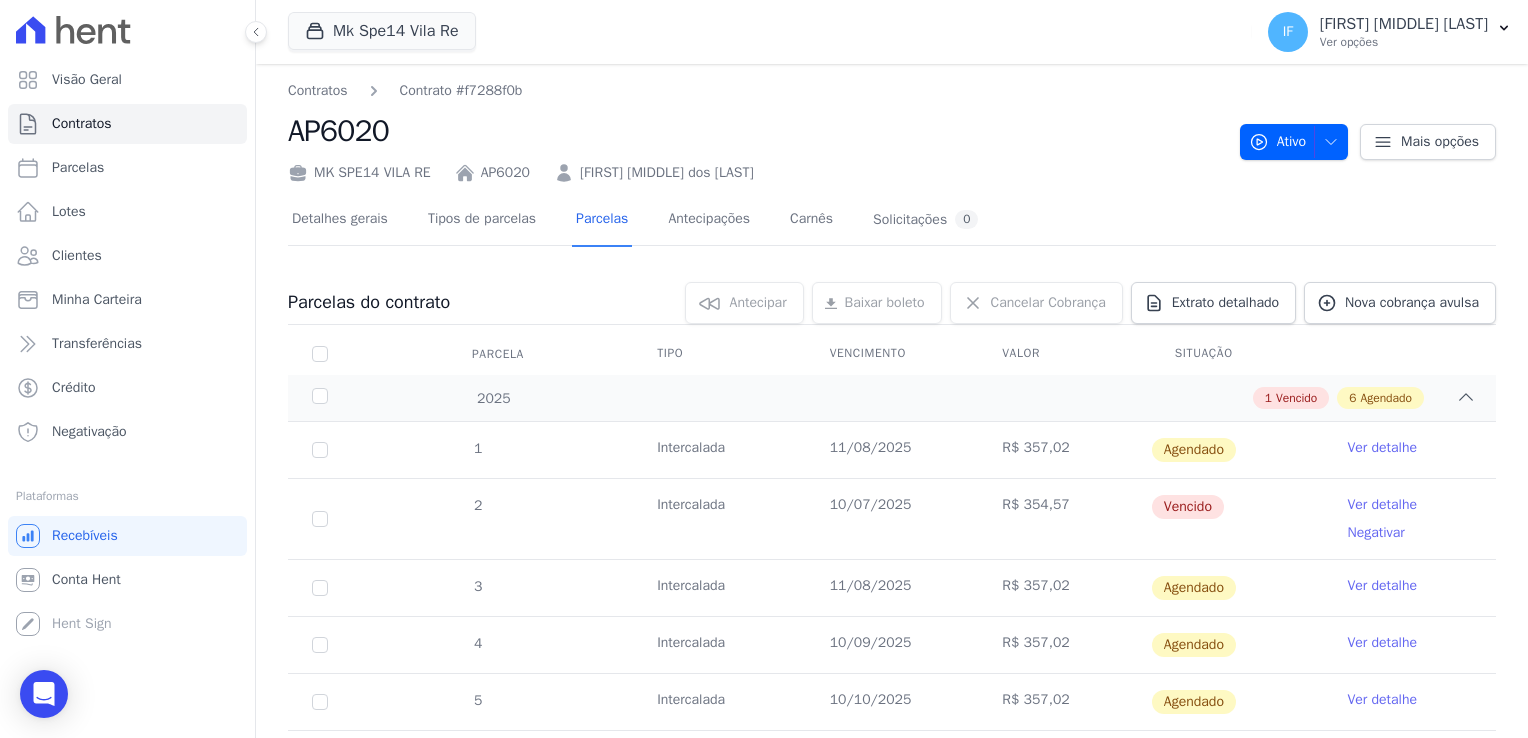 click on "Ver detalhe" at bounding box center (1382, 448) 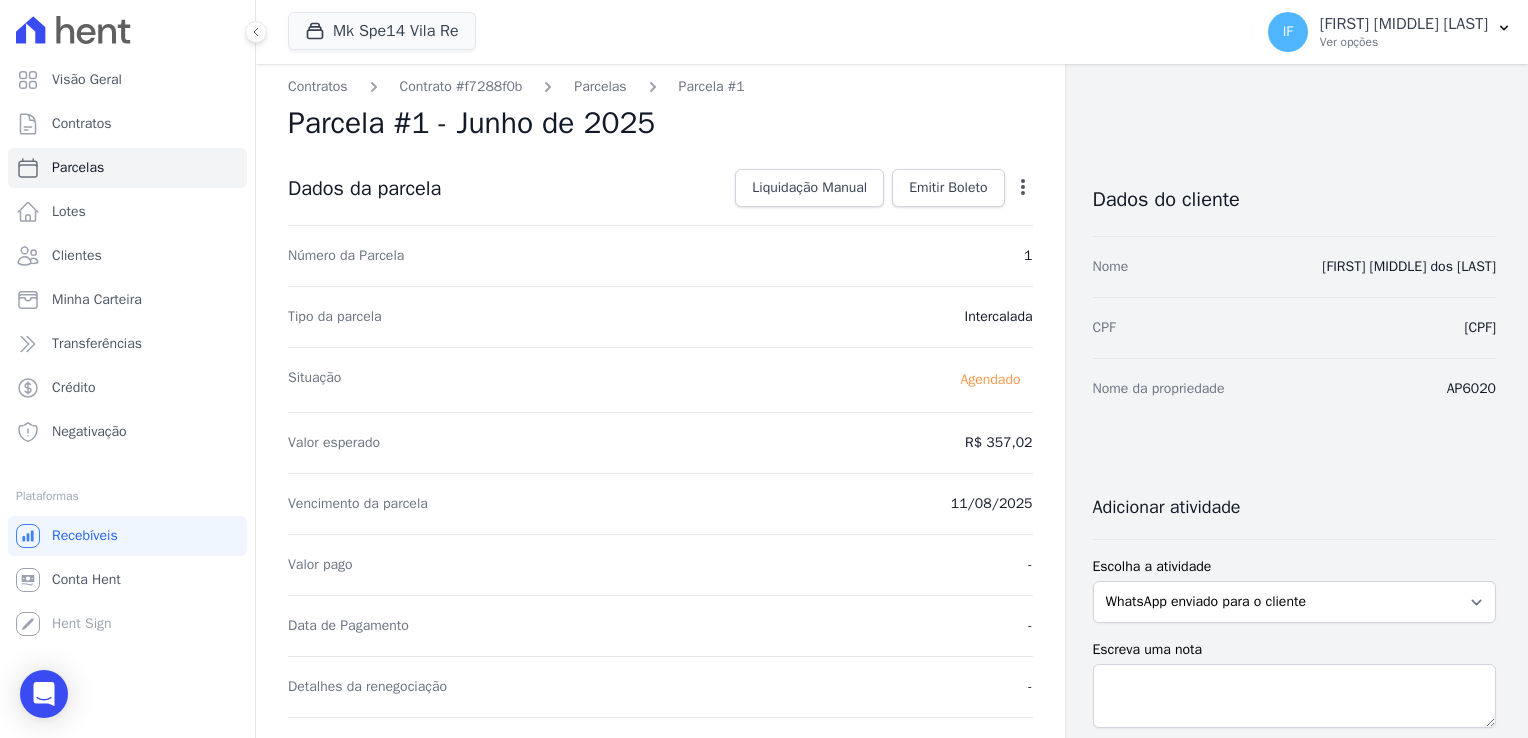 scroll, scrollTop: 0, scrollLeft: 0, axis: both 